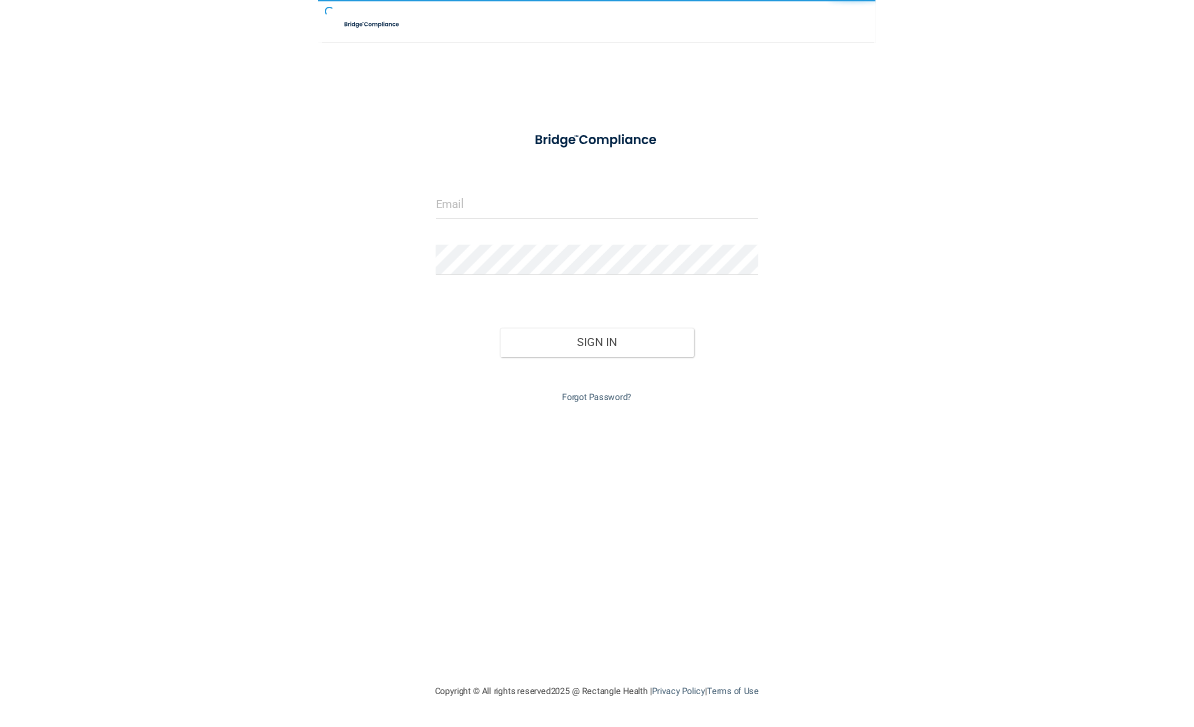 scroll, scrollTop: 0, scrollLeft: 0, axis: both 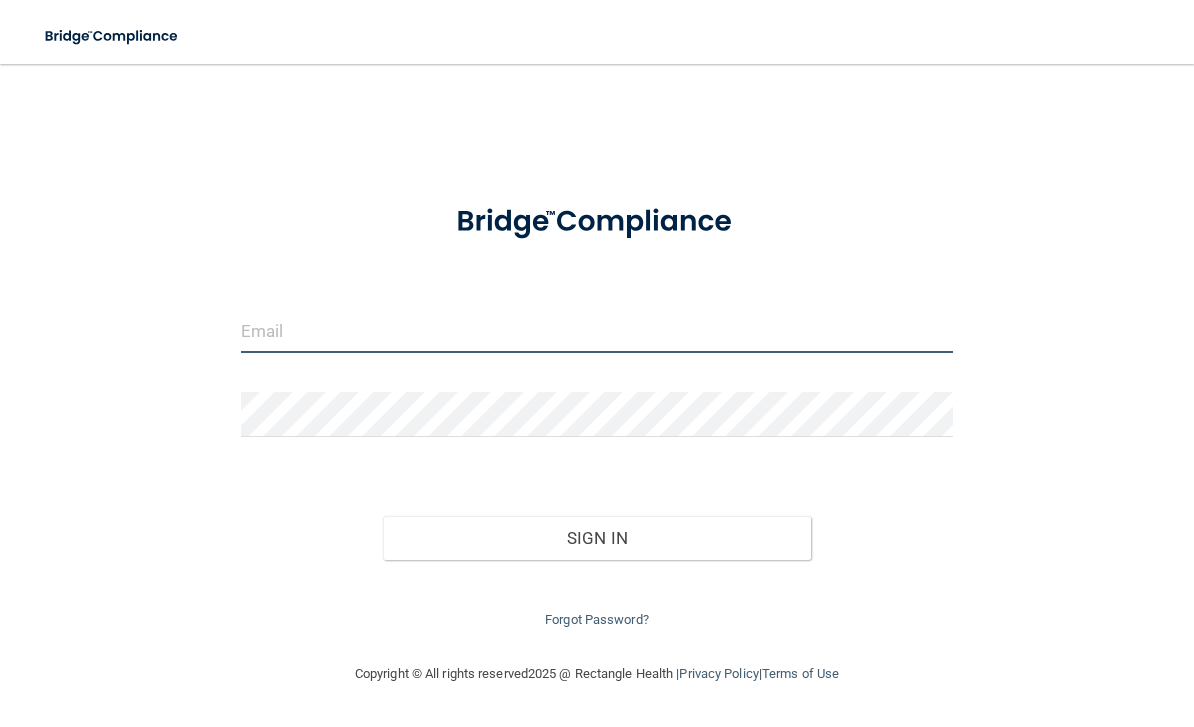 click at bounding box center [597, 330] 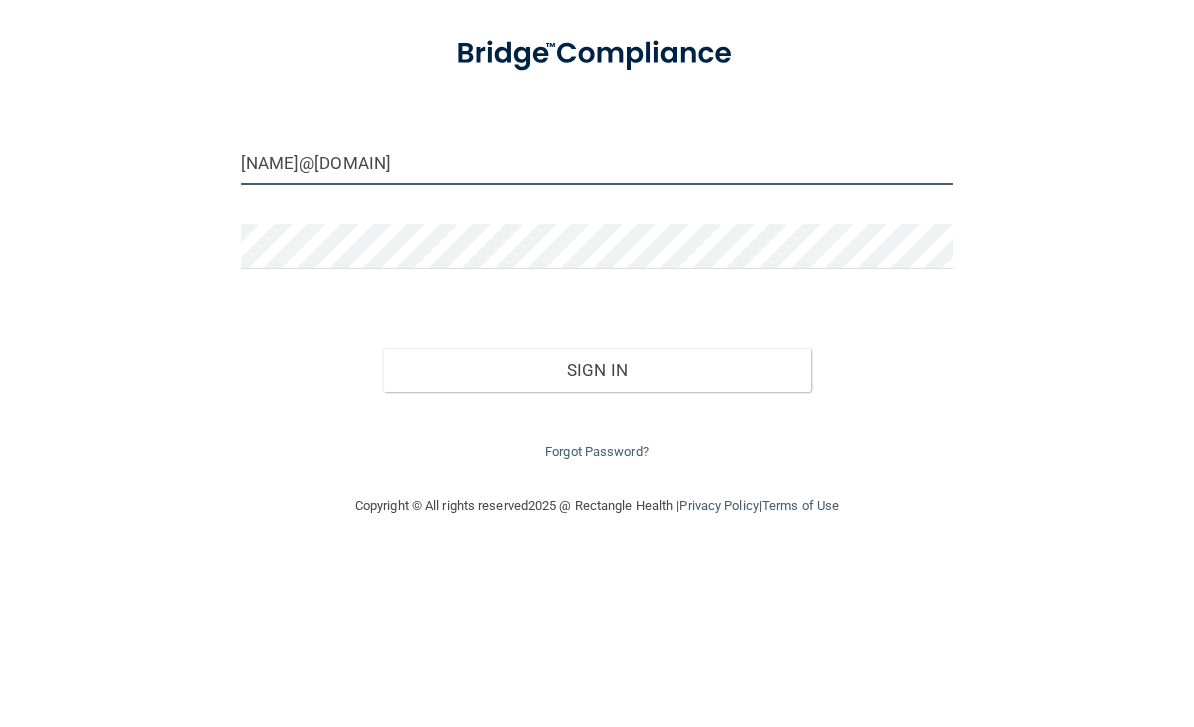 type on "[EMAIL]" 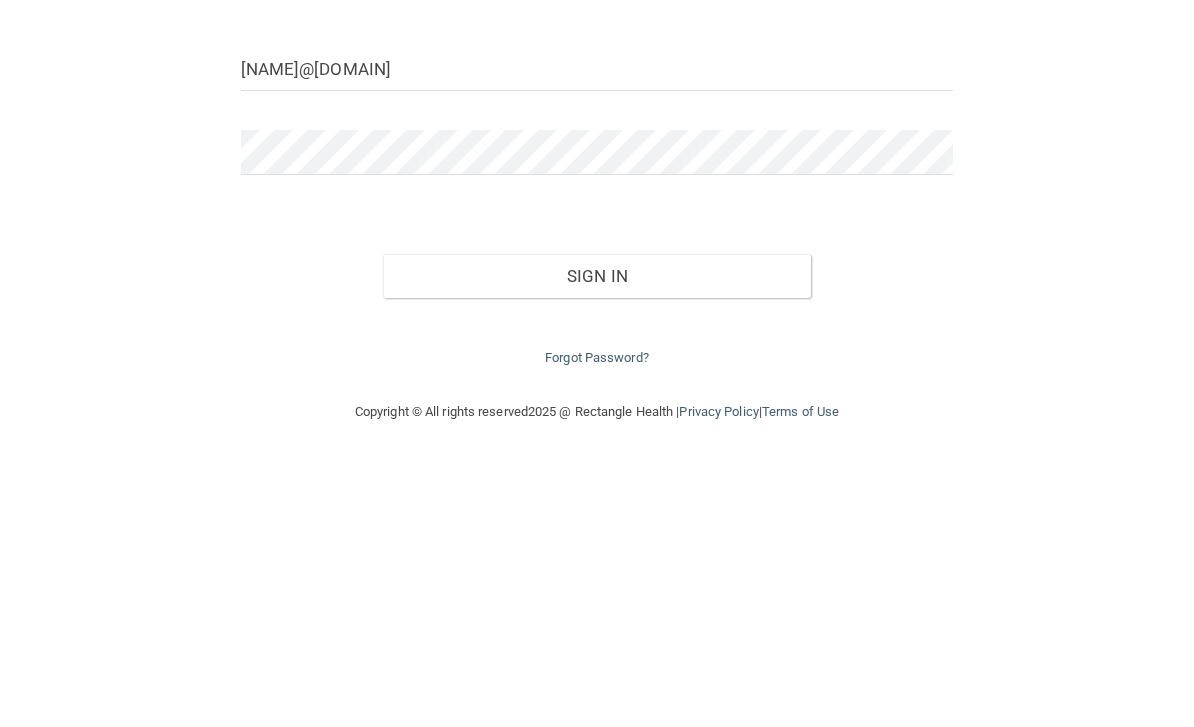 click on "Sign In" at bounding box center (597, 538) 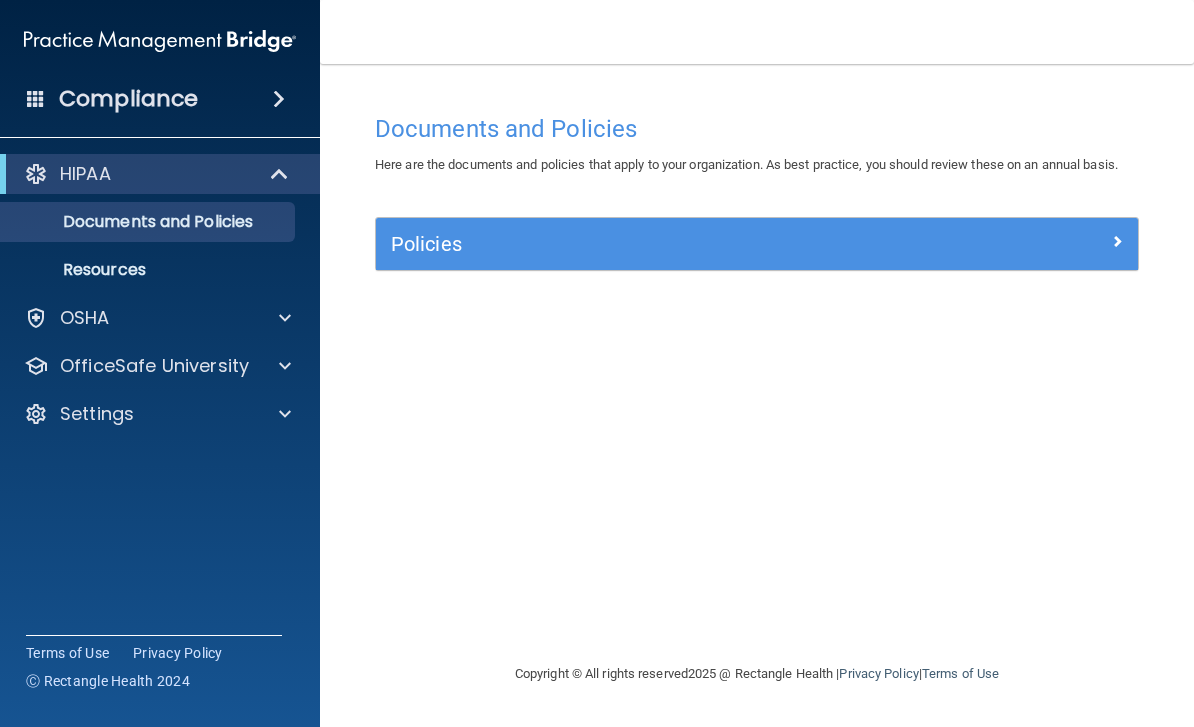 click on "OSHA" at bounding box center [85, 318] 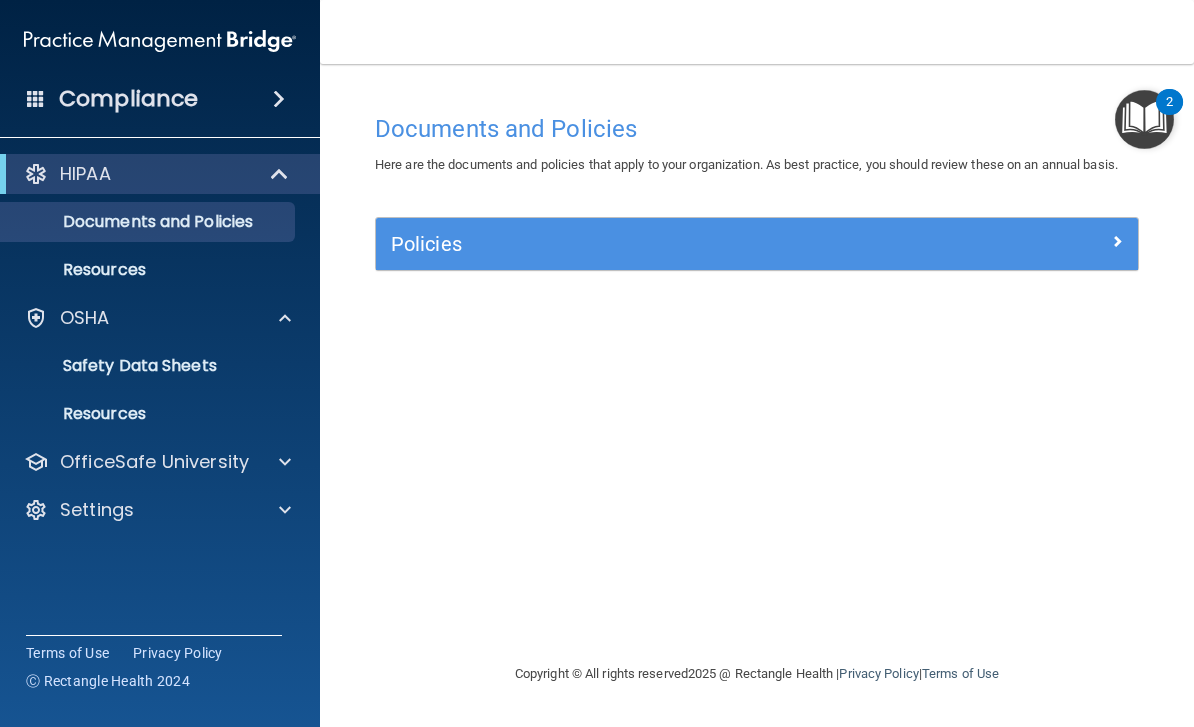 click on "OfficeSafe University" at bounding box center (154, 462) 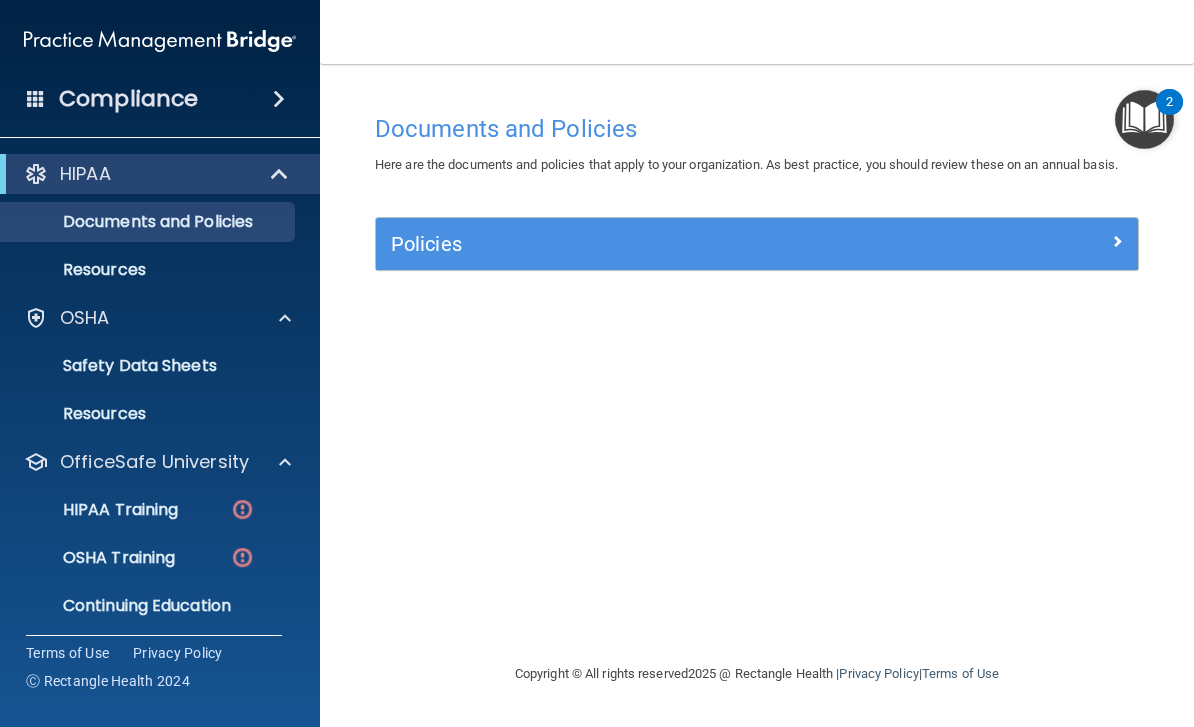 click on "HIPAA Training" at bounding box center [95, 510] 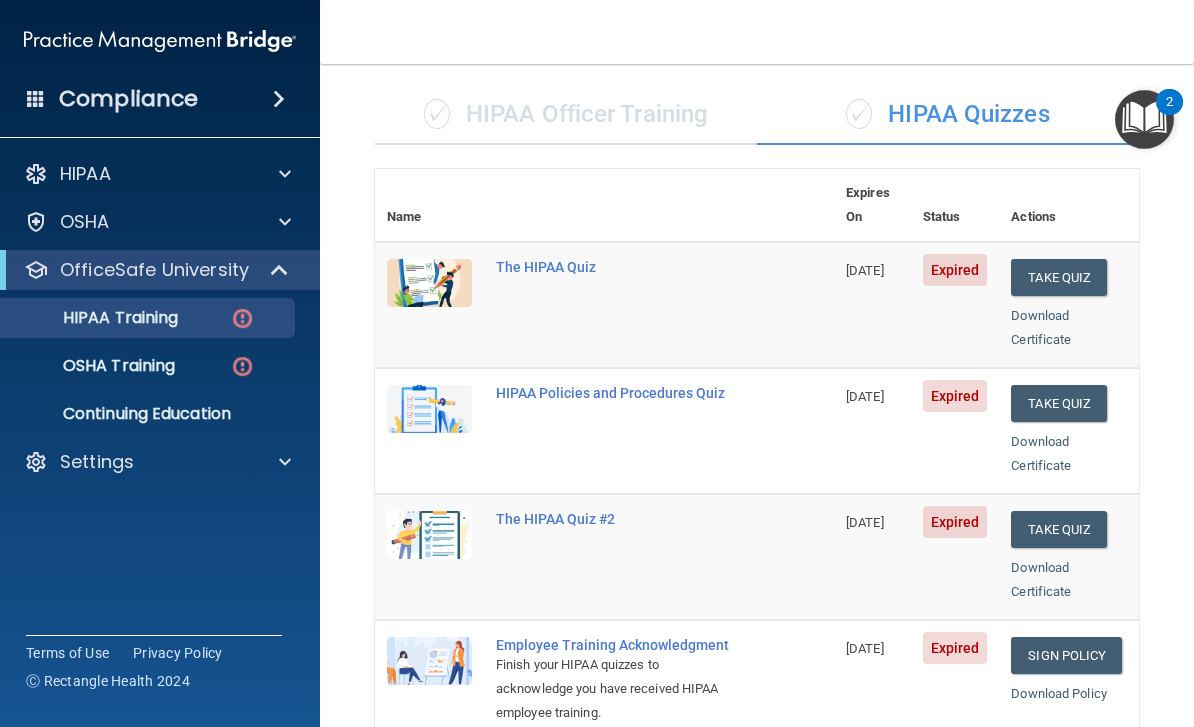 scroll, scrollTop: 107, scrollLeft: 0, axis: vertical 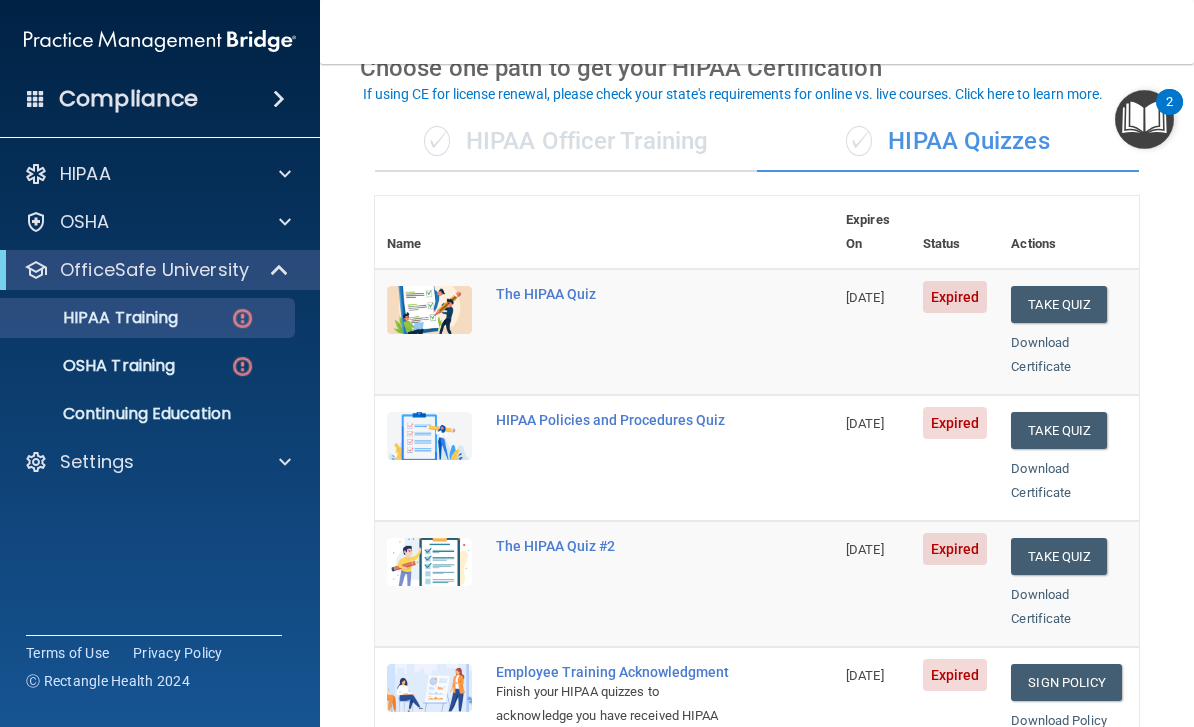 click on "Take Quiz" at bounding box center (1059, 304) 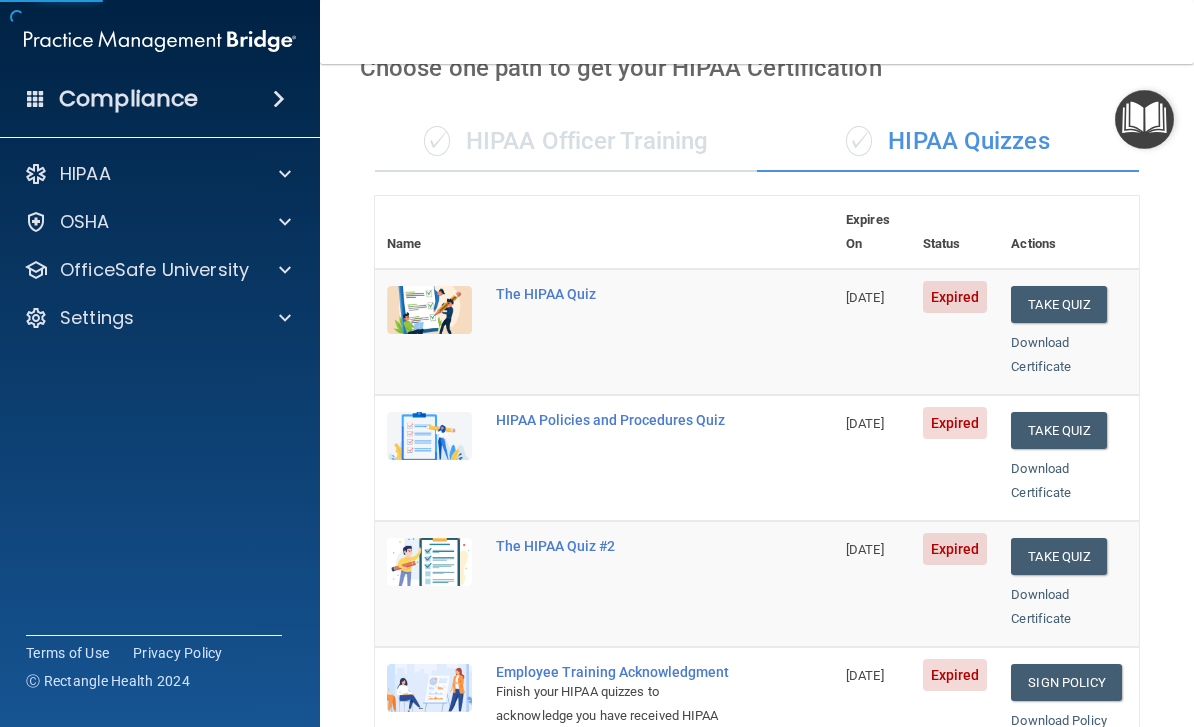 scroll, scrollTop: 0, scrollLeft: 0, axis: both 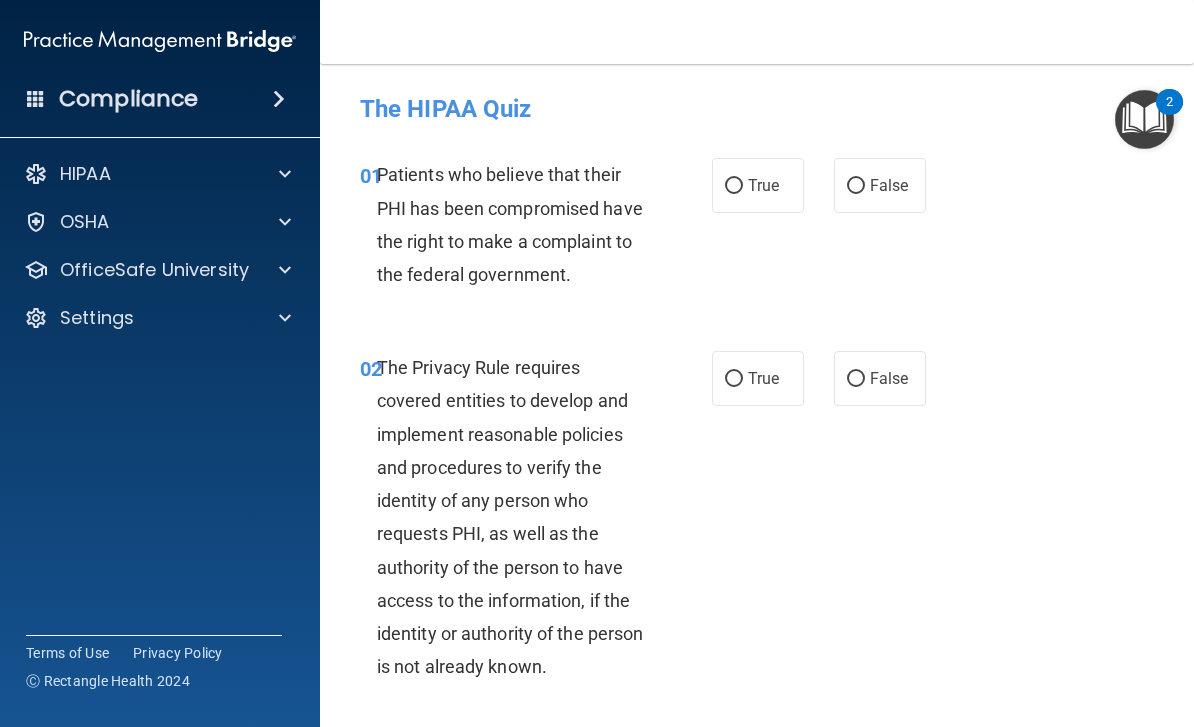 click on "True" at bounding box center (758, 185) 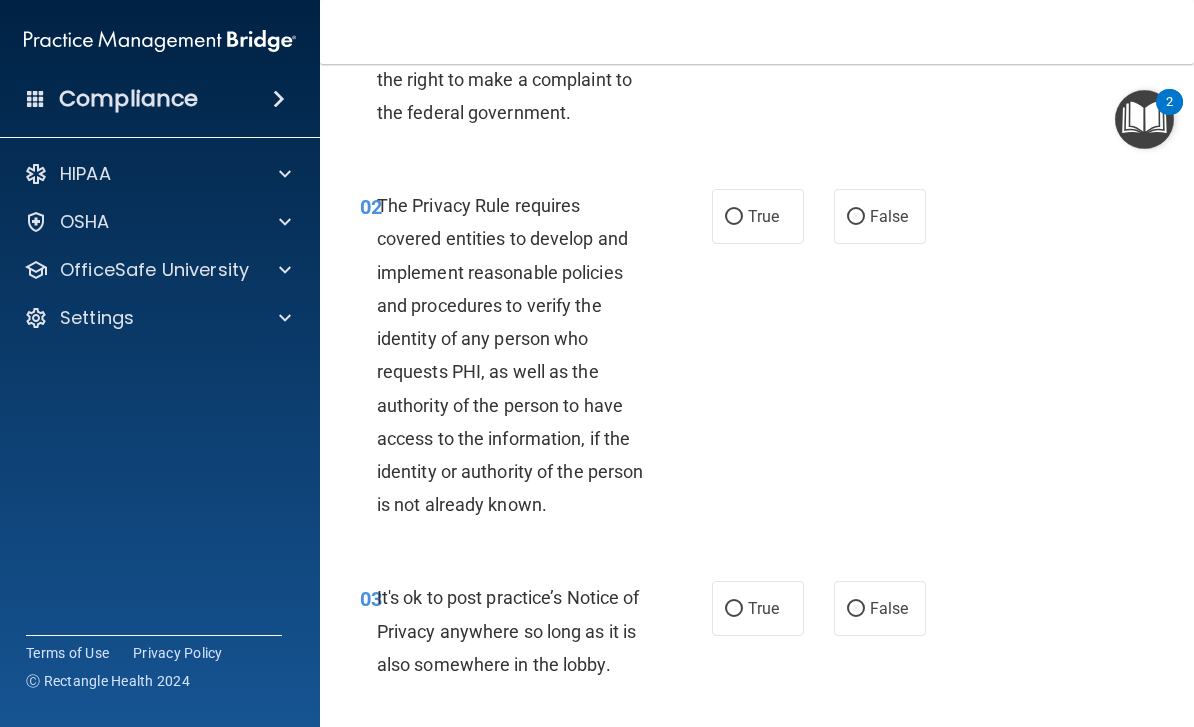 scroll, scrollTop: 172, scrollLeft: 0, axis: vertical 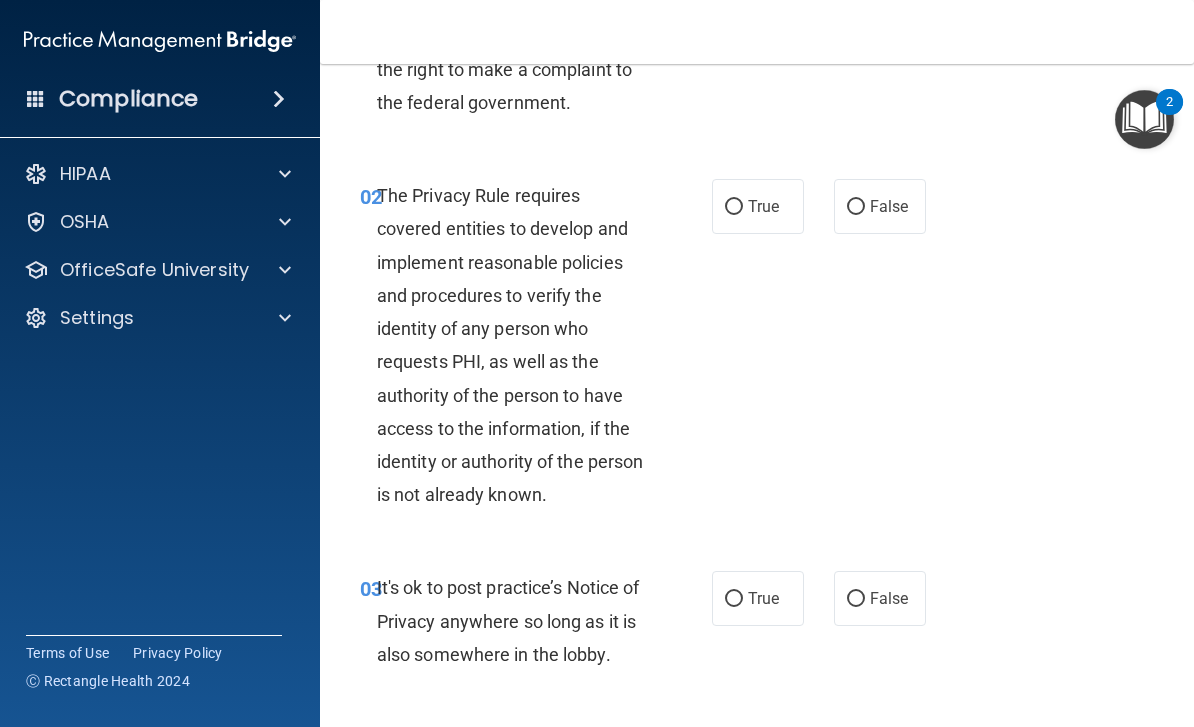 click on "True" at bounding box center [758, 206] 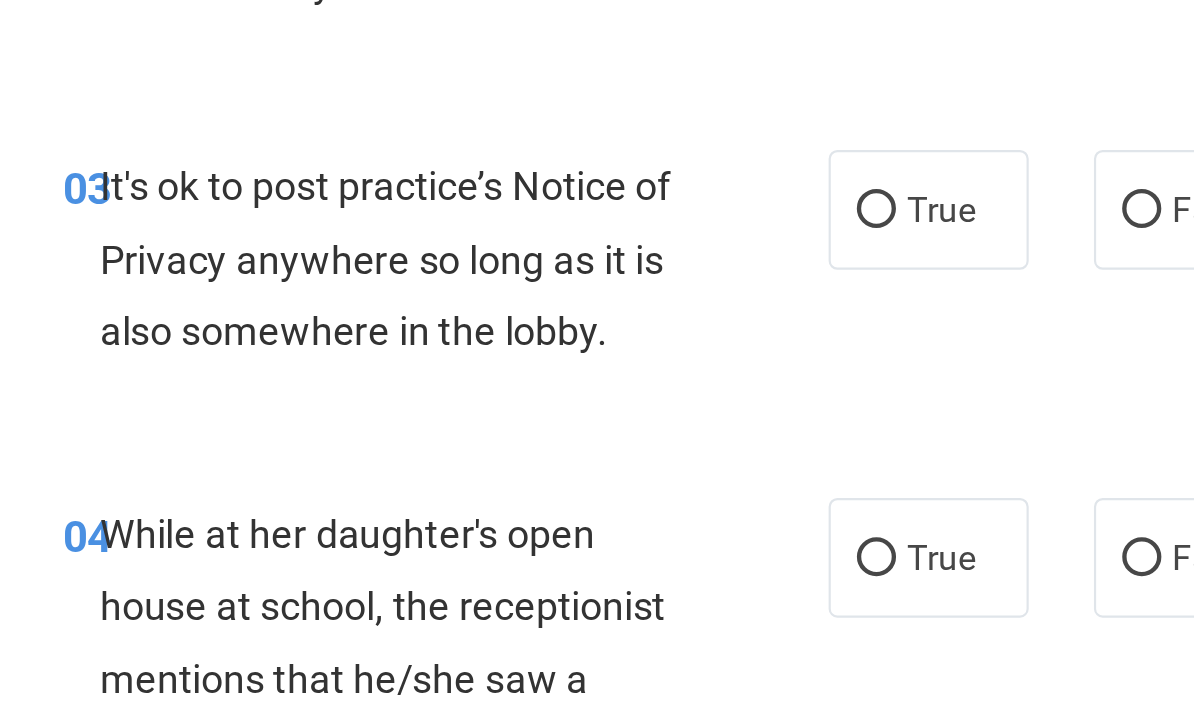 scroll, scrollTop: 474, scrollLeft: 0, axis: vertical 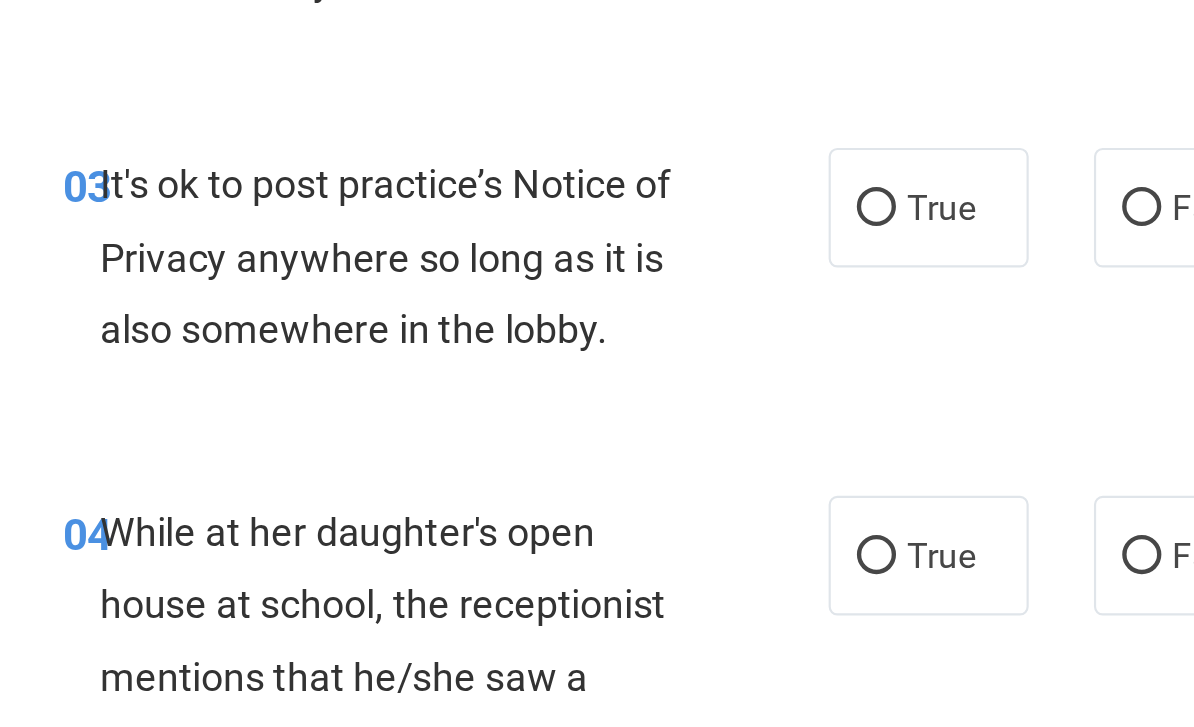 click on "False" at bounding box center (856, 297) 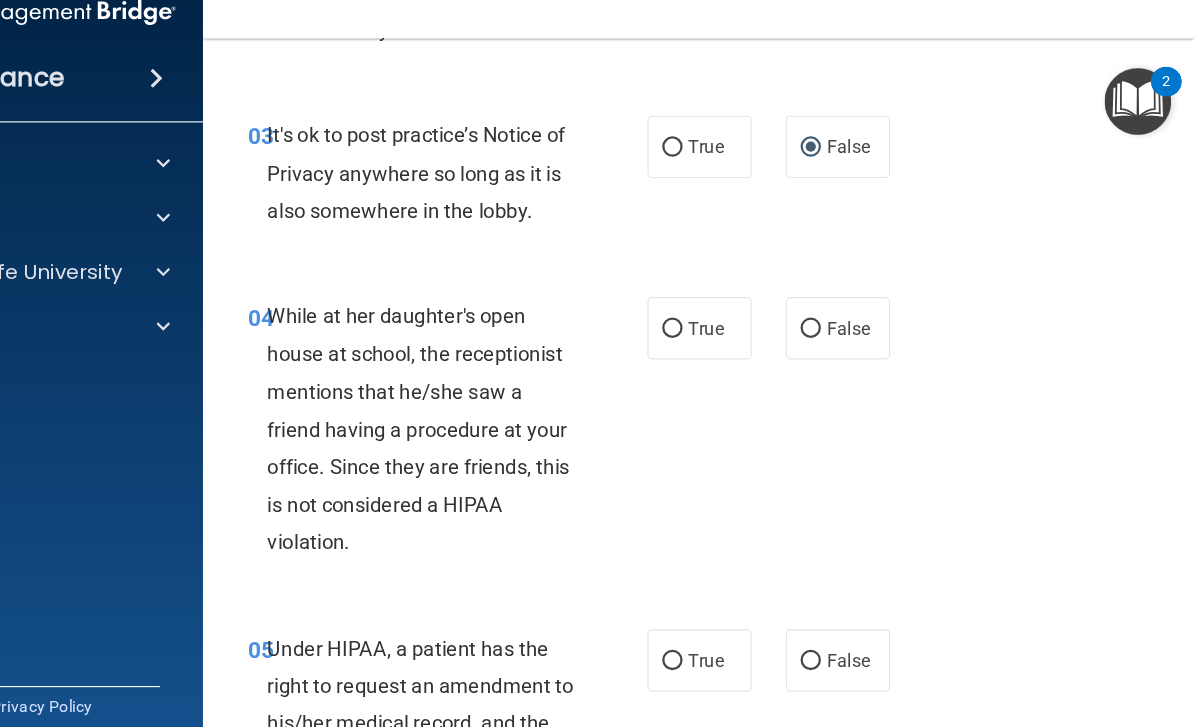 scroll, scrollTop: 629, scrollLeft: 0, axis: vertical 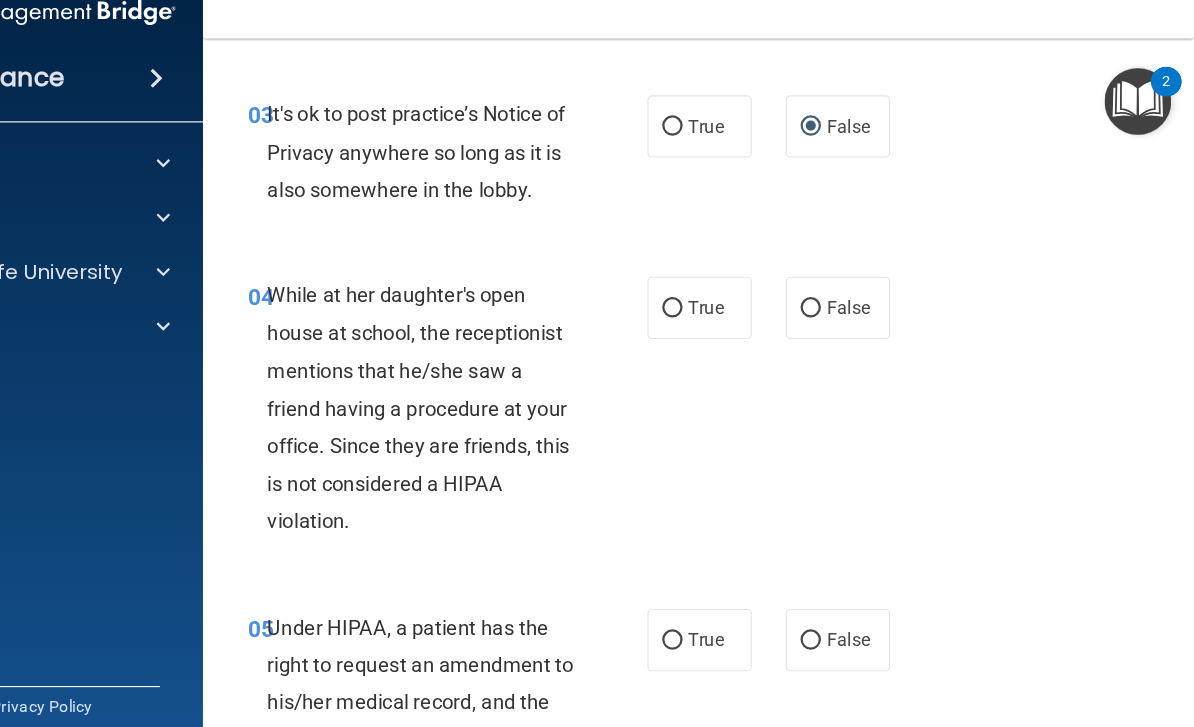 click on "False" at bounding box center [880, 301] 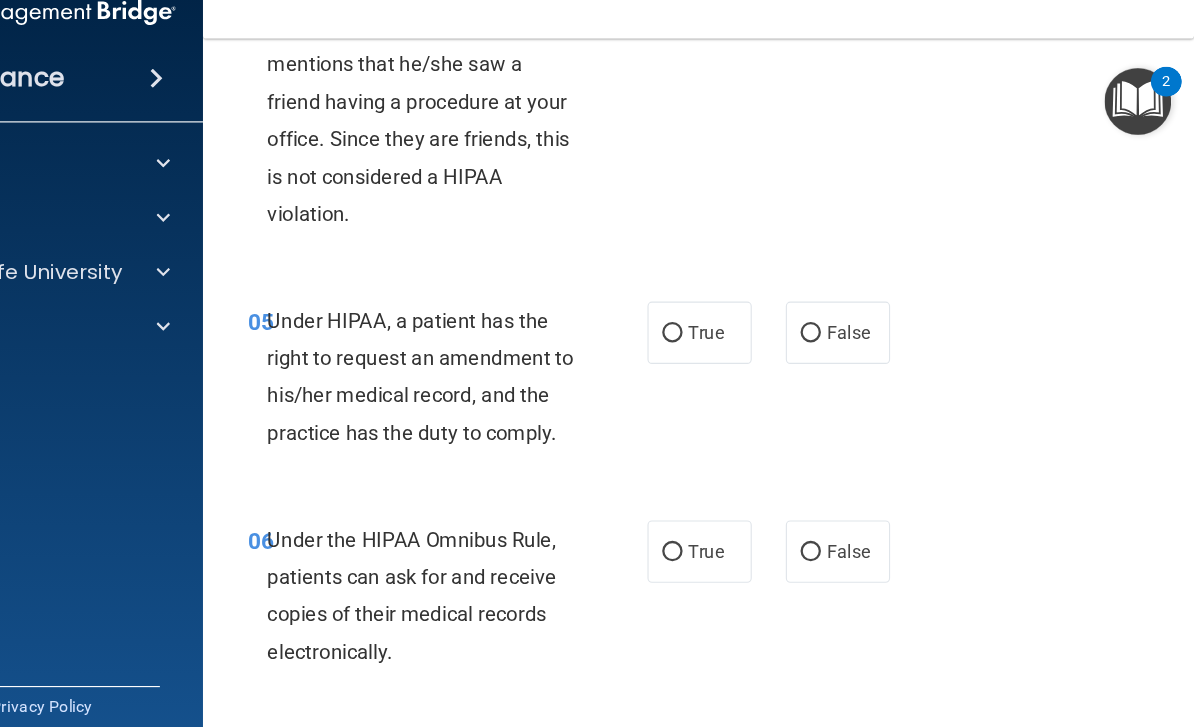 scroll, scrollTop: 903, scrollLeft: 0, axis: vertical 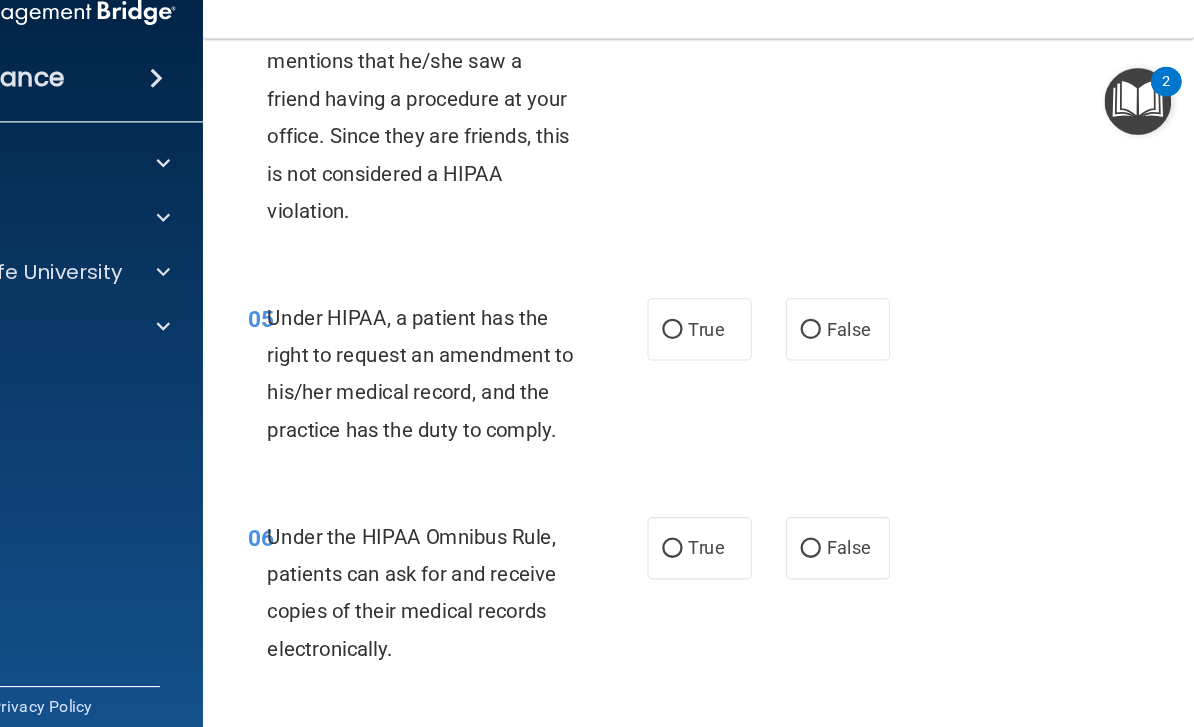 click on "False" at bounding box center (856, 321) 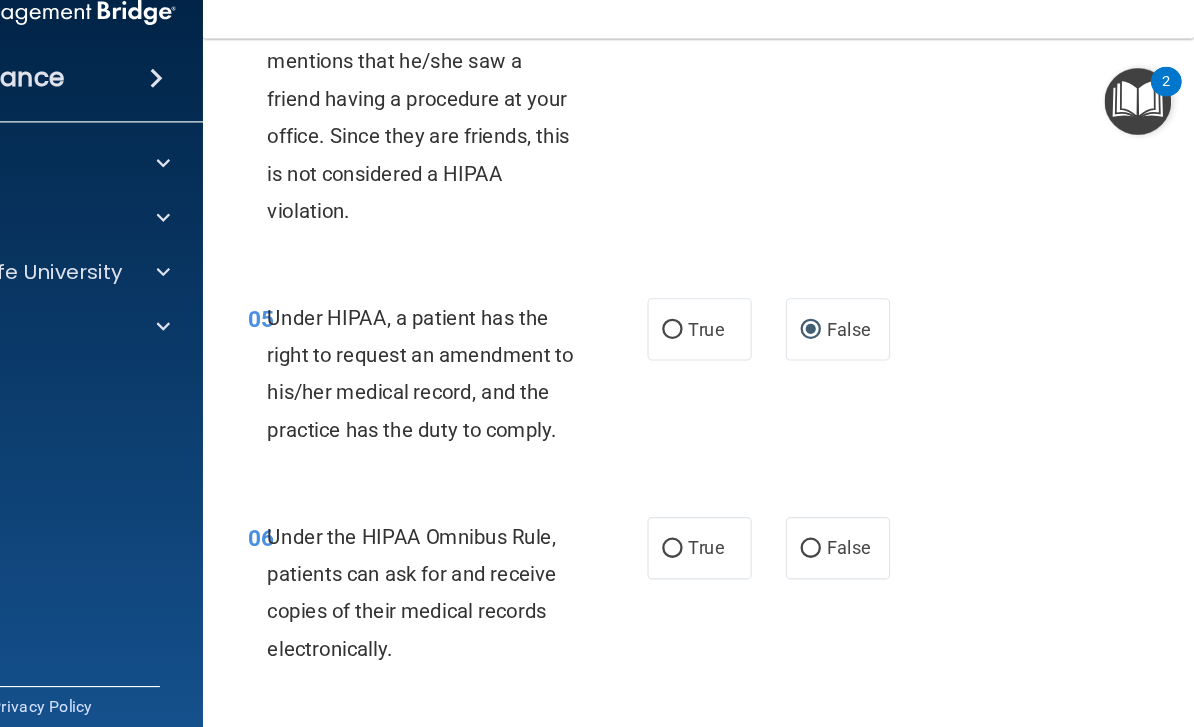 click on "True" at bounding box center [734, 514] 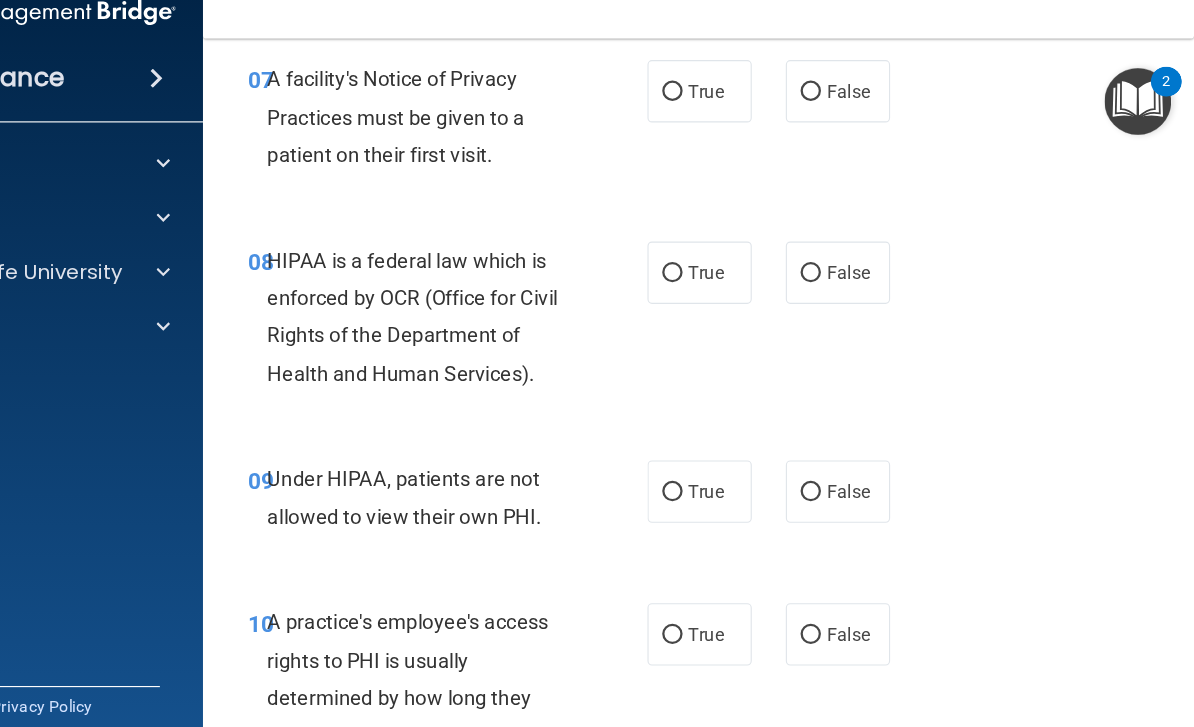 scroll, scrollTop: 1499, scrollLeft: 0, axis: vertical 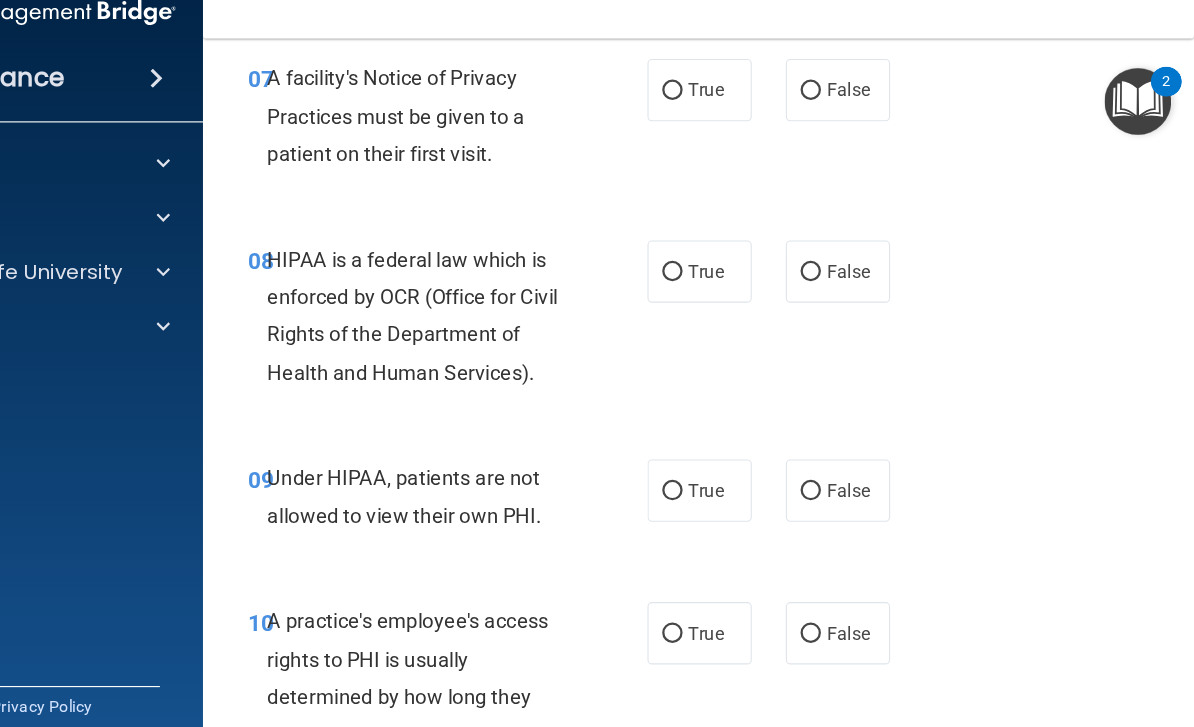 click on "False" at bounding box center (856, 110) 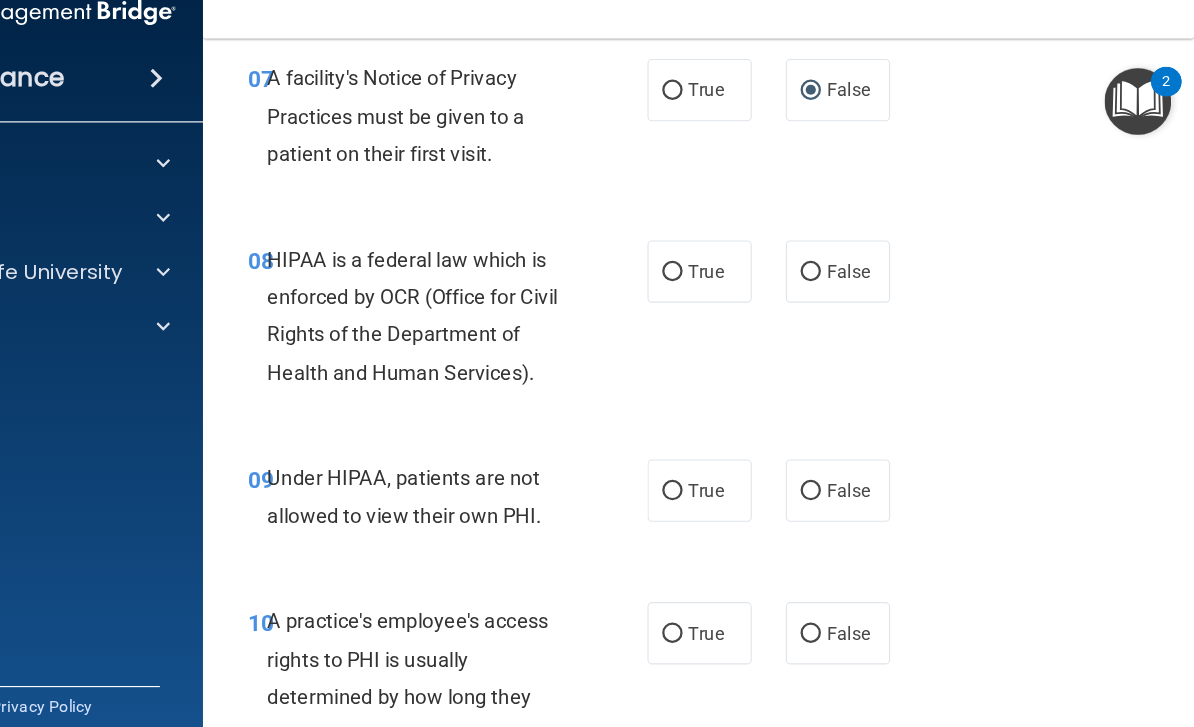 click on "True" at bounding box center (763, 109) 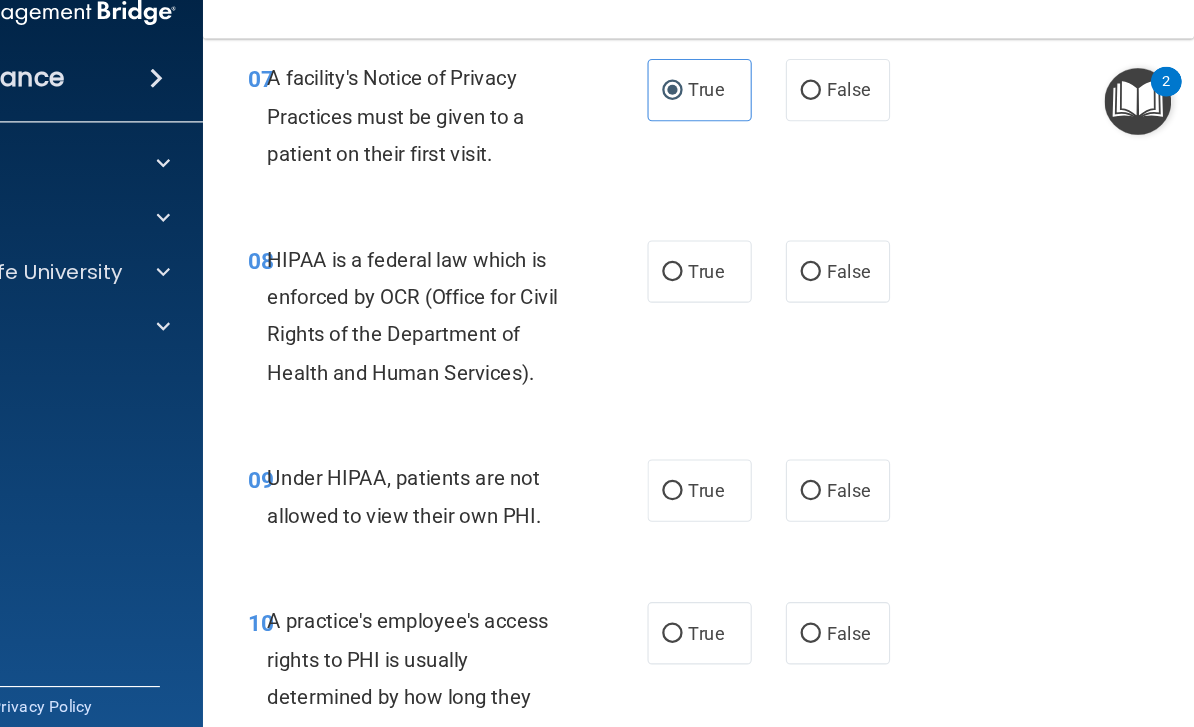 click on "True" at bounding box center (734, 270) 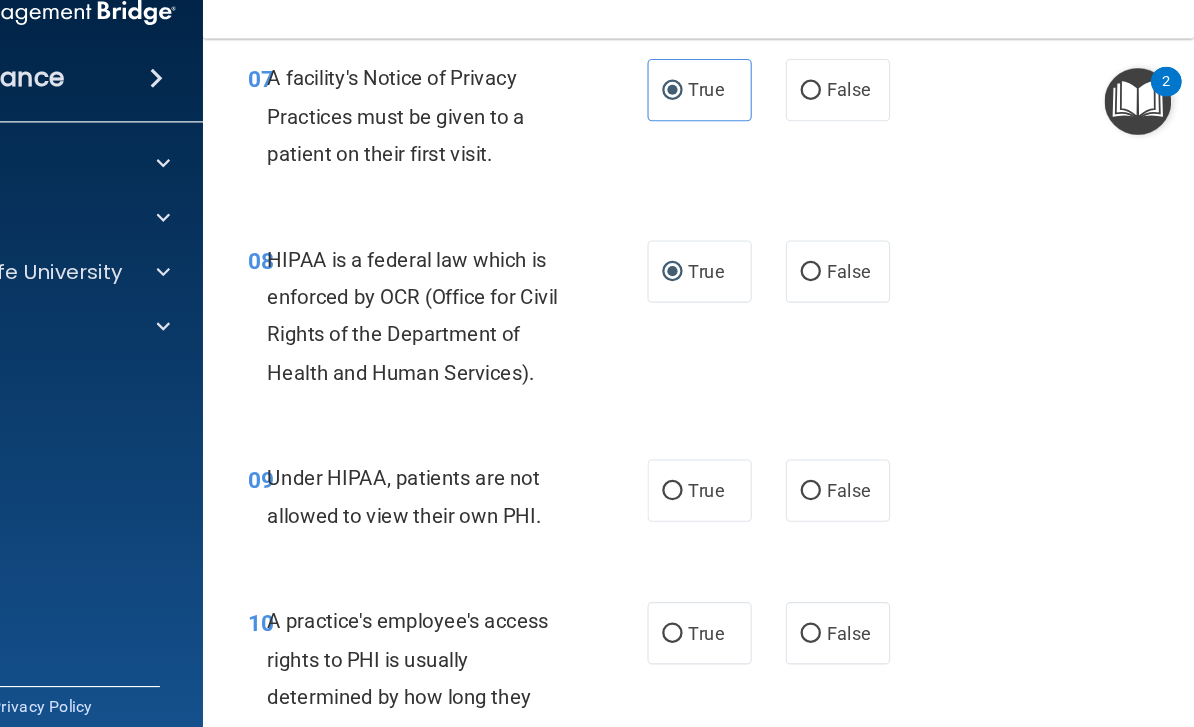scroll, scrollTop: 1624, scrollLeft: 0, axis: vertical 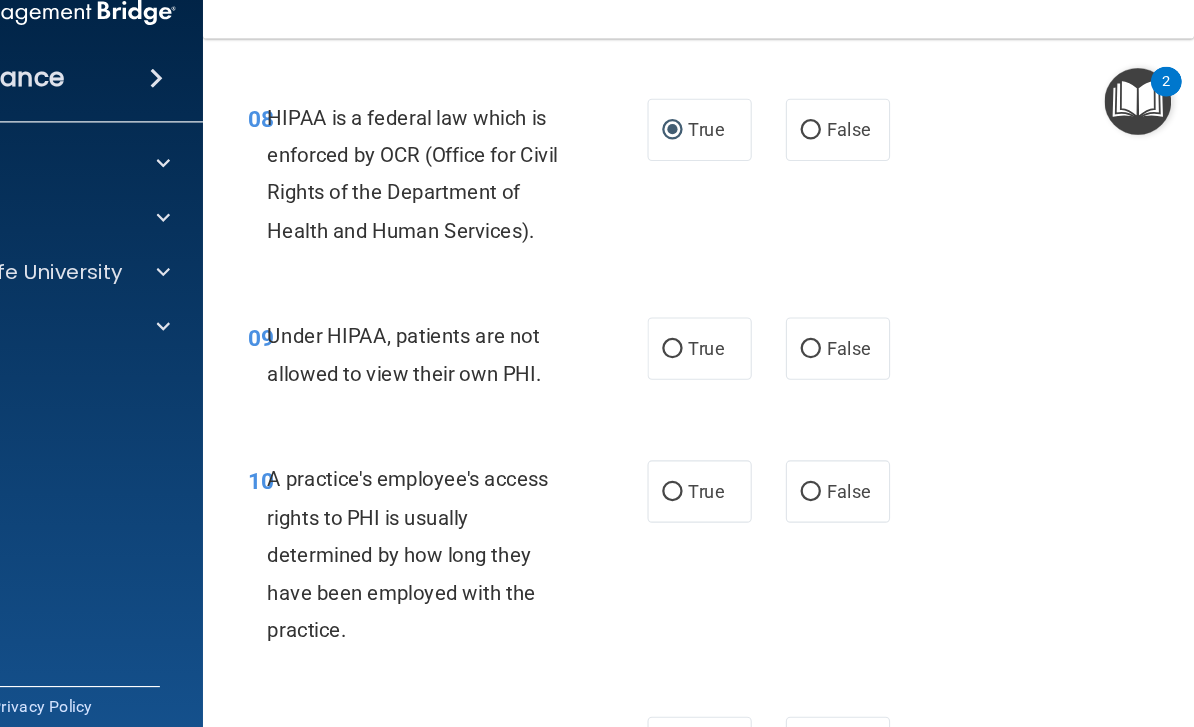 click on "False" at bounding box center [856, 338] 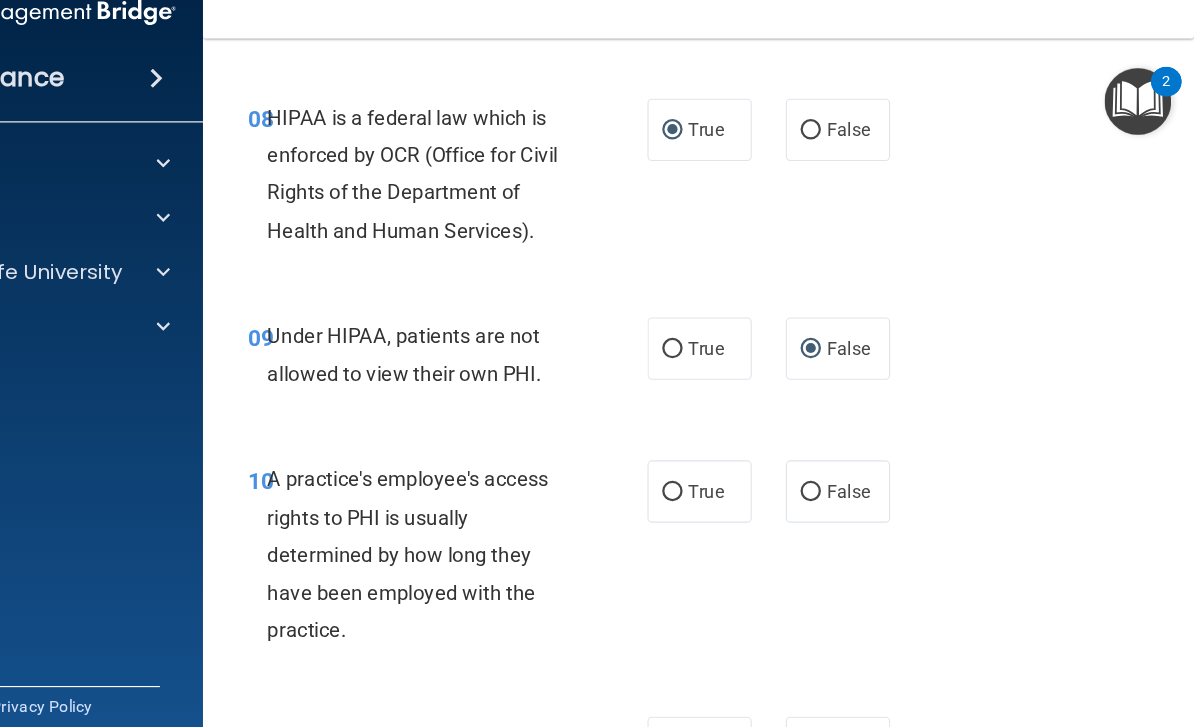 click on "False" at bounding box center (856, 464) 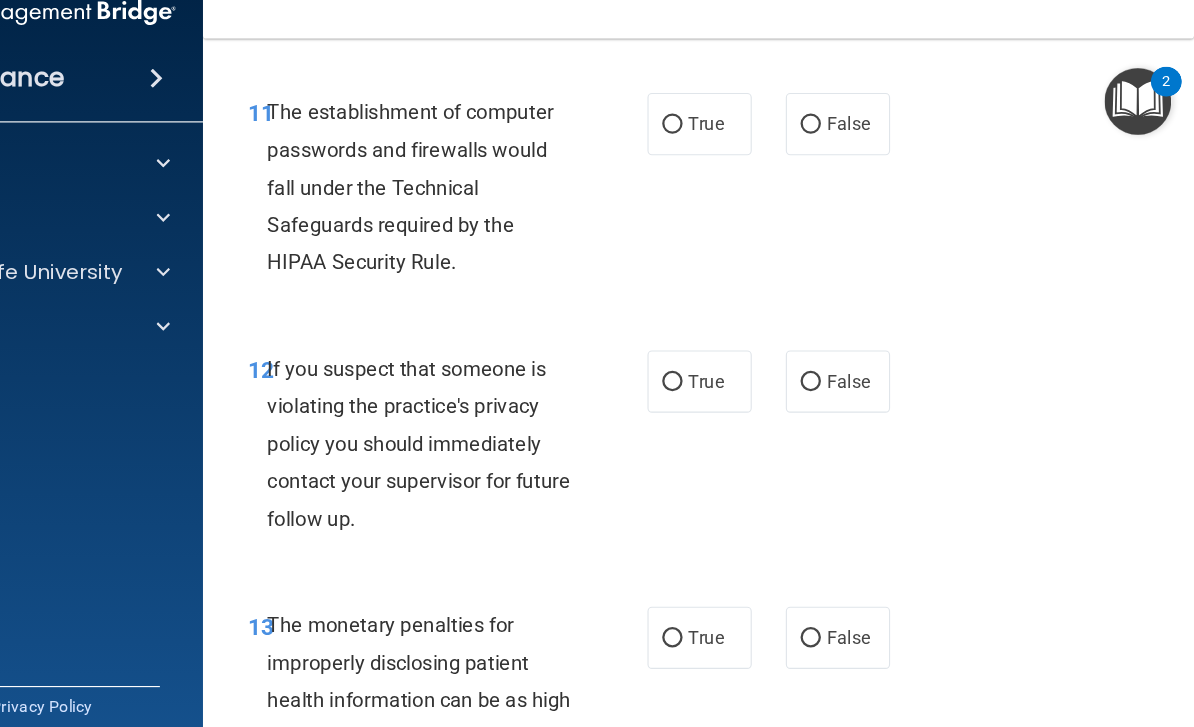 scroll, scrollTop: 2171, scrollLeft: 0, axis: vertical 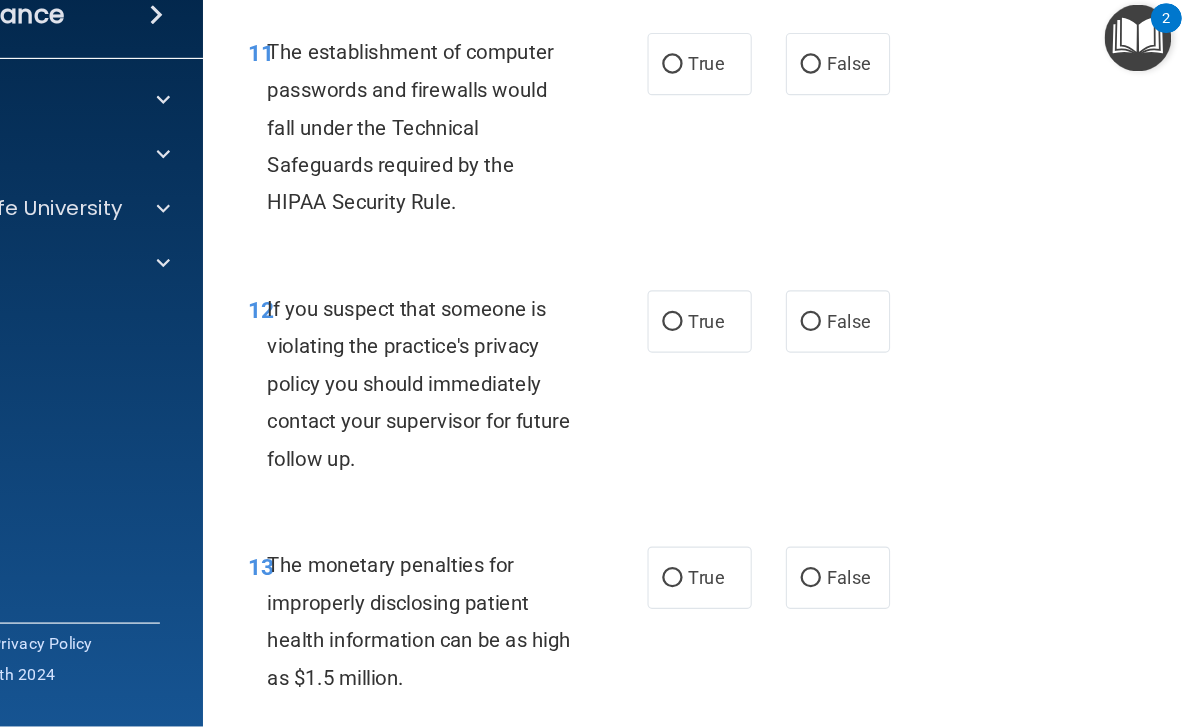 click on "True" at bounding box center [734, 143] 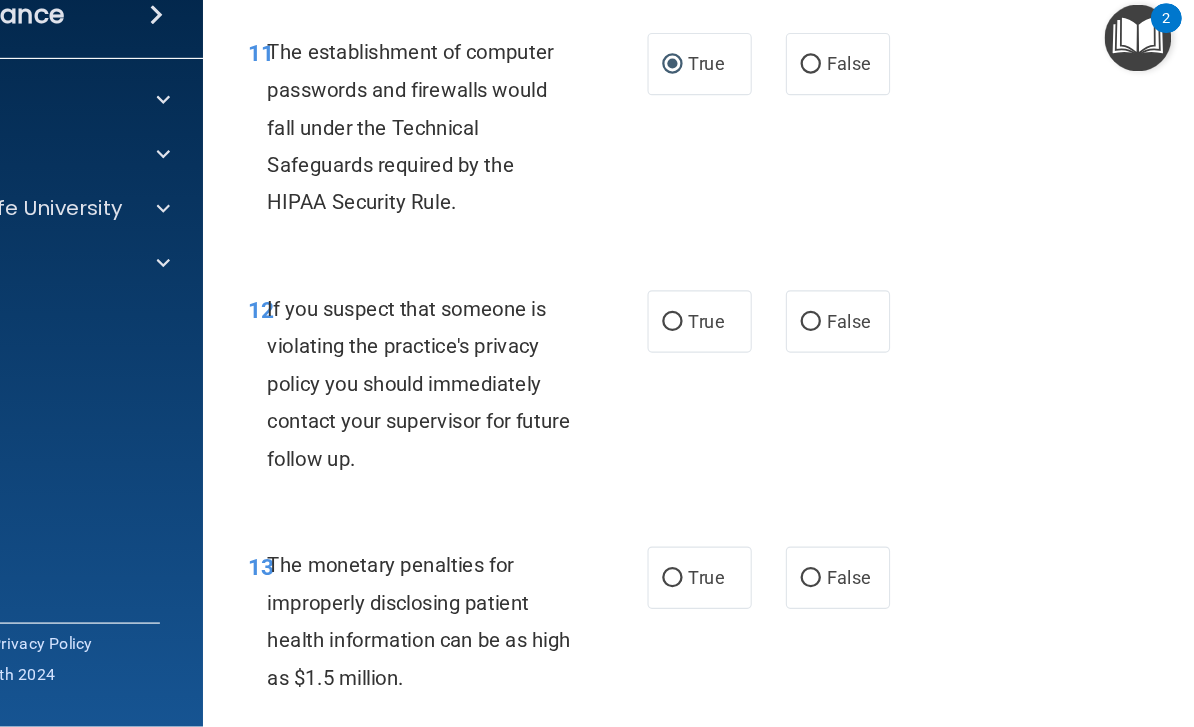 click on "True" at bounding box center [758, 369] 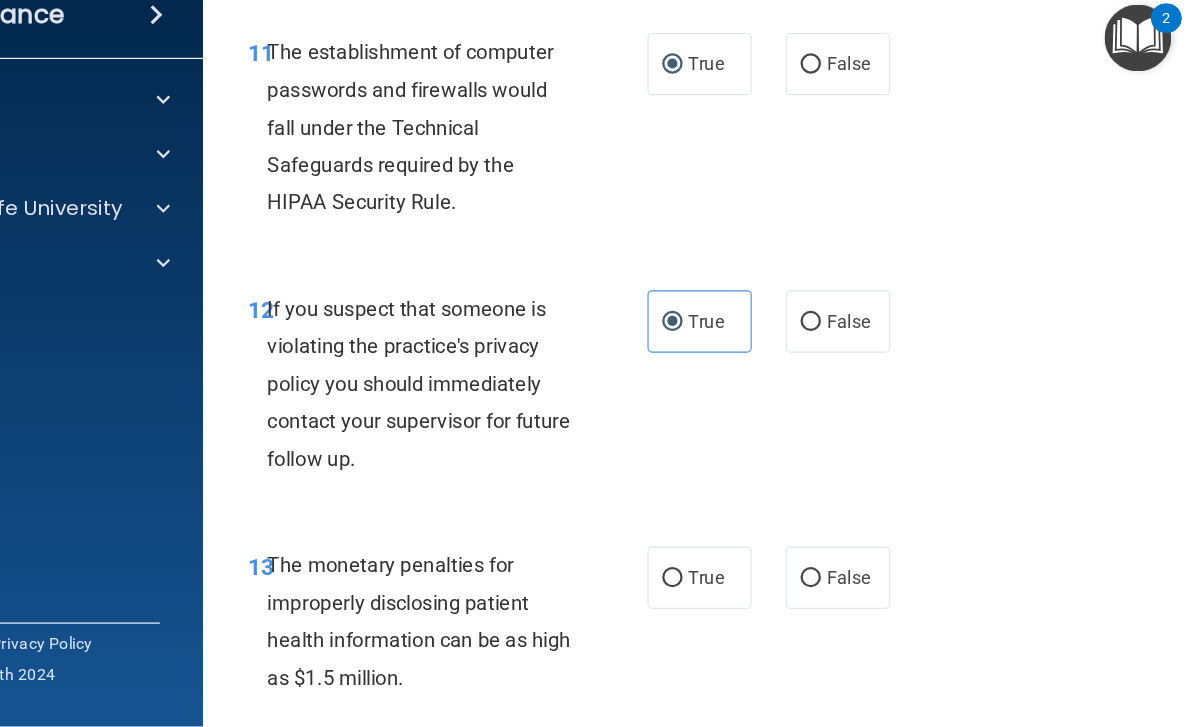 click on "True" at bounding box center [734, 596] 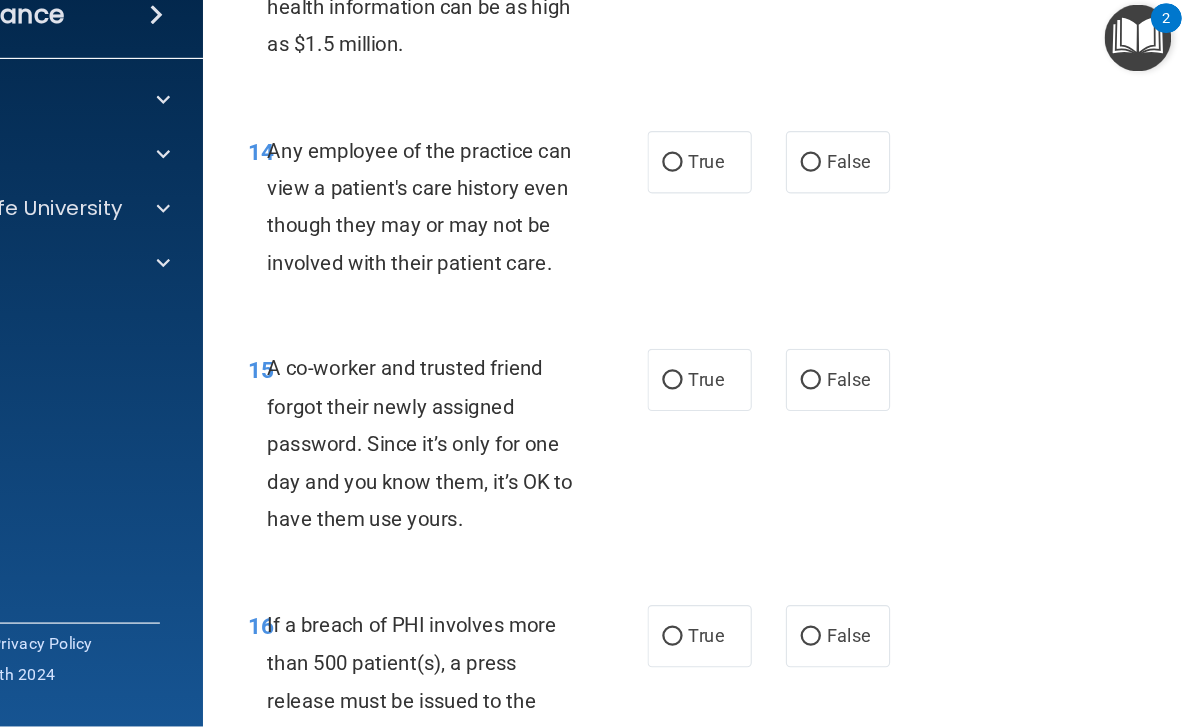 scroll, scrollTop: 2732, scrollLeft: 0, axis: vertical 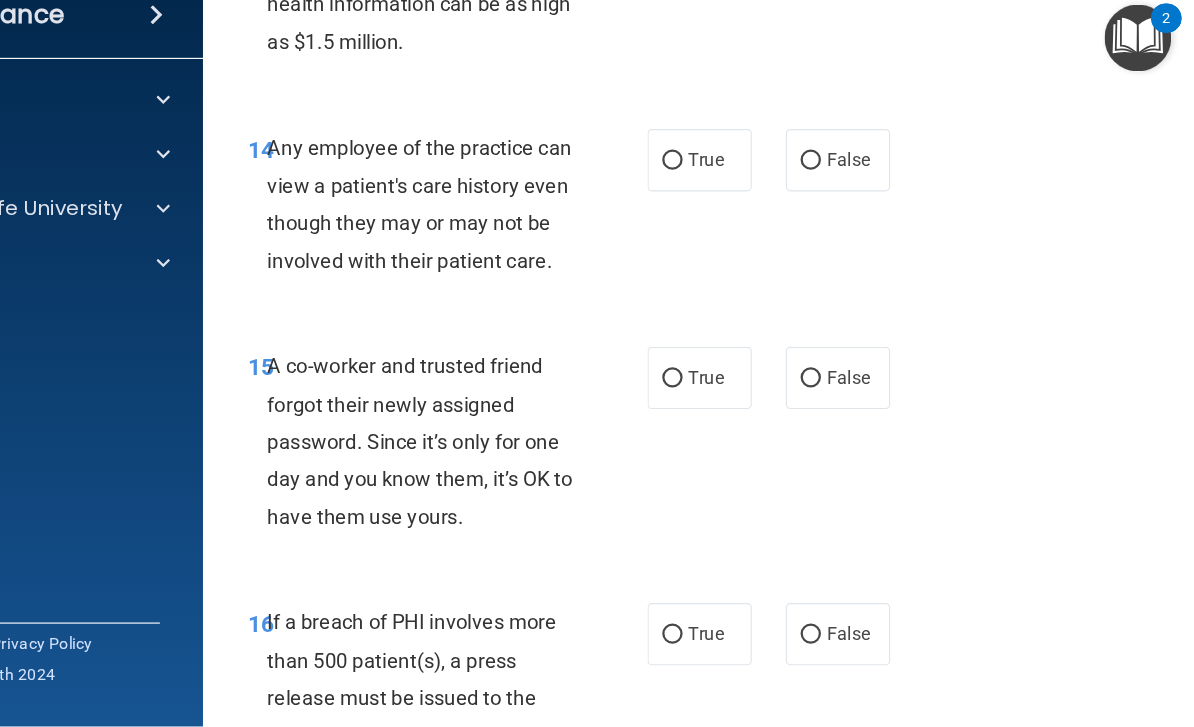 click on "False" at bounding box center (856, 228) 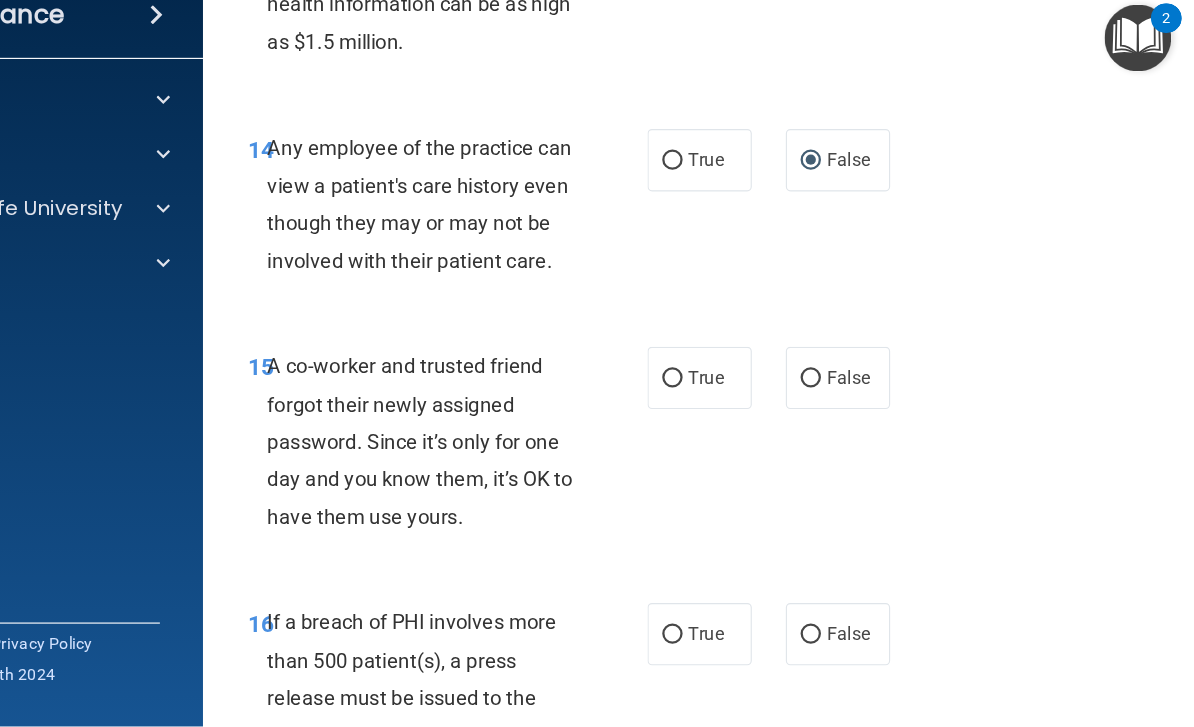 click on "False" at bounding box center [856, 420] 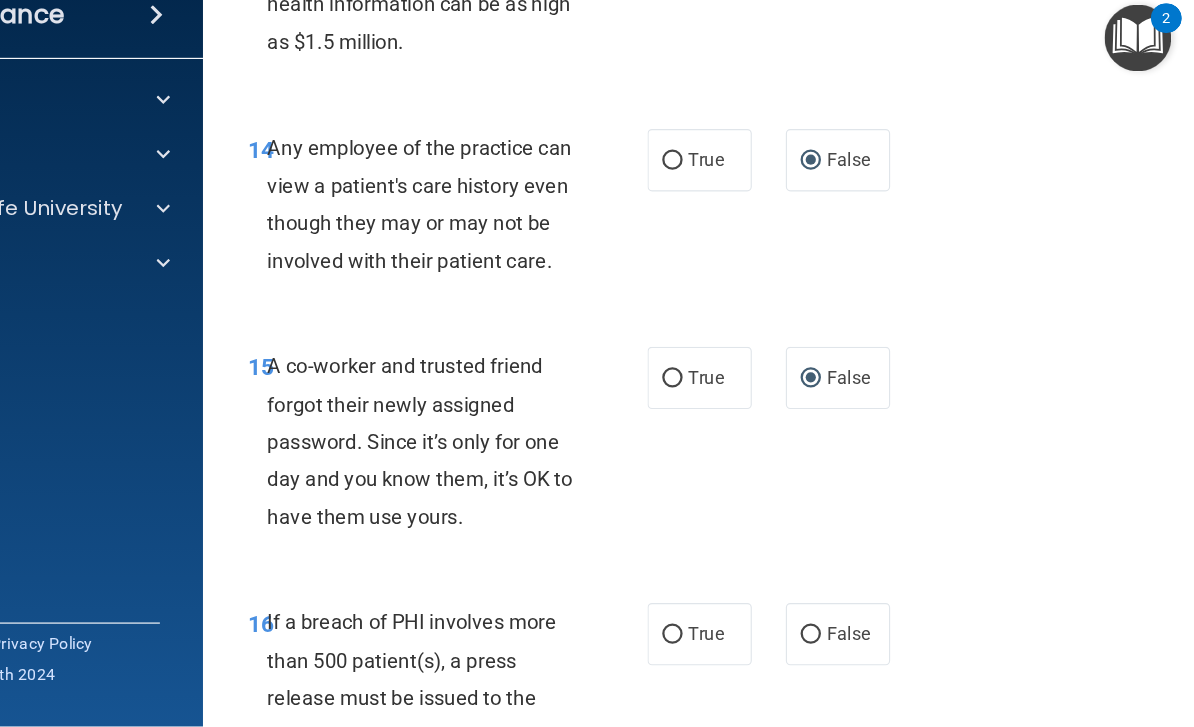 click on "True" at bounding box center (758, 645) 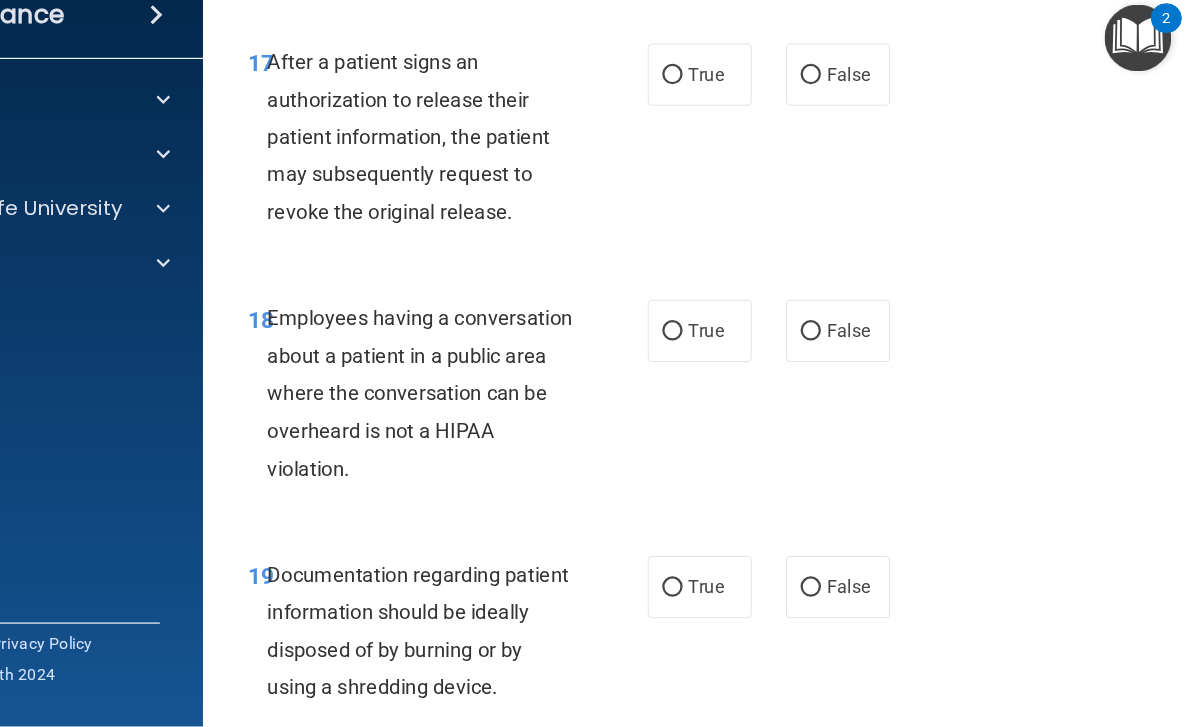 scroll, scrollTop: 3454, scrollLeft: 0, axis: vertical 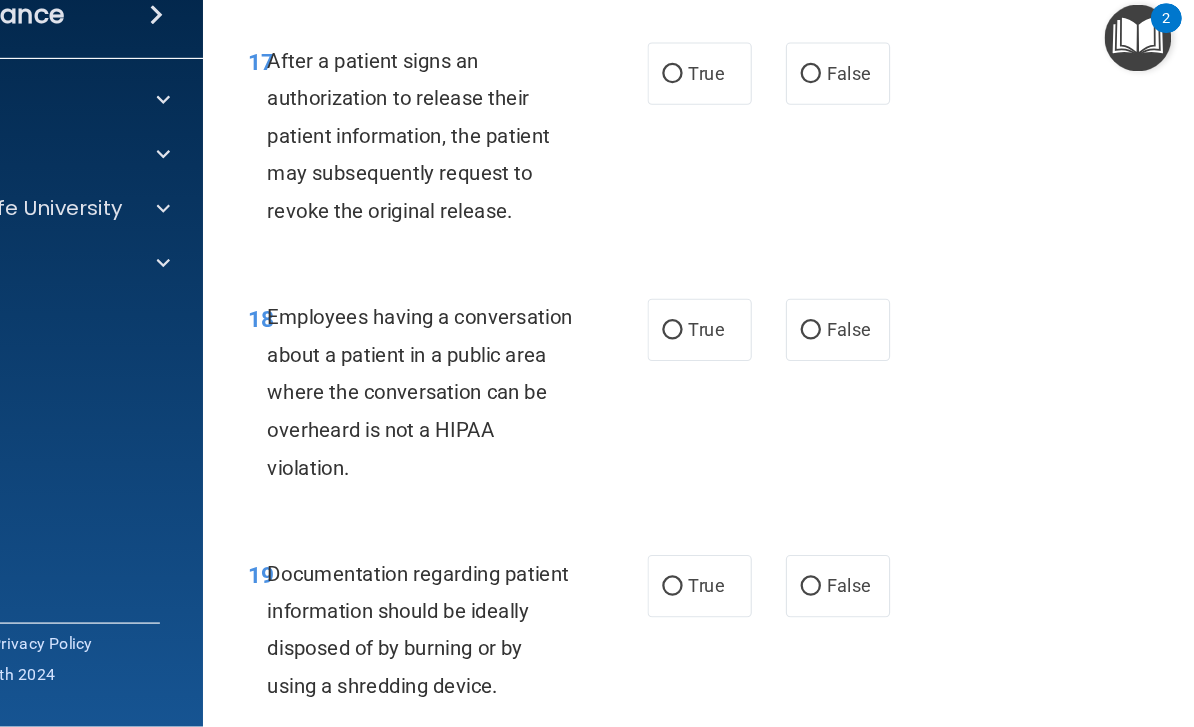 click on "True" at bounding box center [734, 151] 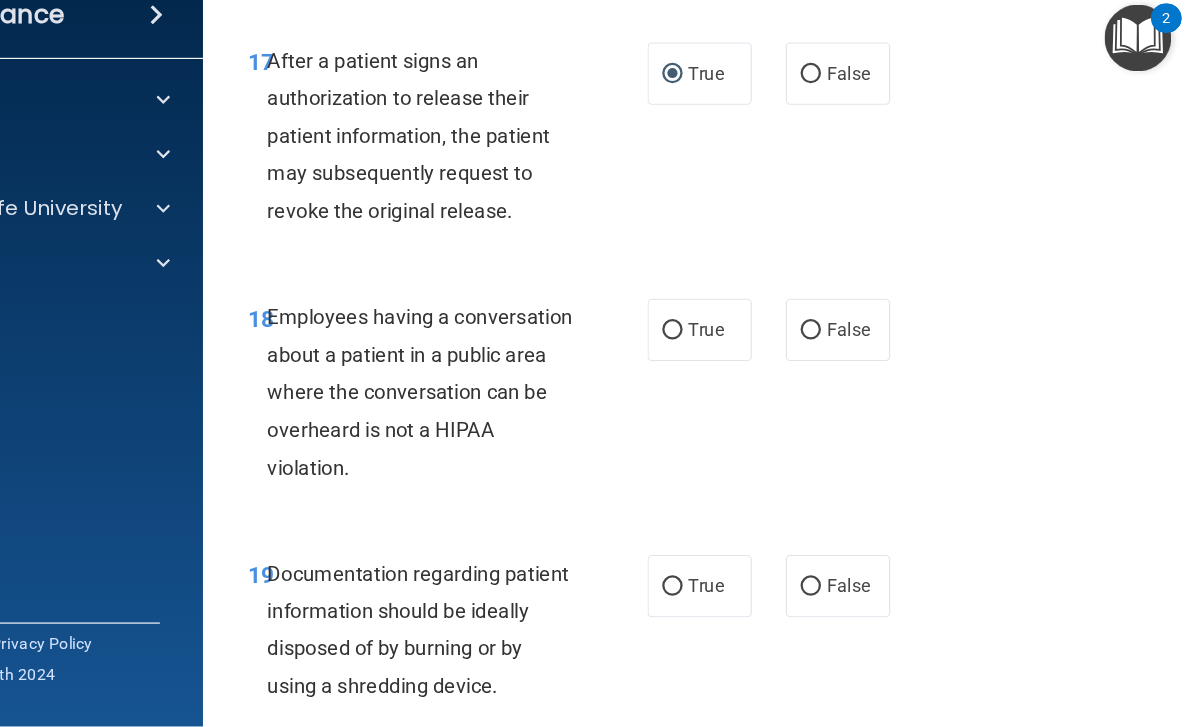 click on "False" at bounding box center (856, 377) 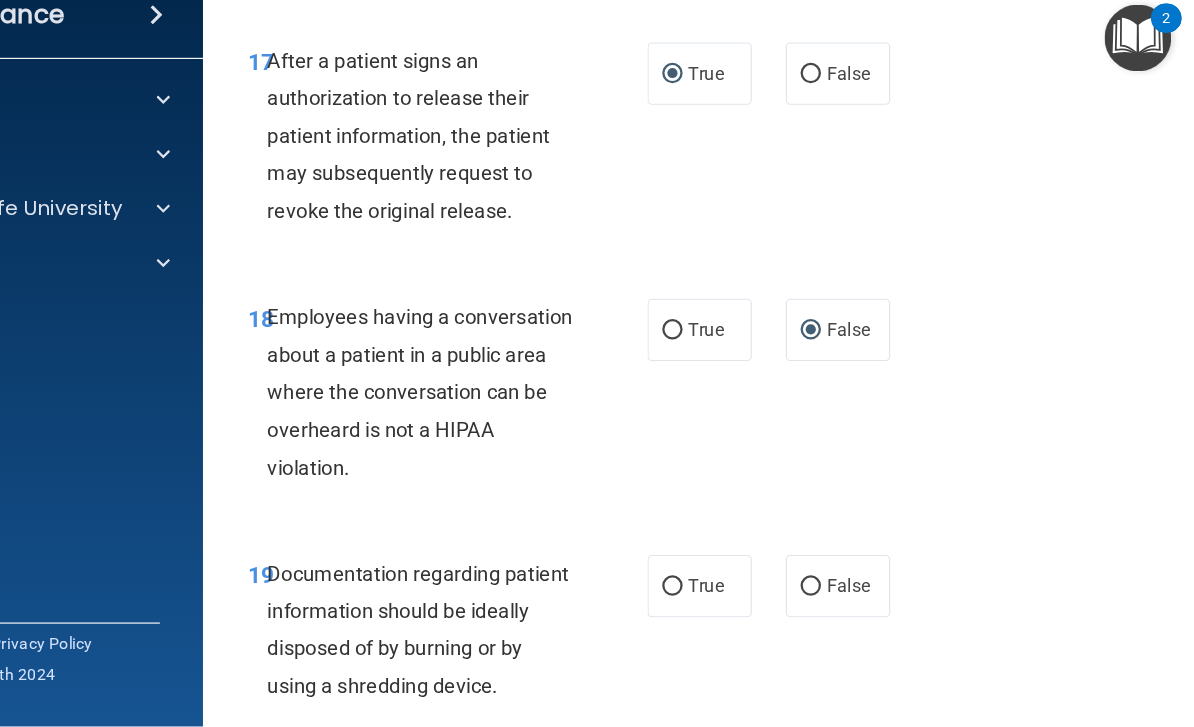 click on "True" at bounding box center [758, 602] 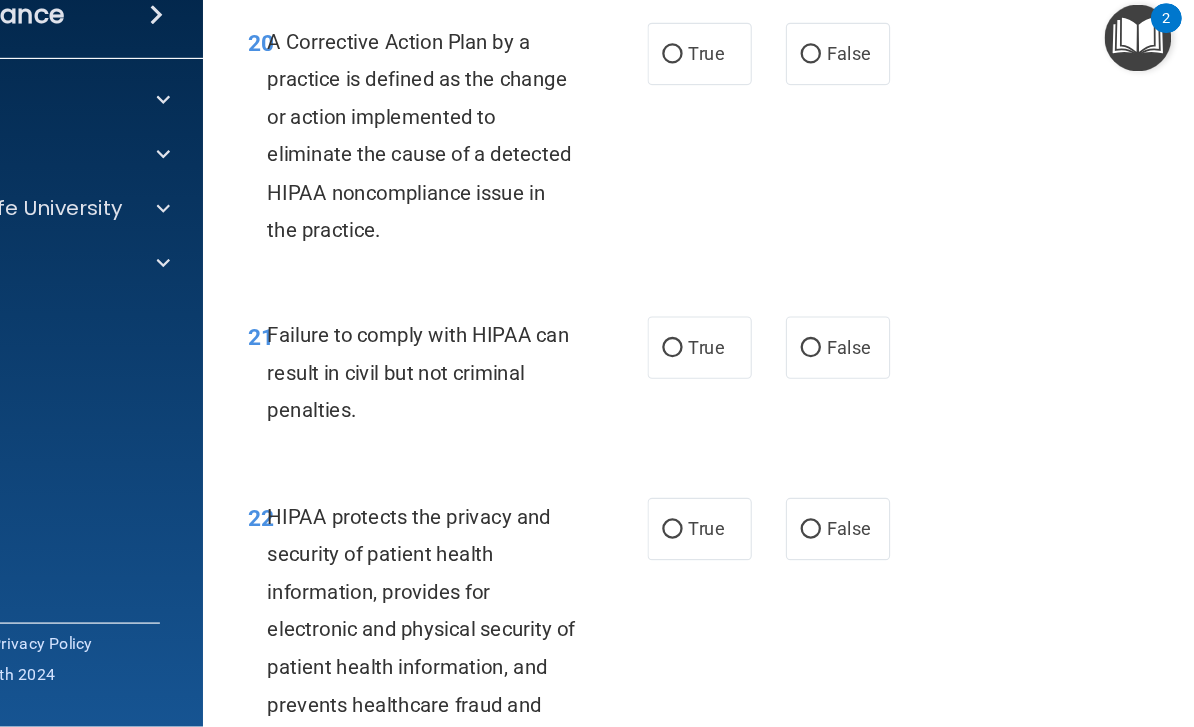 scroll, scrollTop: 4117, scrollLeft: 0, axis: vertical 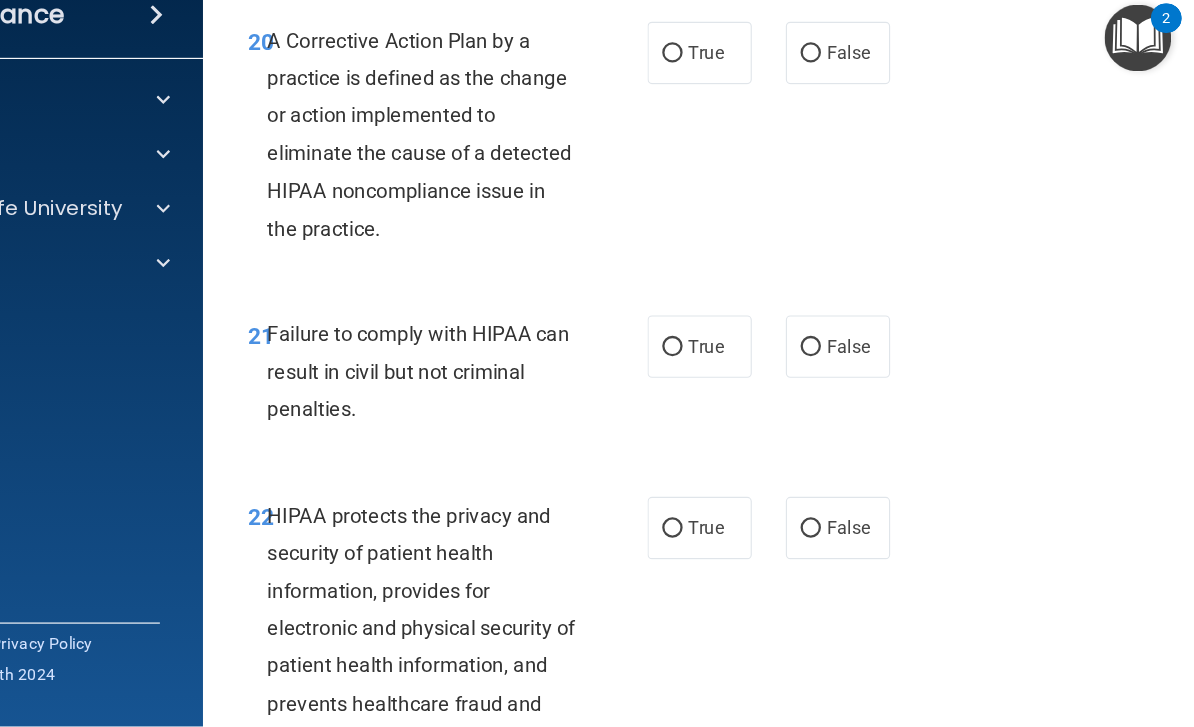 click on "True" at bounding box center [758, 132] 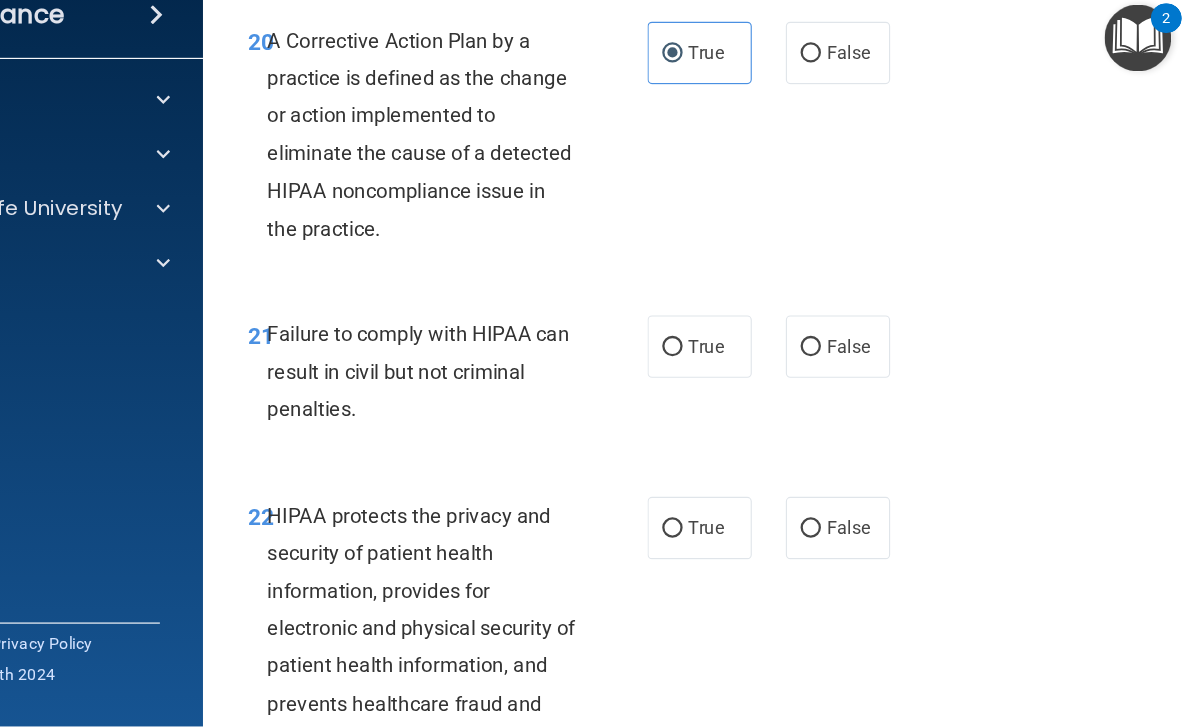 click on "False" at bounding box center (856, 392) 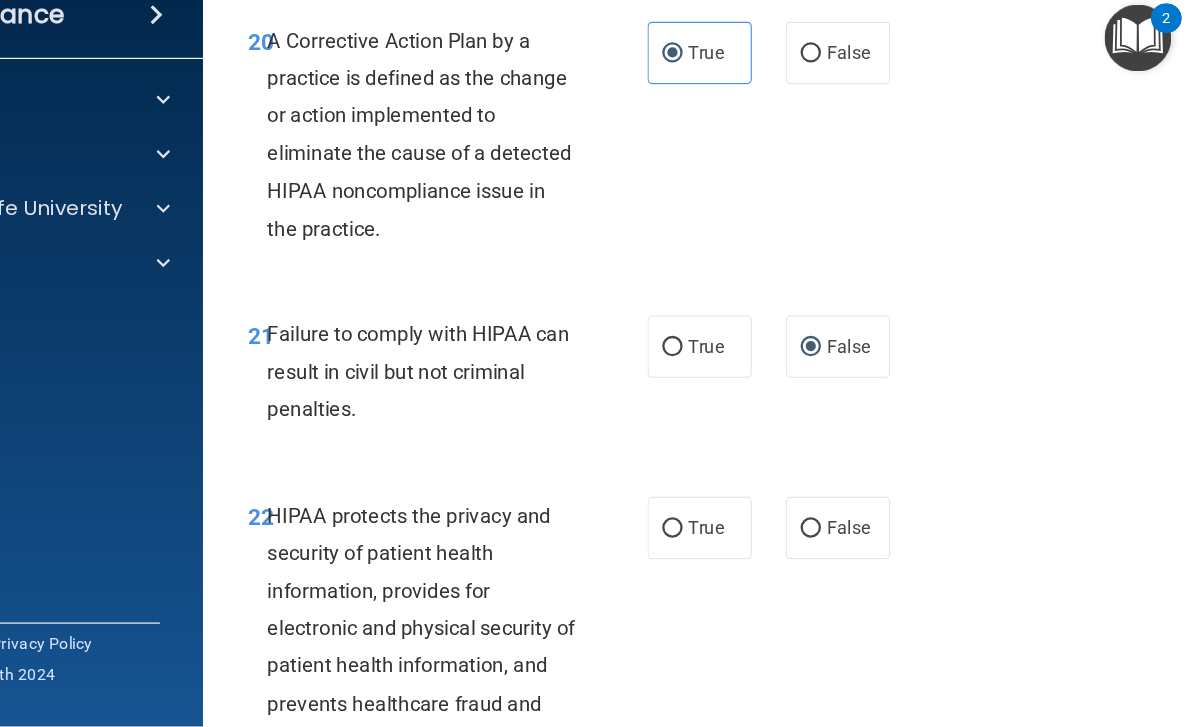 click on "True" at bounding box center (734, 552) 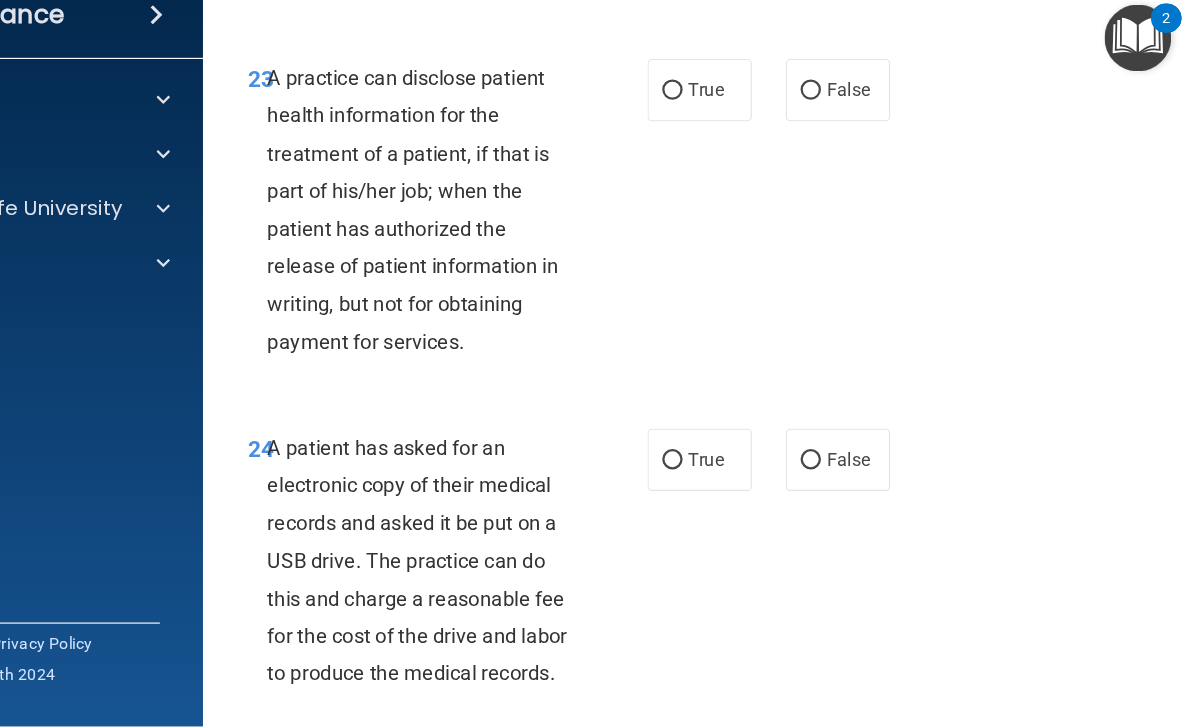 scroll, scrollTop: 4796, scrollLeft: 0, axis: vertical 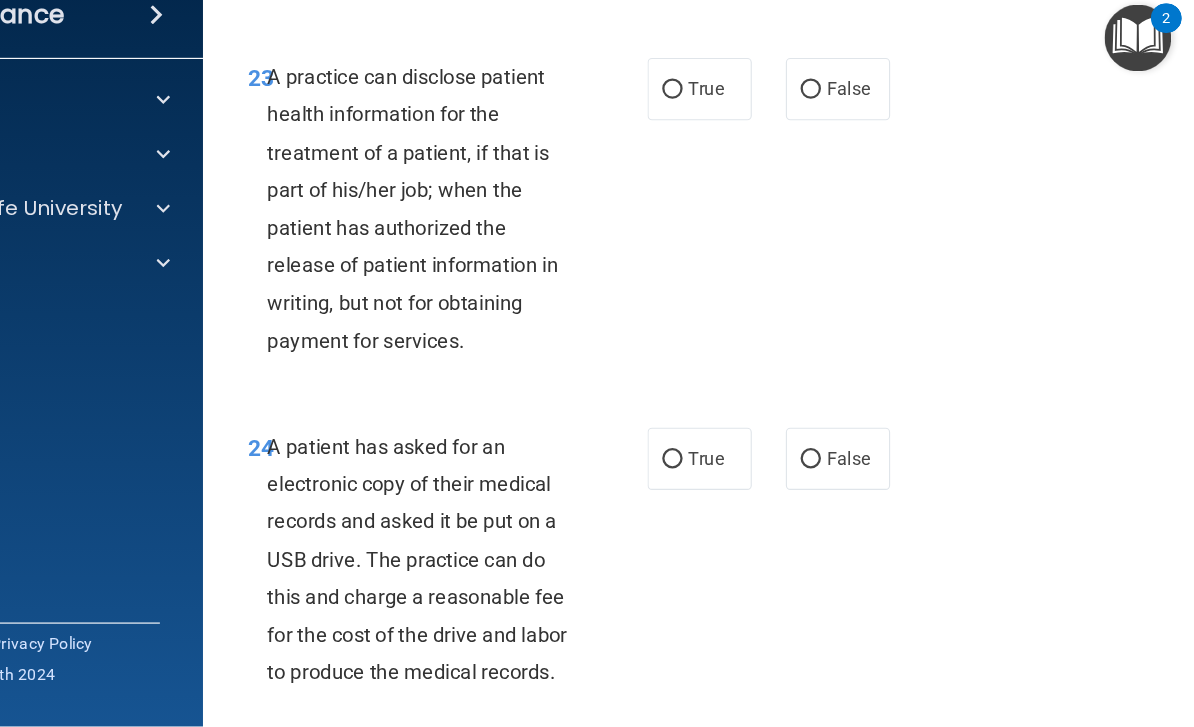 click on "False" at bounding box center (856, 165) 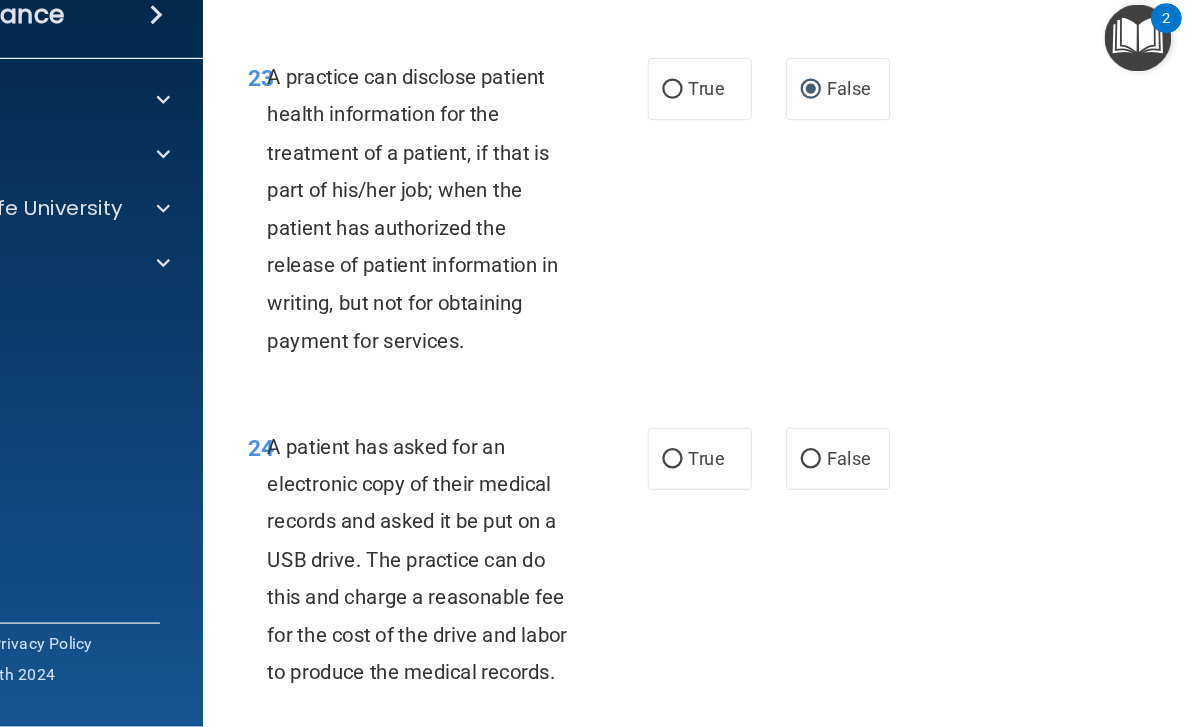 click on "True" at bounding box center (734, 491) 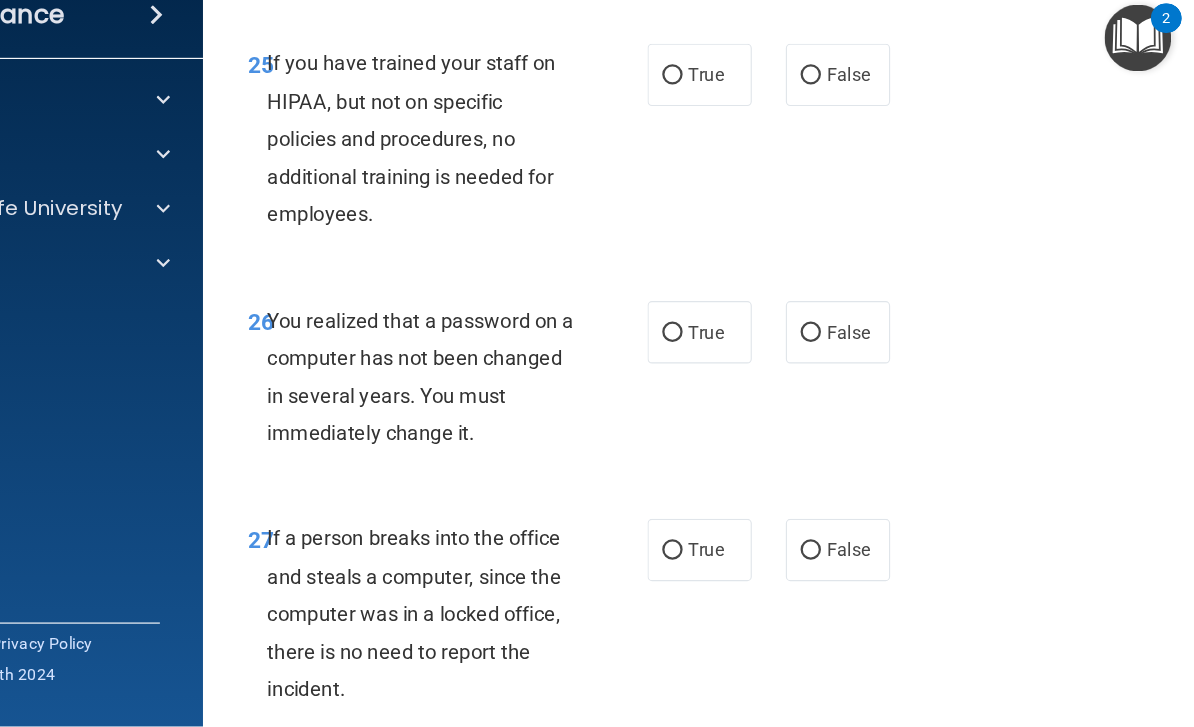 scroll, scrollTop: 5425, scrollLeft: 0, axis: vertical 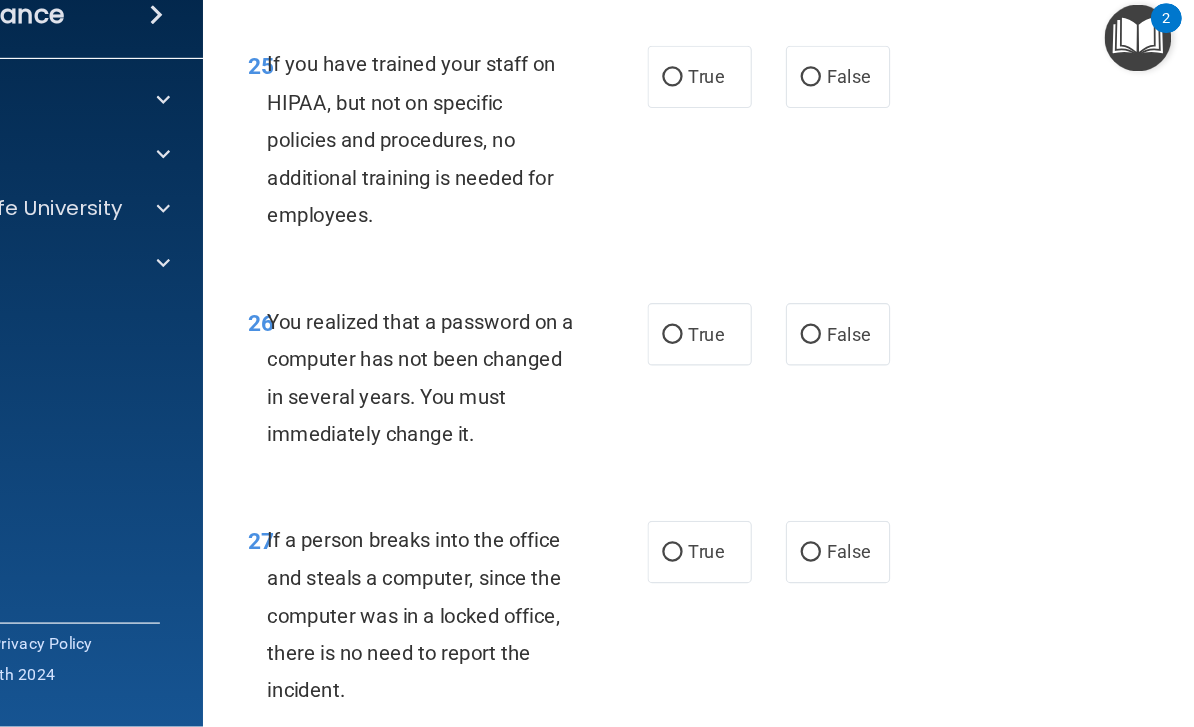 click on "False" at bounding box center (856, 154) 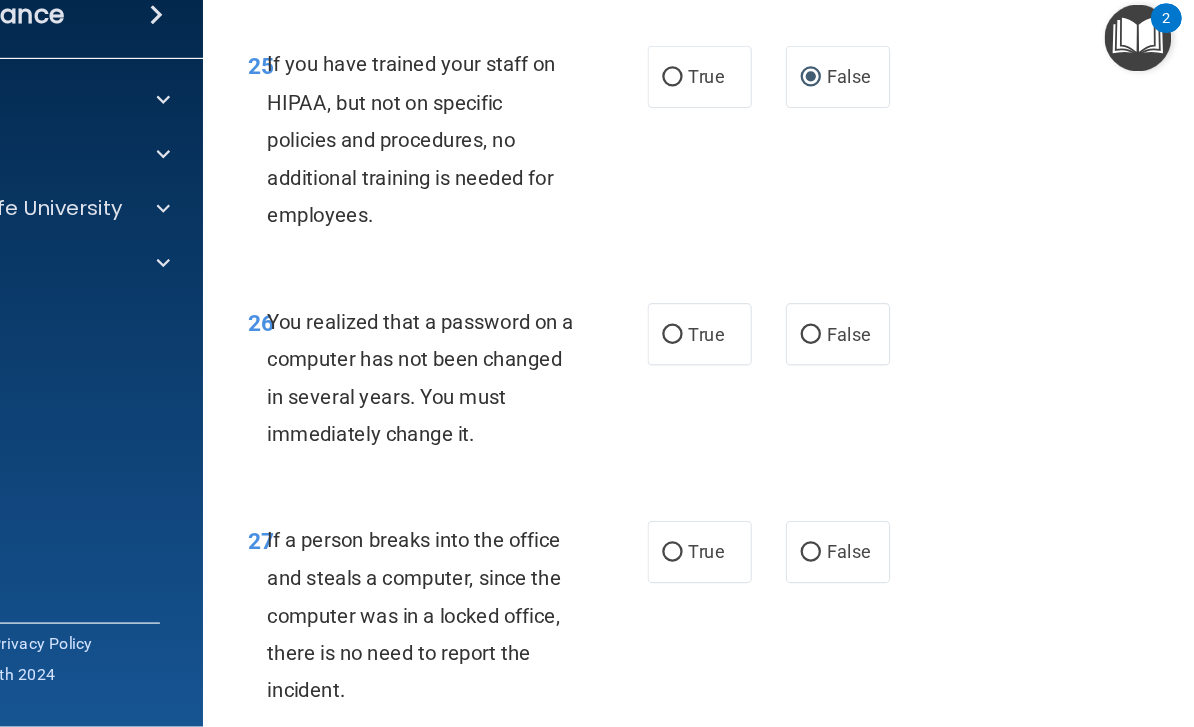 click on "True" at bounding box center (758, 380) 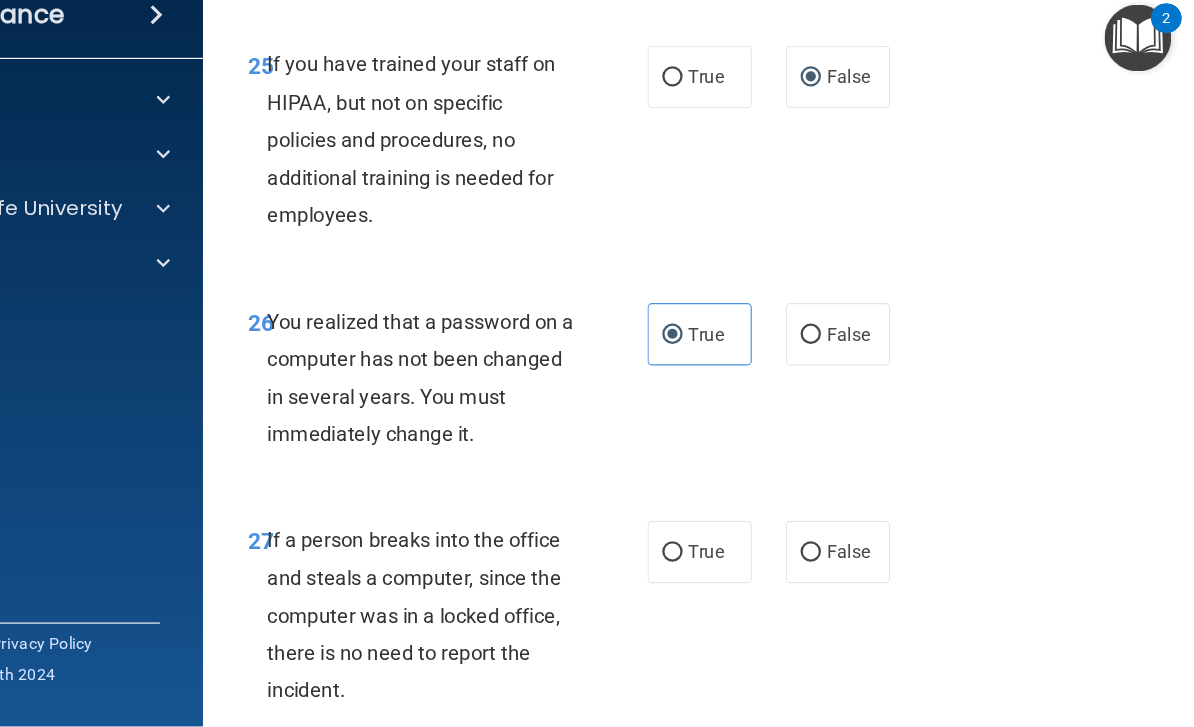 click on "False" at bounding box center (856, 573) 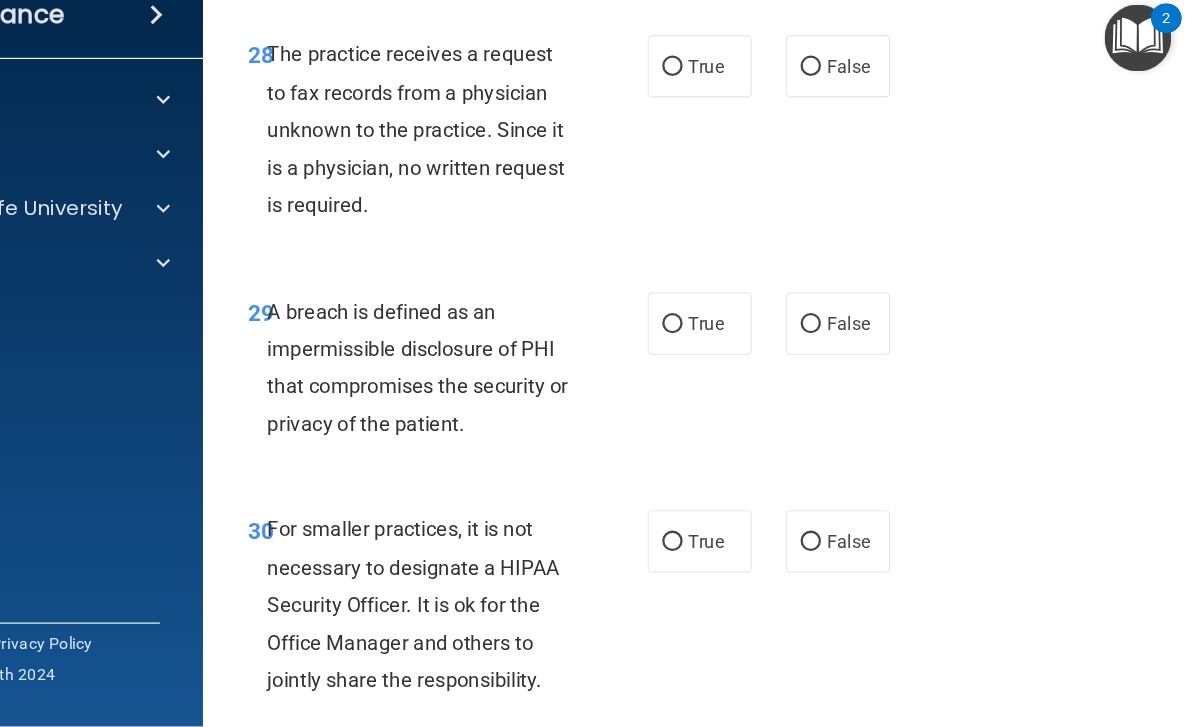 scroll, scrollTop: 6068, scrollLeft: 0, axis: vertical 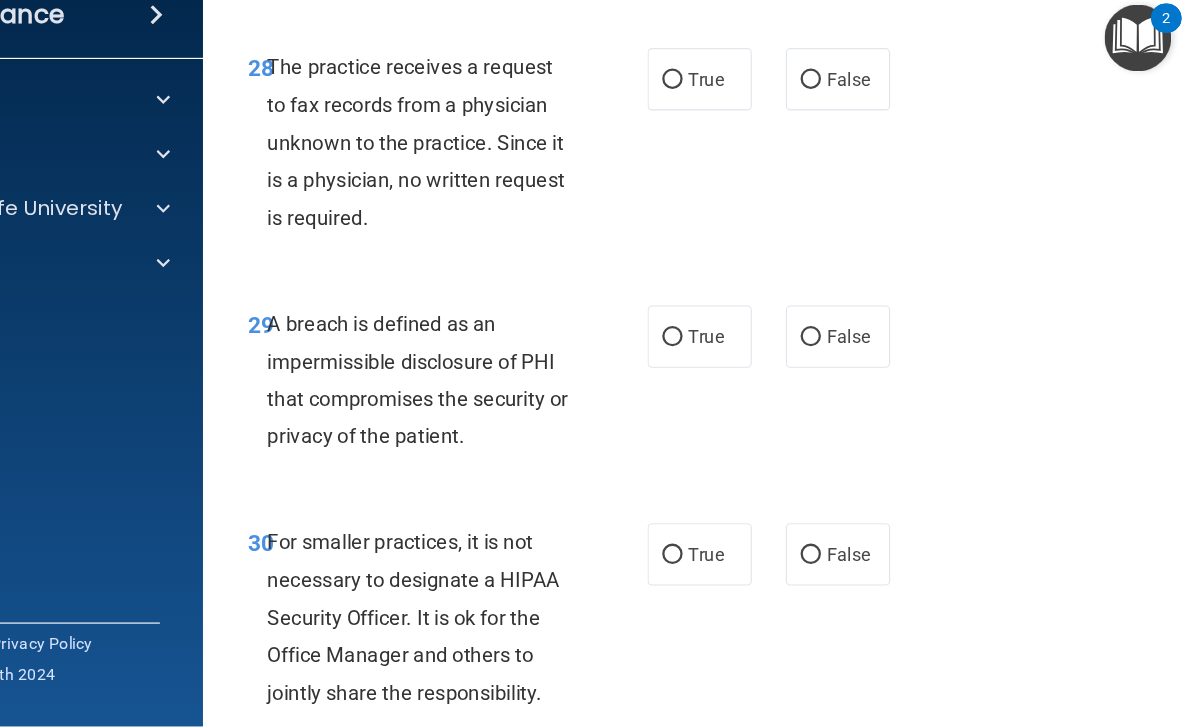 click on "False" at bounding box center (856, 156) 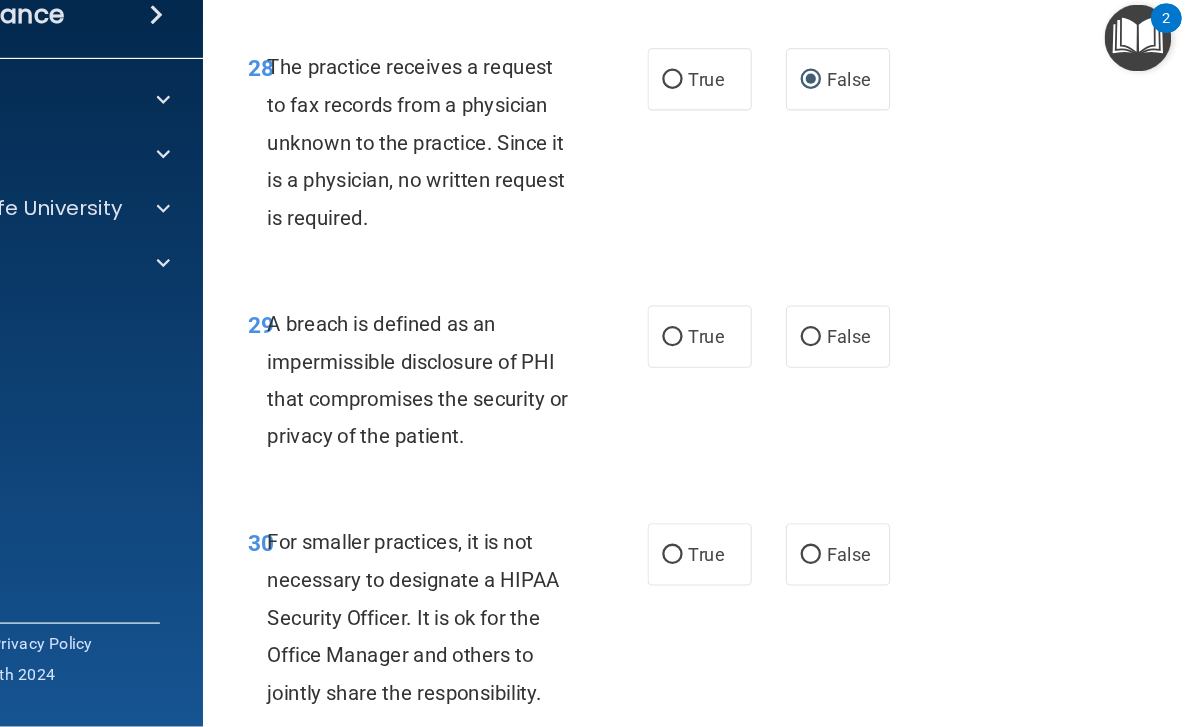 click on "True" at bounding box center [734, 383] 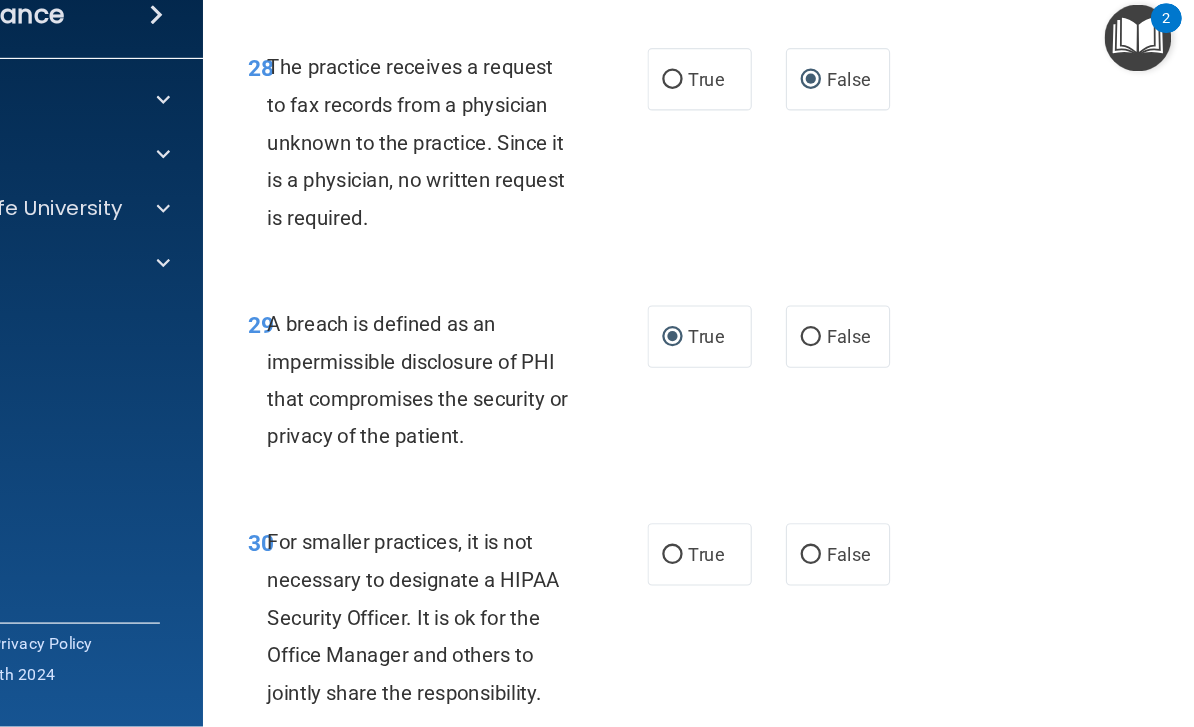 click on "False" at bounding box center (856, 575) 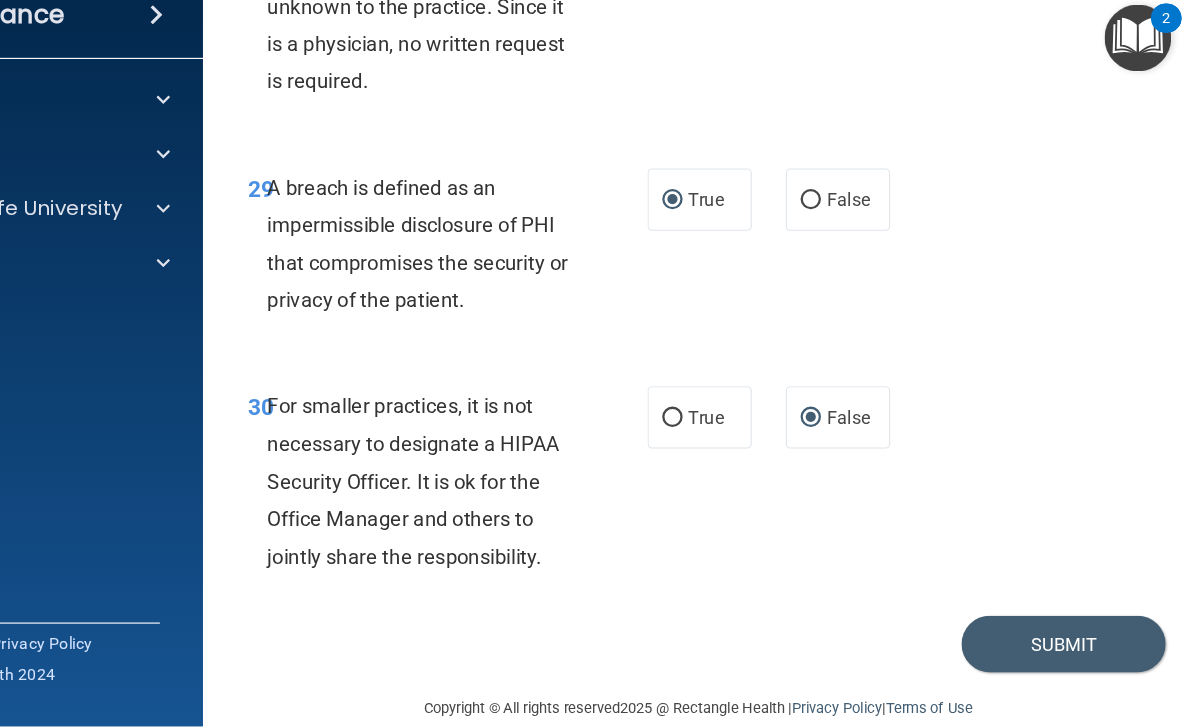 scroll, scrollTop: 6187, scrollLeft: 0, axis: vertical 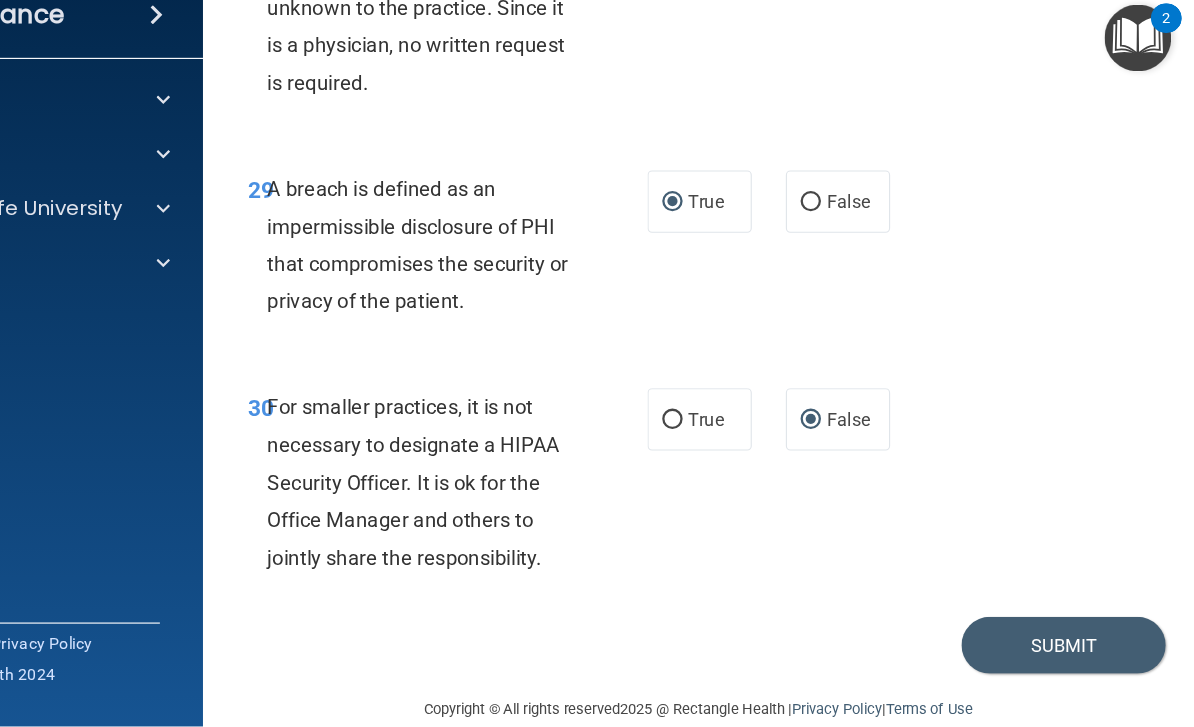 click on "Submit" at bounding box center (1079, 655) 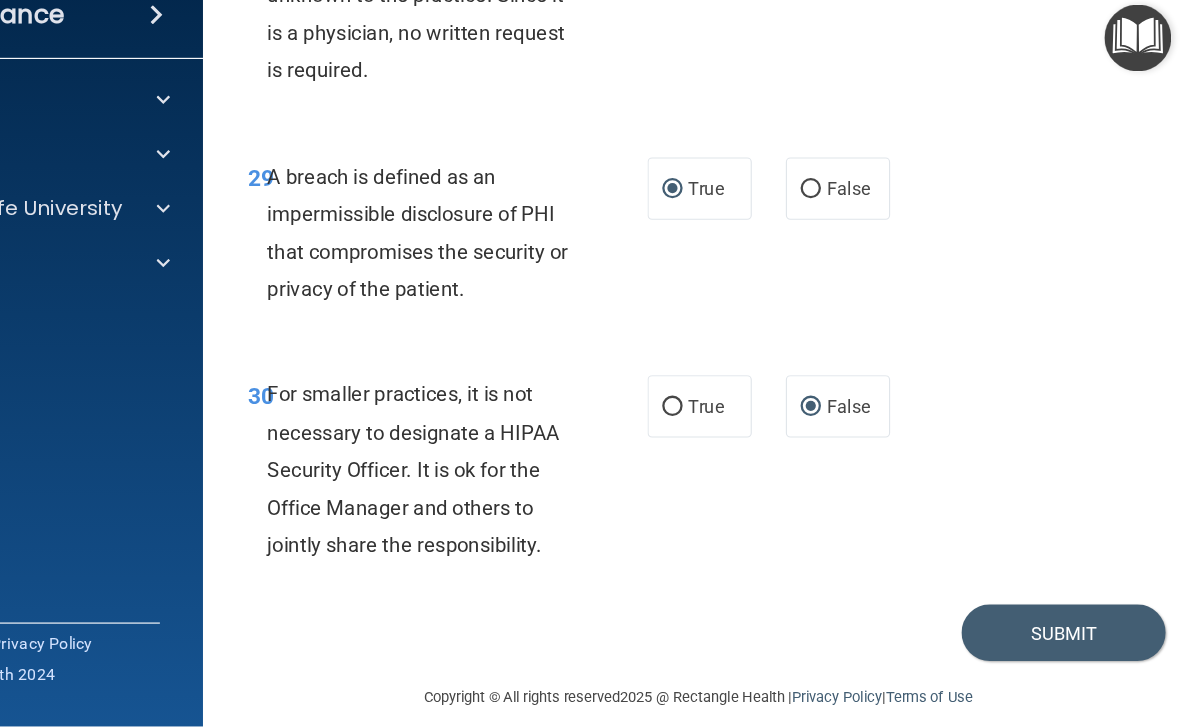 scroll, scrollTop: 0, scrollLeft: 0, axis: both 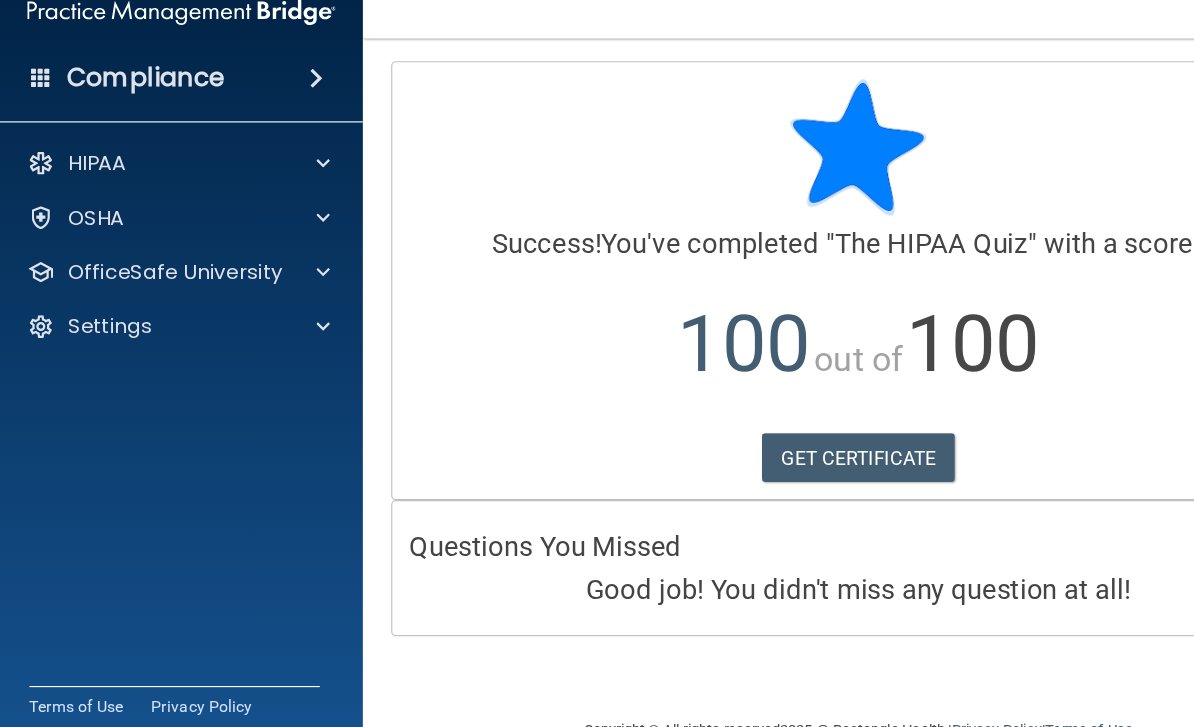 click on "OfficeSafe University" at bounding box center (133, 270) 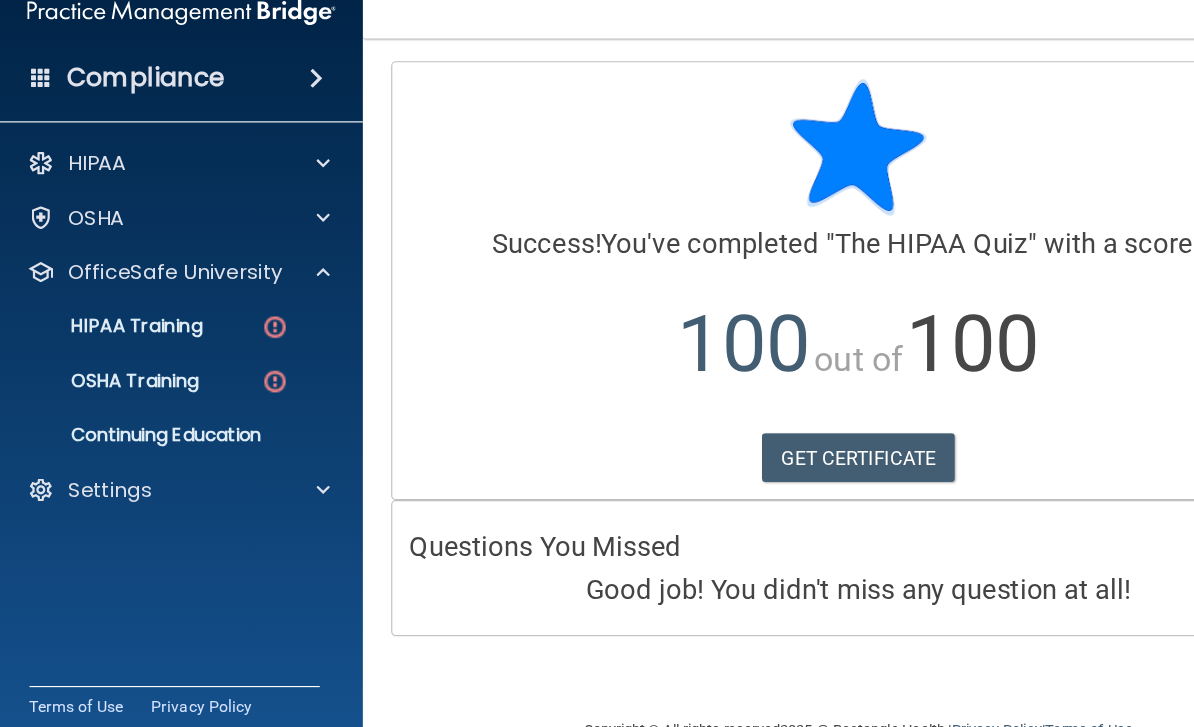 click on "HIPAA Training" at bounding box center (95, 318) 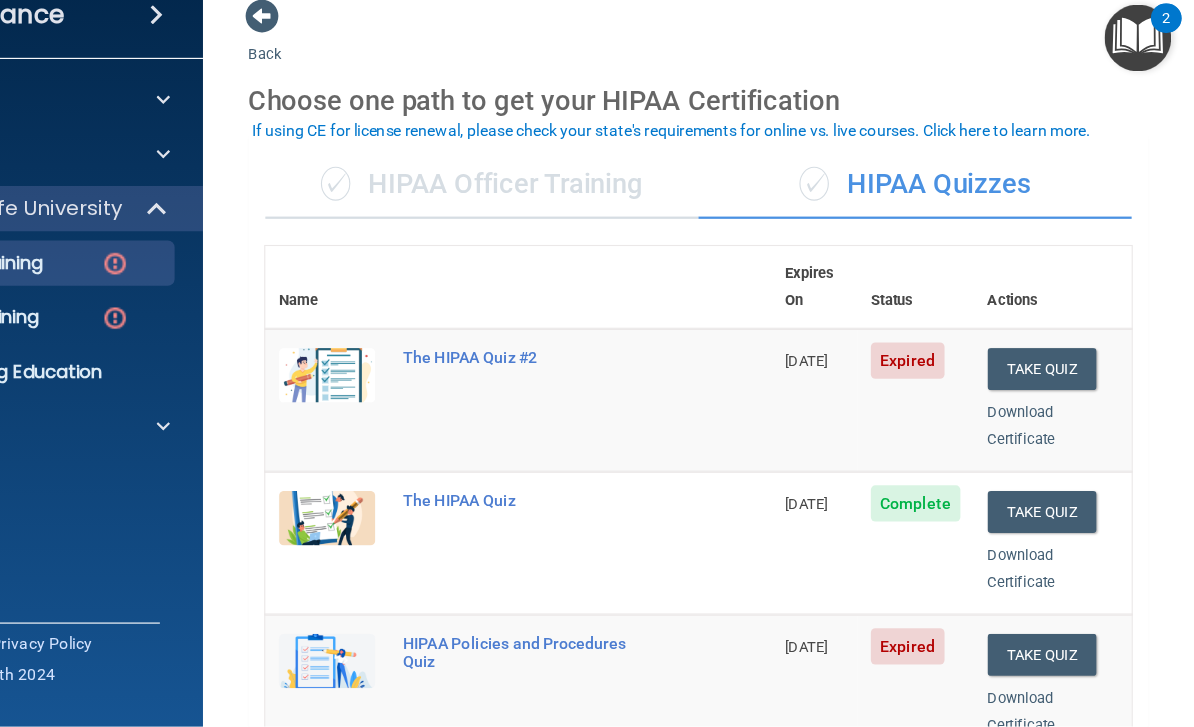 scroll, scrollTop: 0, scrollLeft: 0, axis: both 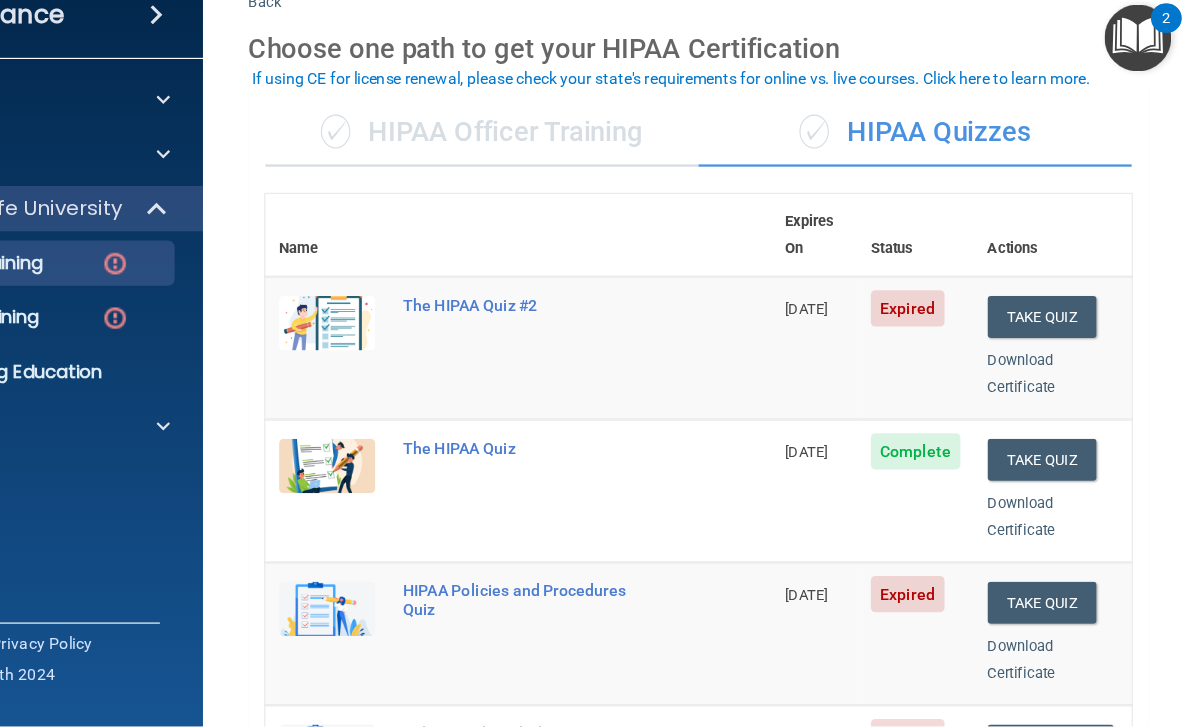 click on "Expired" at bounding box center [941, 358] 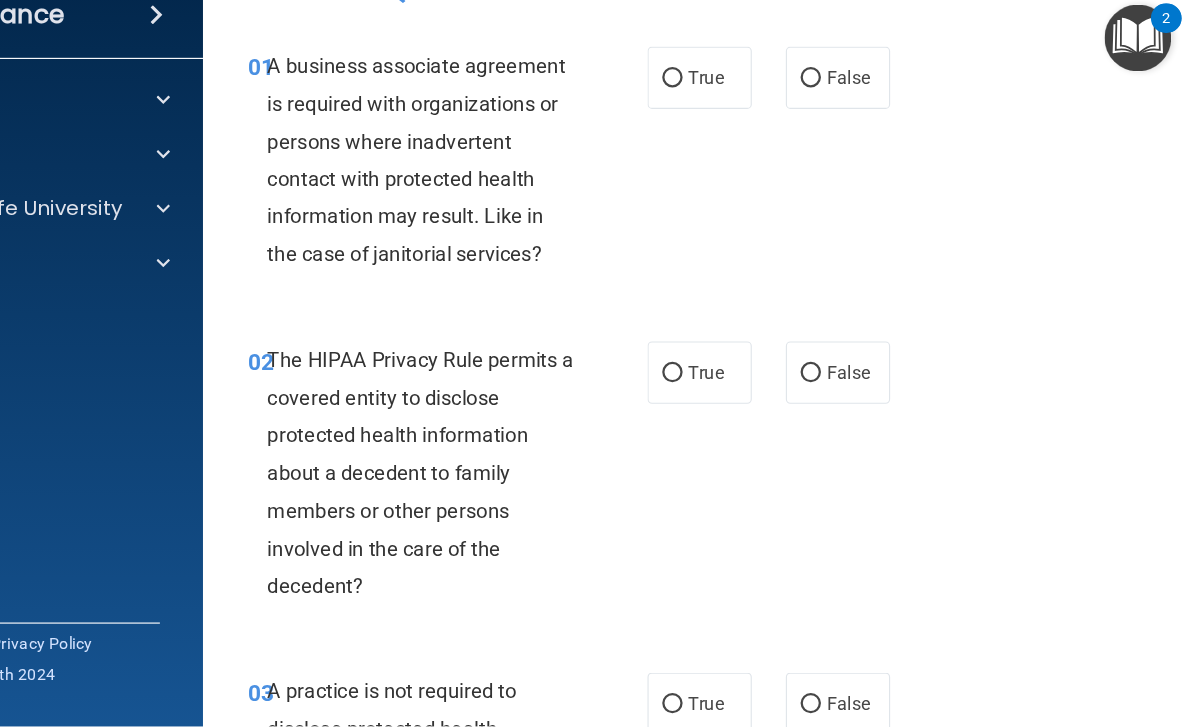 scroll, scrollTop: 88, scrollLeft: 0, axis: vertical 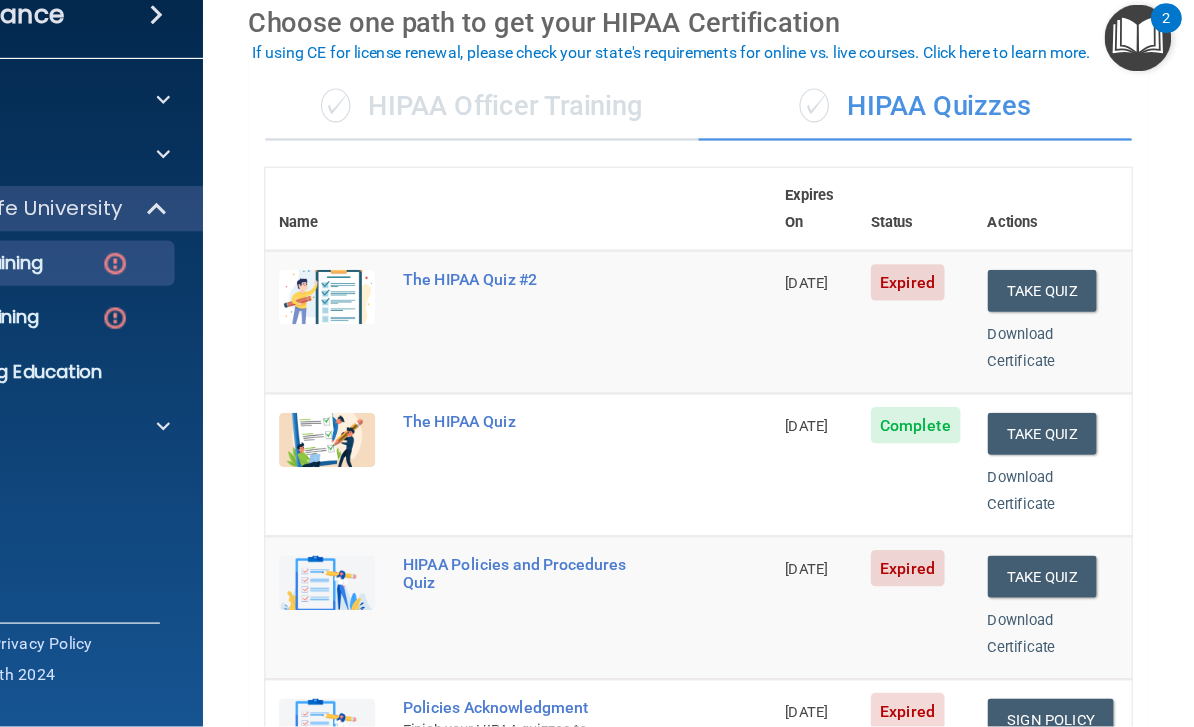 click on "Take Quiz" at bounding box center [1060, 342] 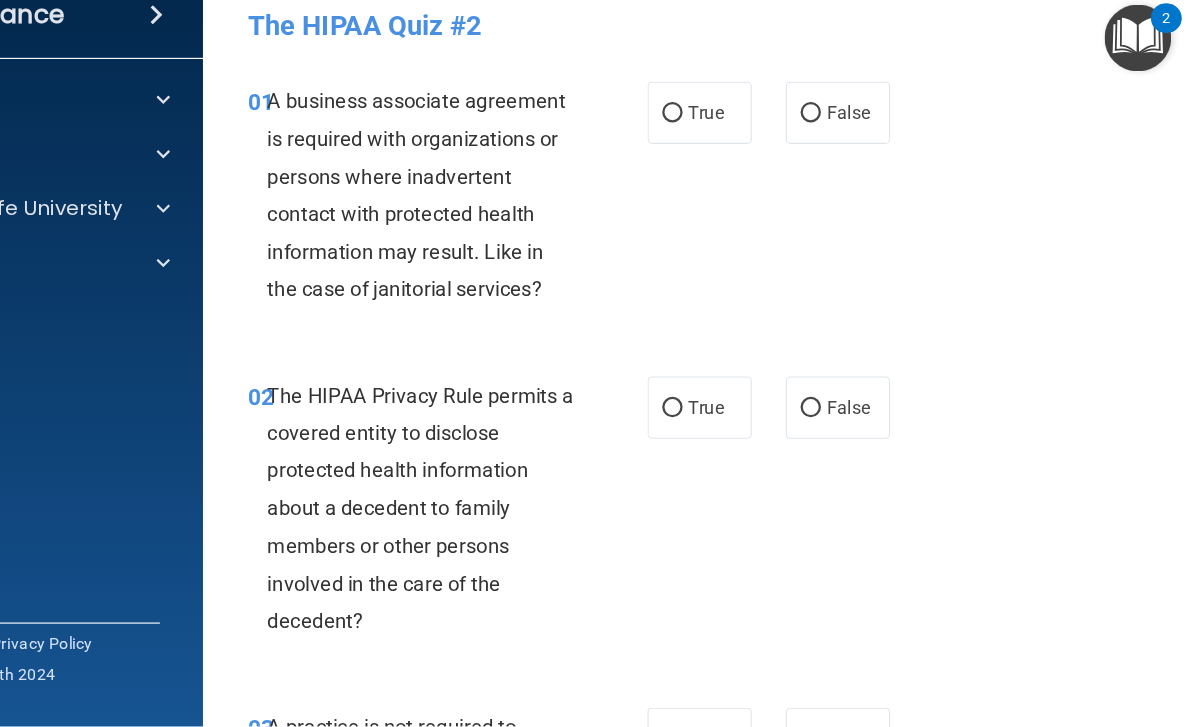 scroll, scrollTop: 0, scrollLeft: 0, axis: both 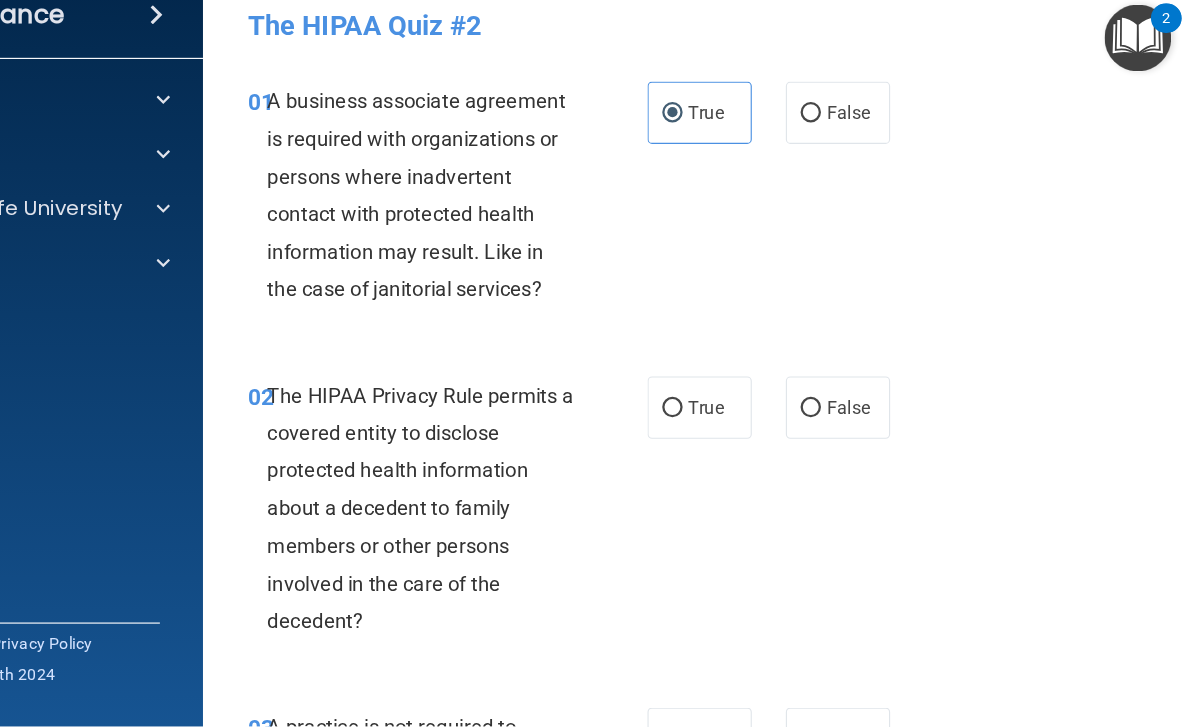 click on "False" at bounding box center (880, 185) 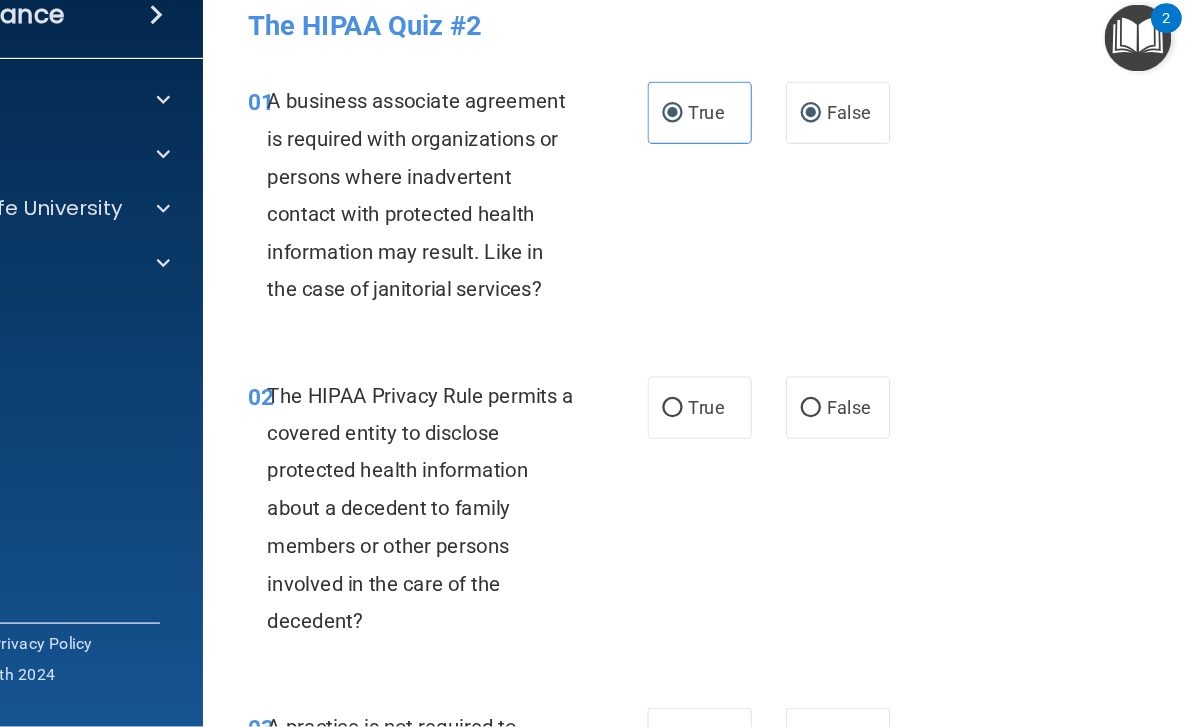 radio on "false" 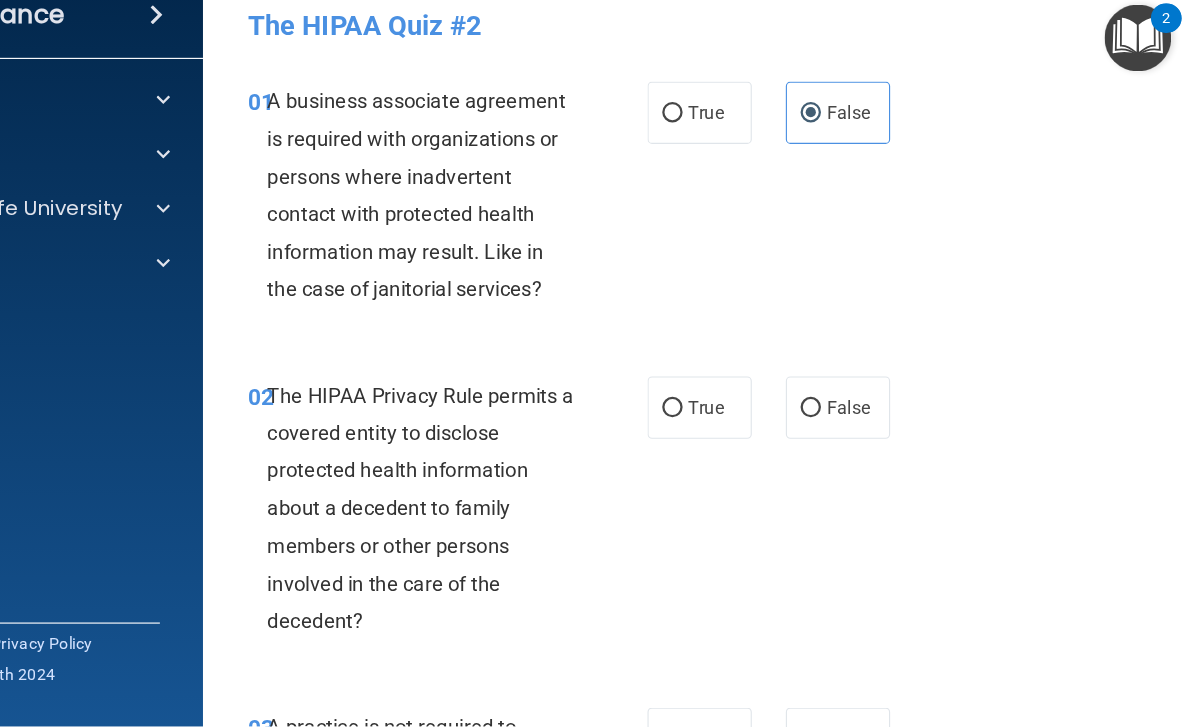 click on "True" at bounding box center [758, 445] 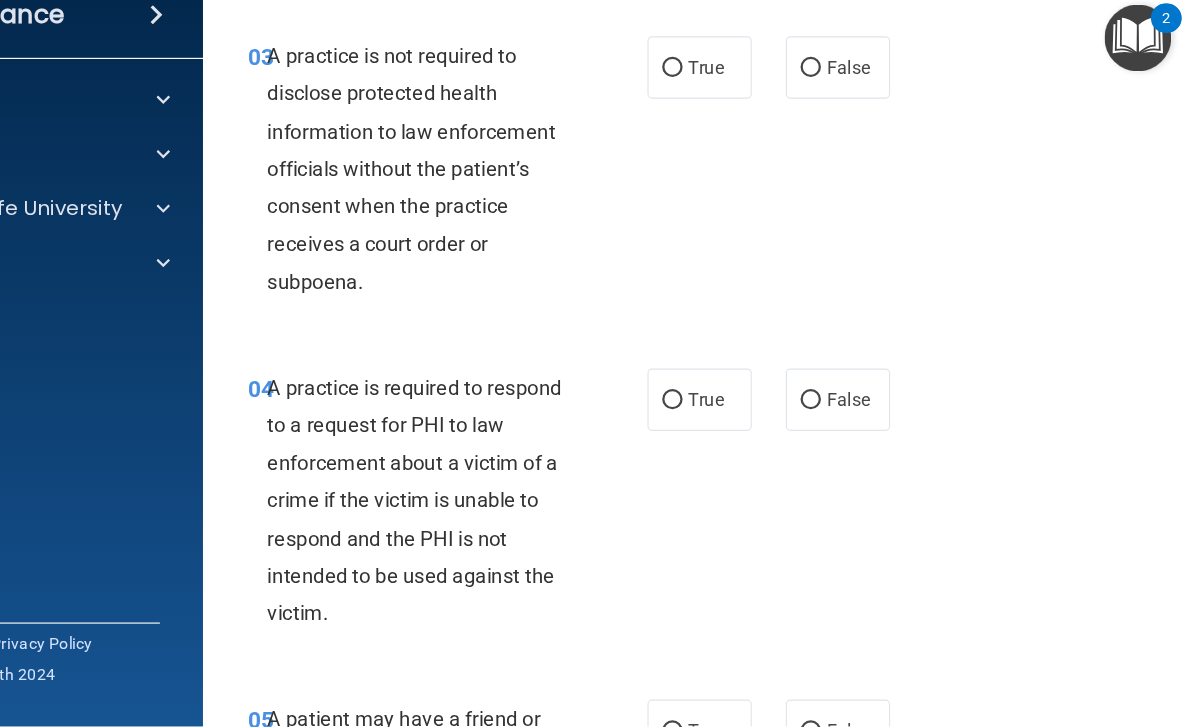 scroll, scrollTop: 596, scrollLeft: 0, axis: vertical 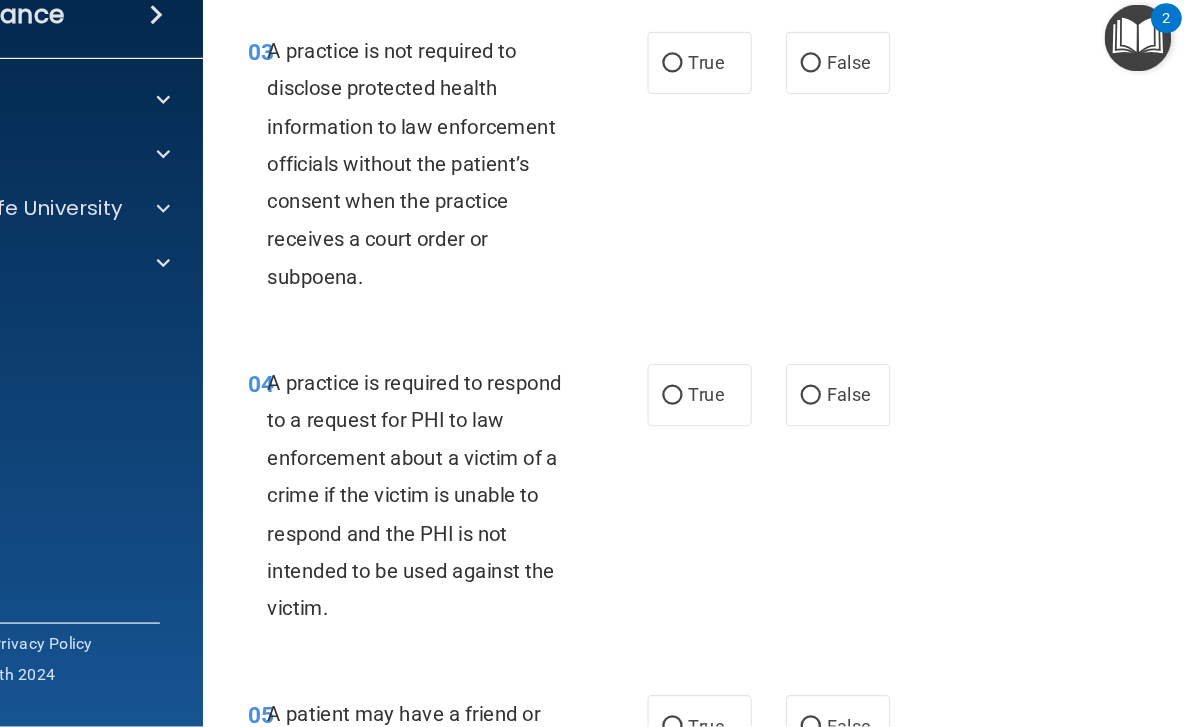 click on "False" at bounding box center (889, 141) 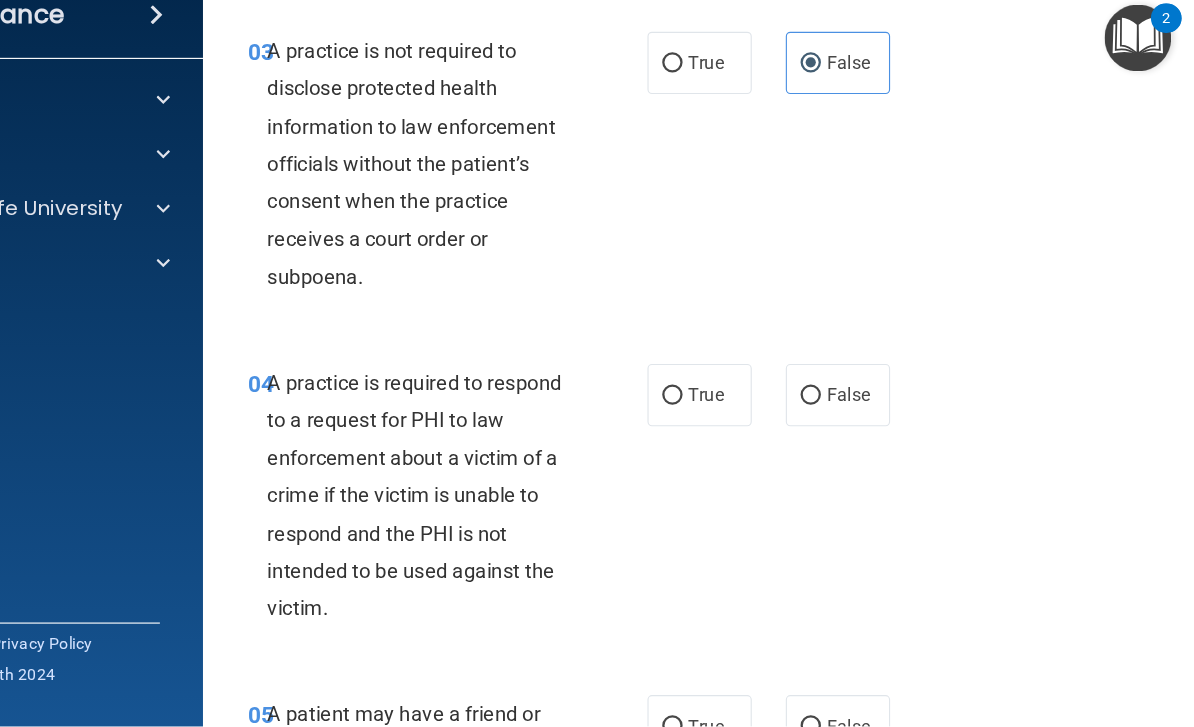 click on "True" at bounding box center [734, 435] 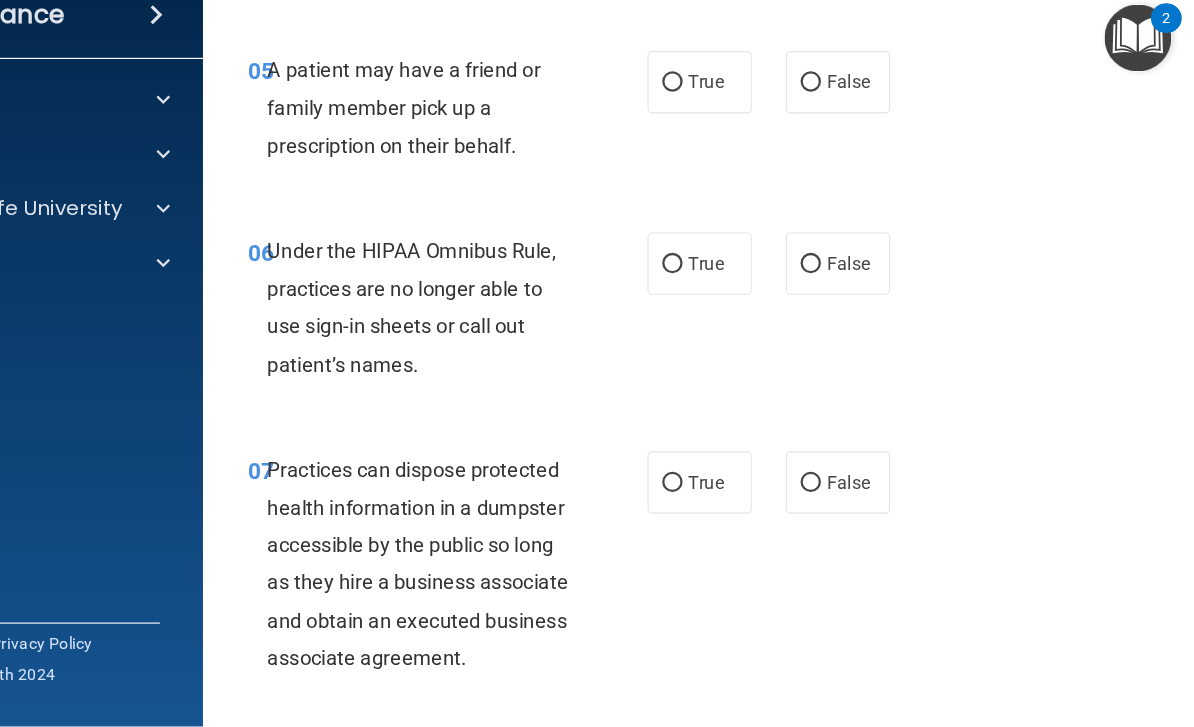 scroll, scrollTop: 1150, scrollLeft: 0, axis: vertical 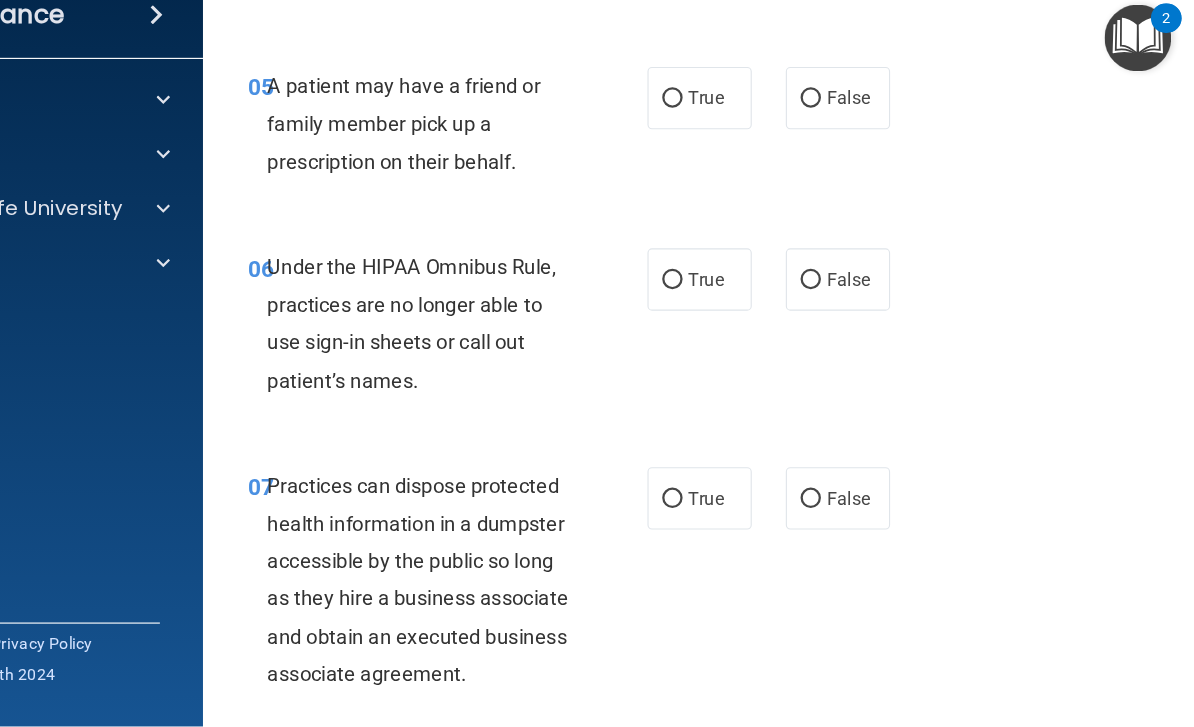 click on "True" at bounding box center [734, 173] 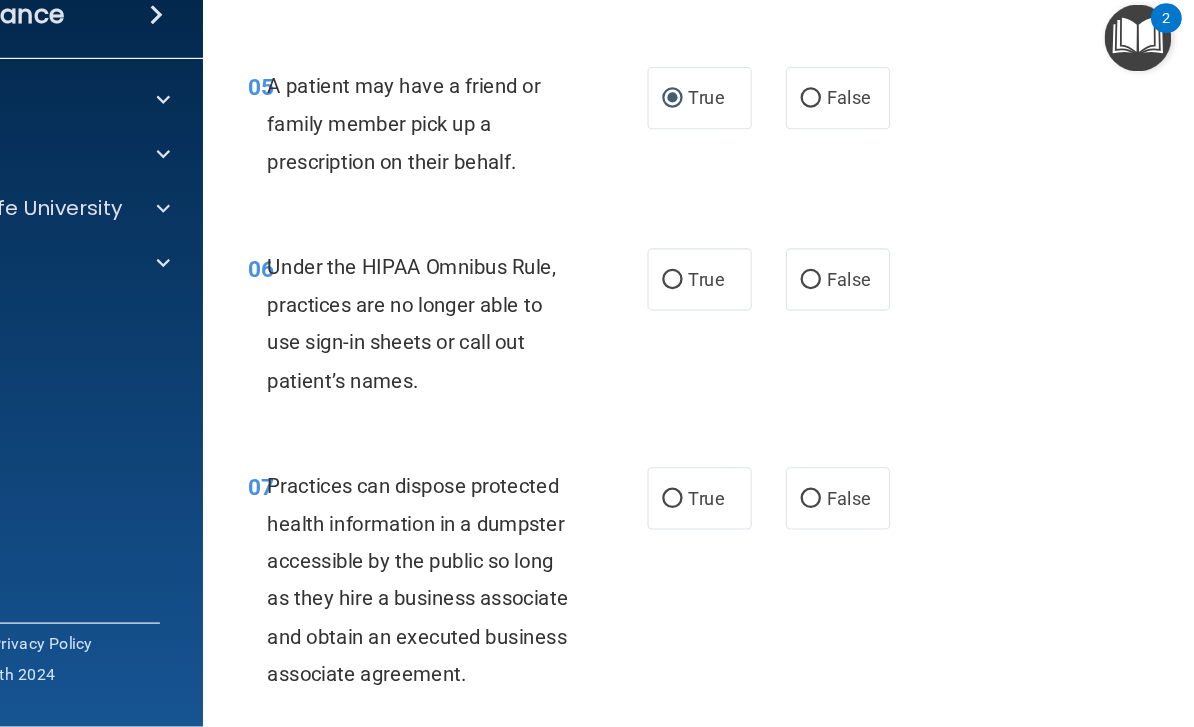 click on "False" at bounding box center [880, 332] 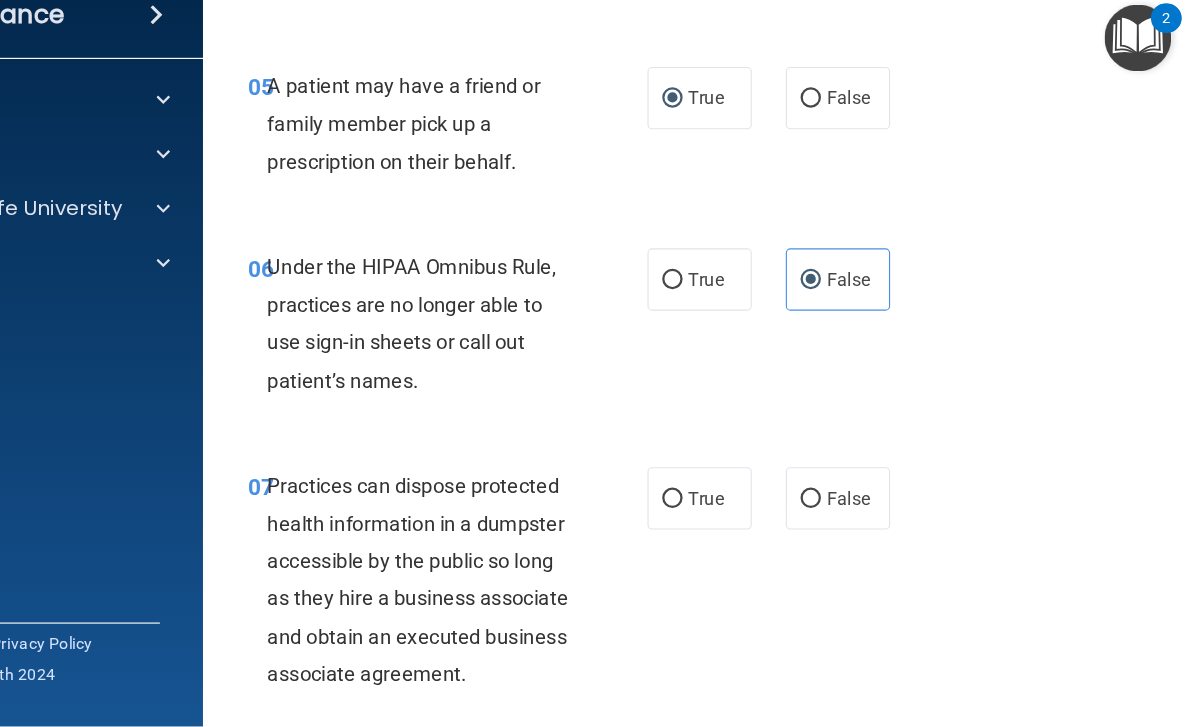 click on "False" at bounding box center [856, 526] 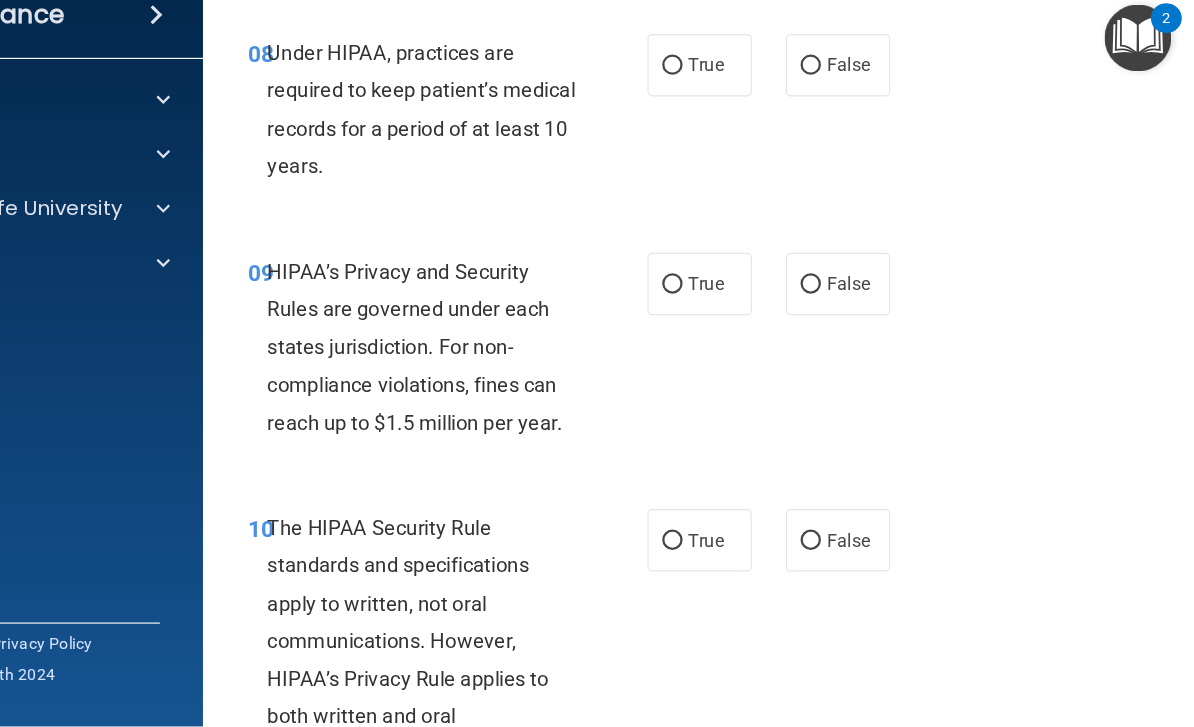 scroll, scrollTop: 1792, scrollLeft: 0, axis: vertical 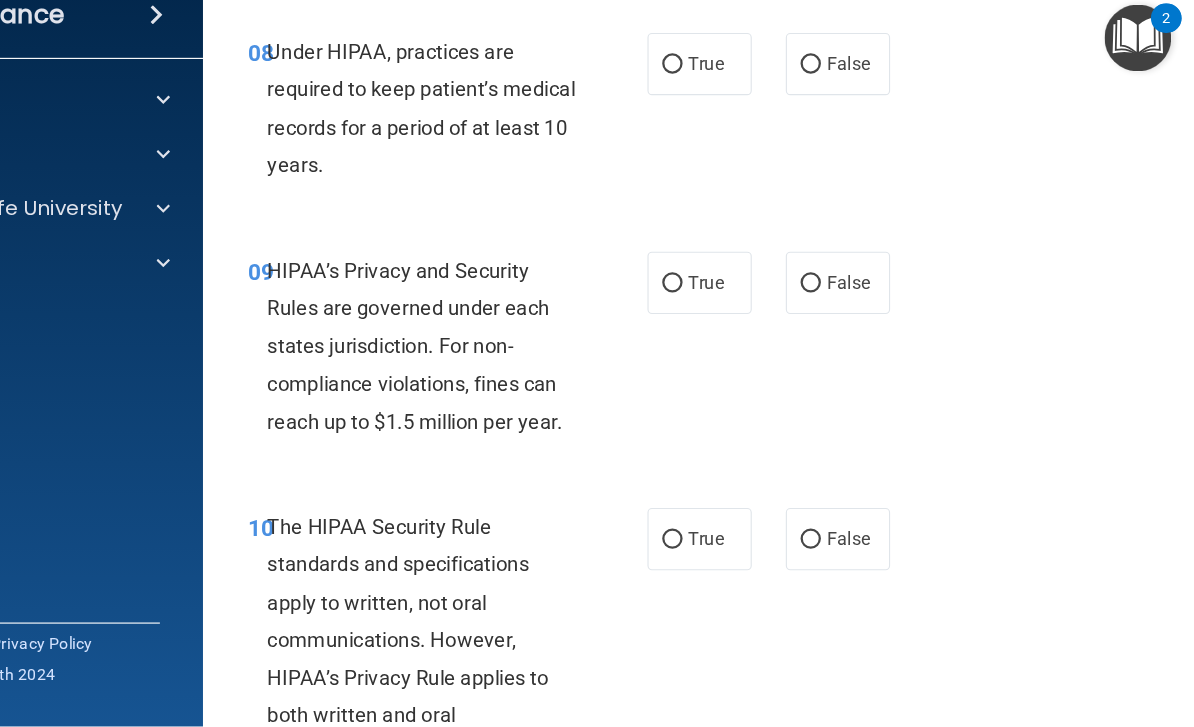 click on "False" at bounding box center [889, 142] 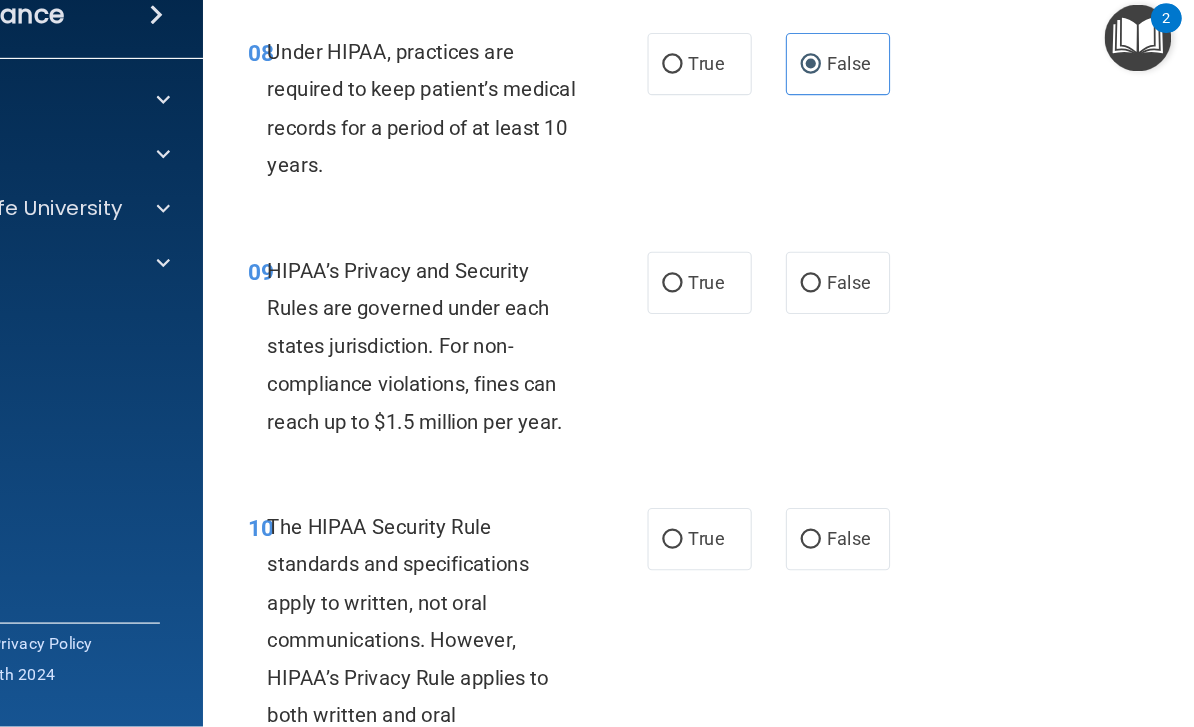 click on "False" at bounding box center [856, 336] 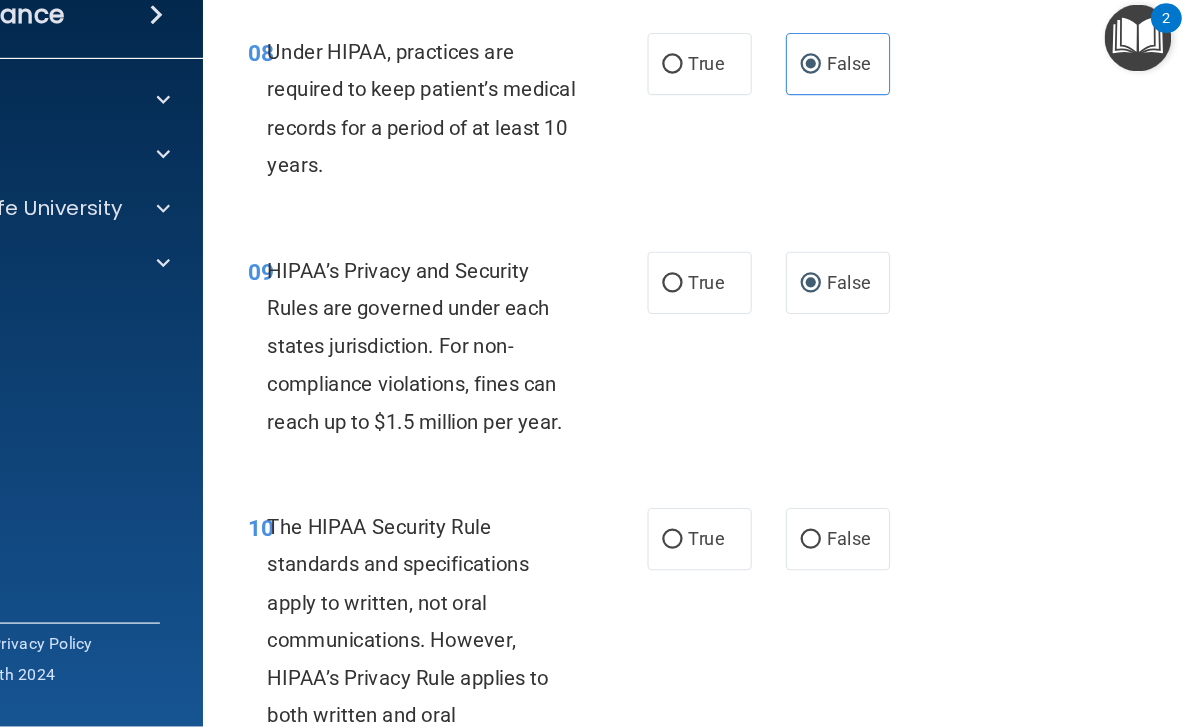 click on "True" at bounding box center [763, 561] 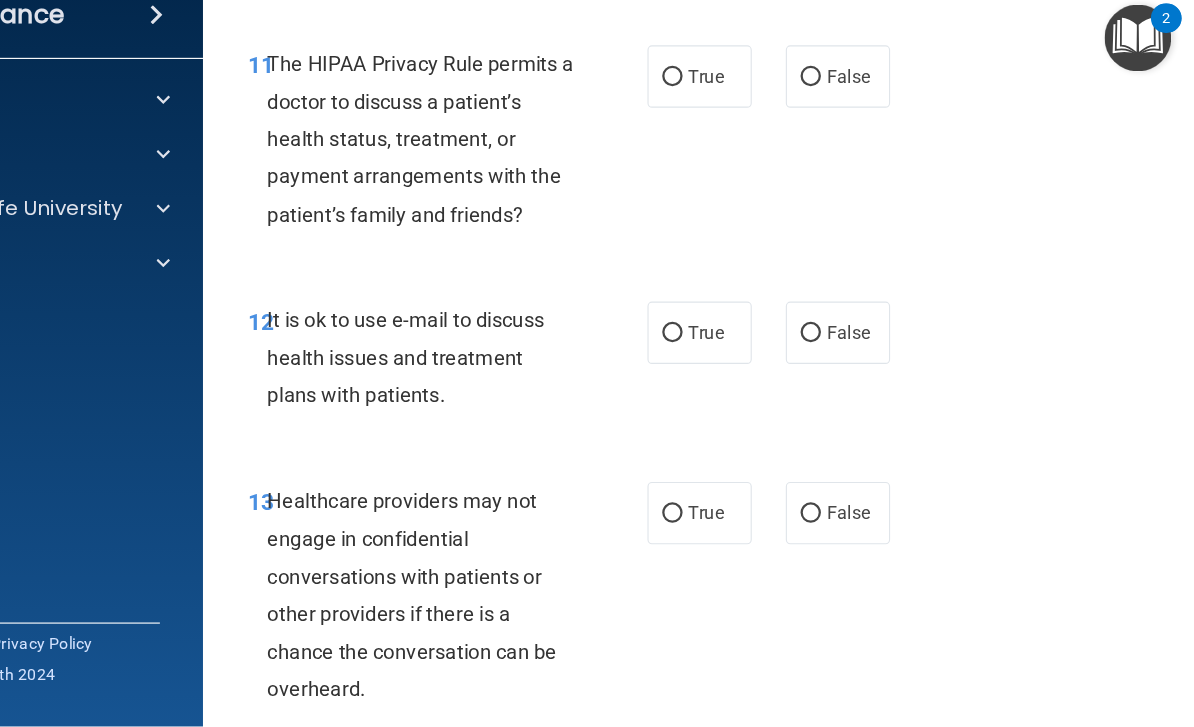 scroll, scrollTop: 2490, scrollLeft: 0, axis: vertical 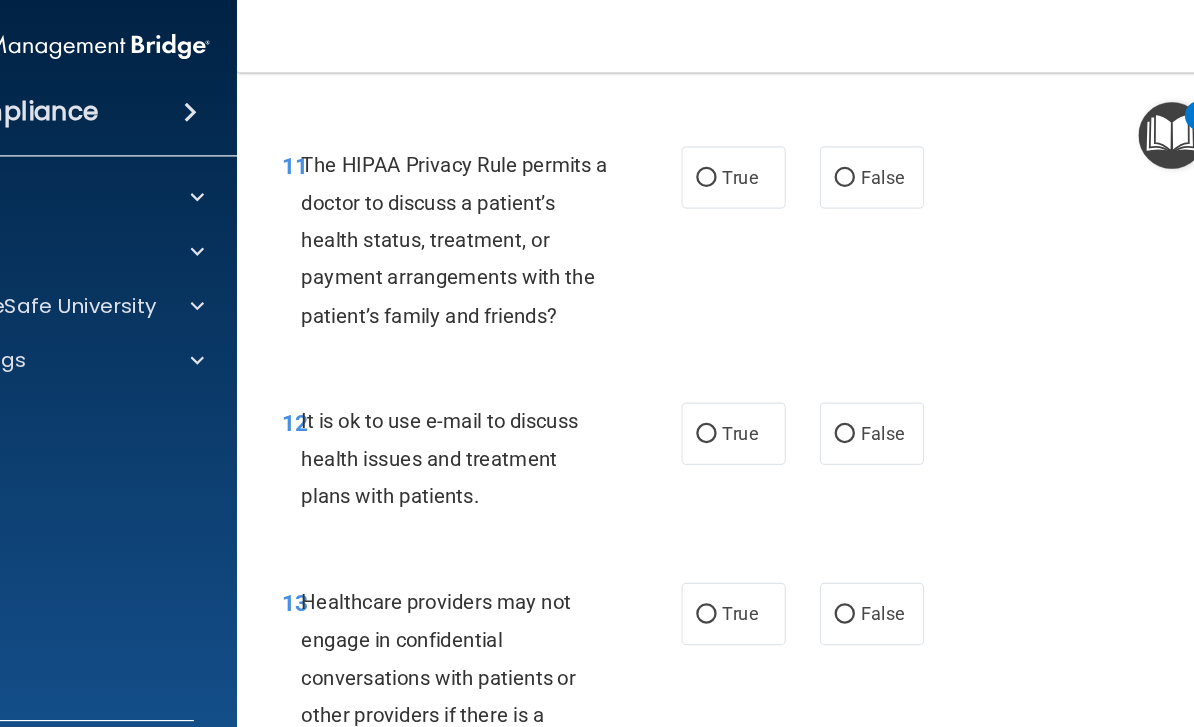 click on "True" at bounding box center (758, 156) 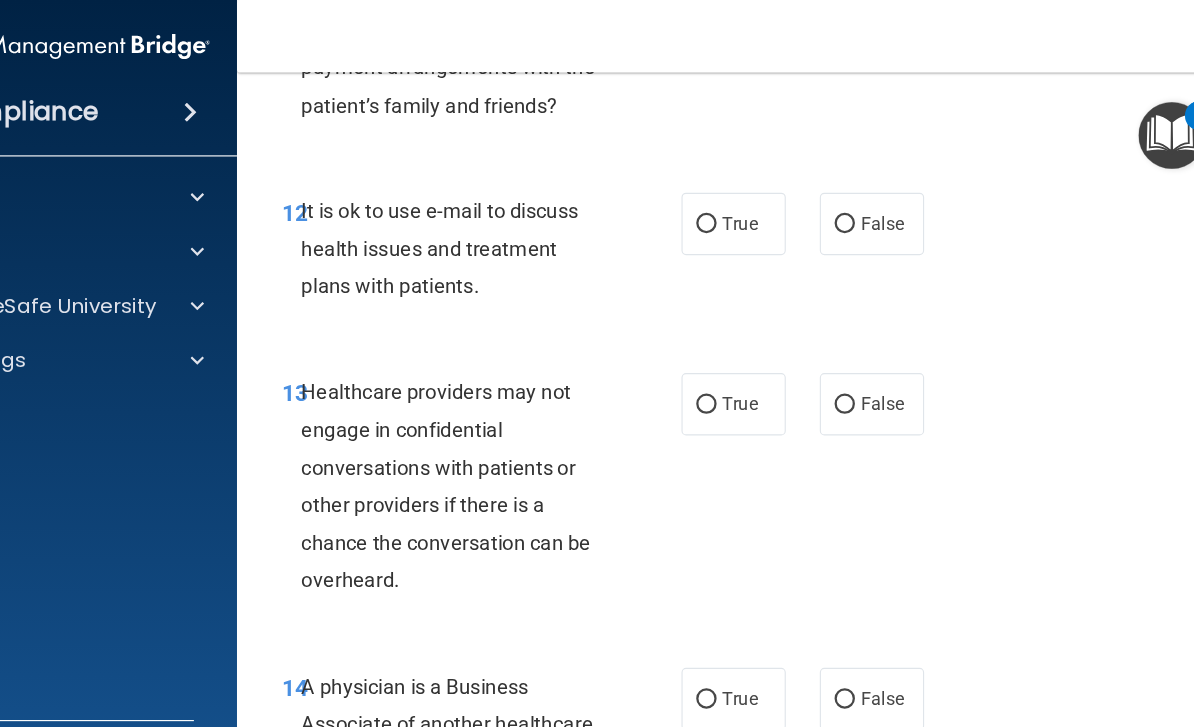 scroll, scrollTop: 2676, scrollLeft: 0, axis: vertical 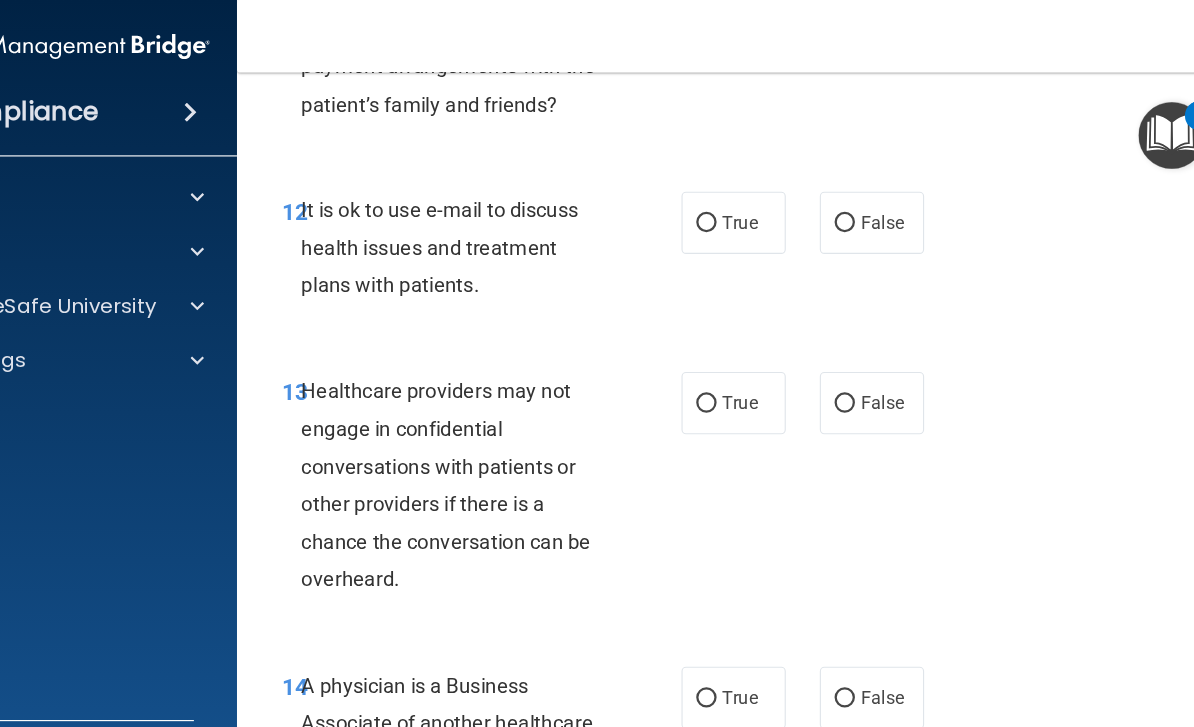 click on "True" at bounding box center [734, 356] 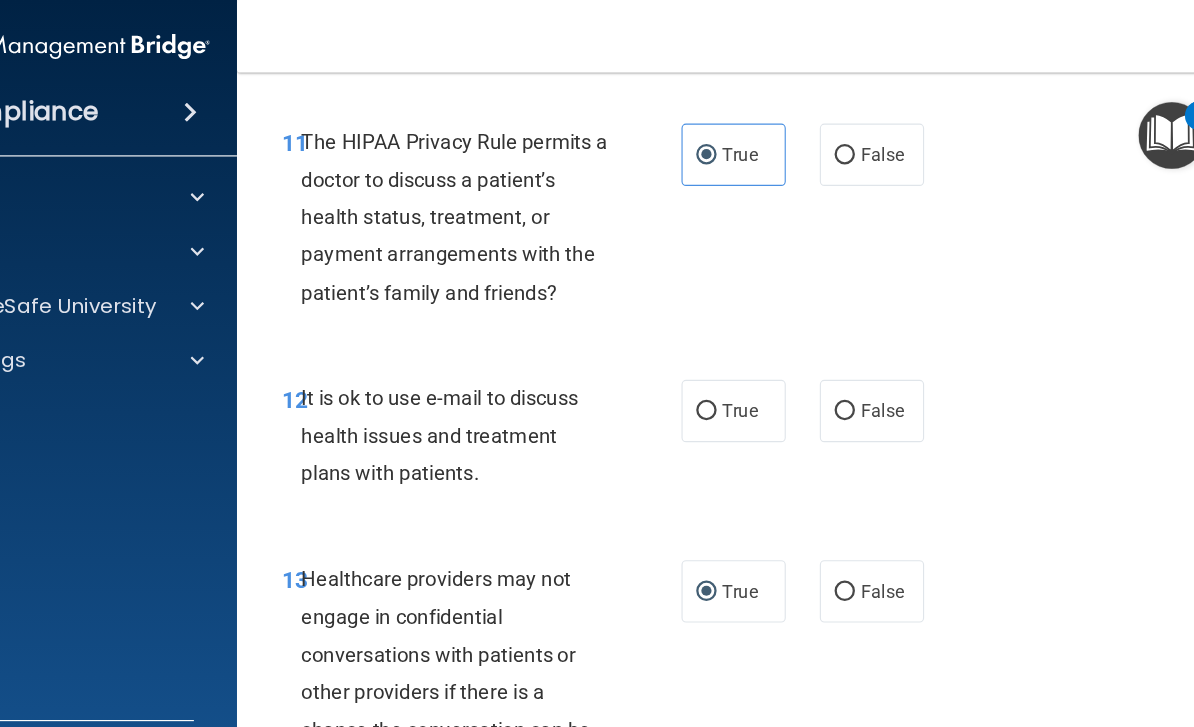 click on "True" at bounding box center [763, 362] 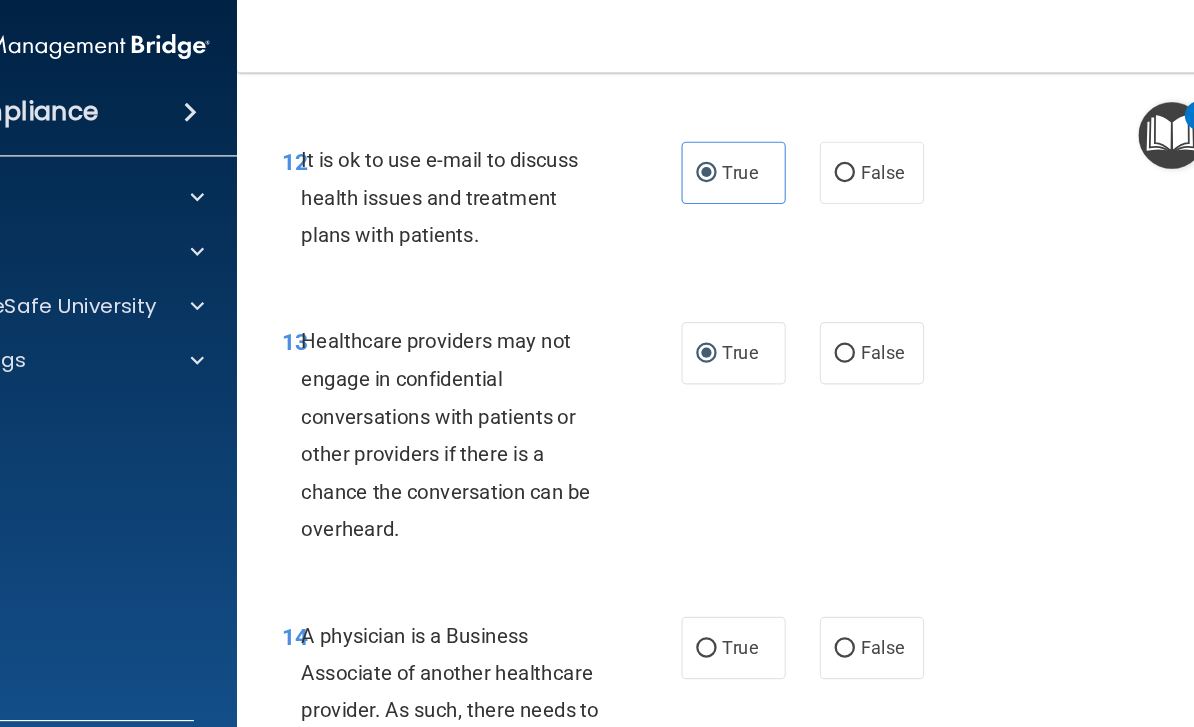 scroll, scrollTop: 2729, scrollLeft: 0, axis: vertical 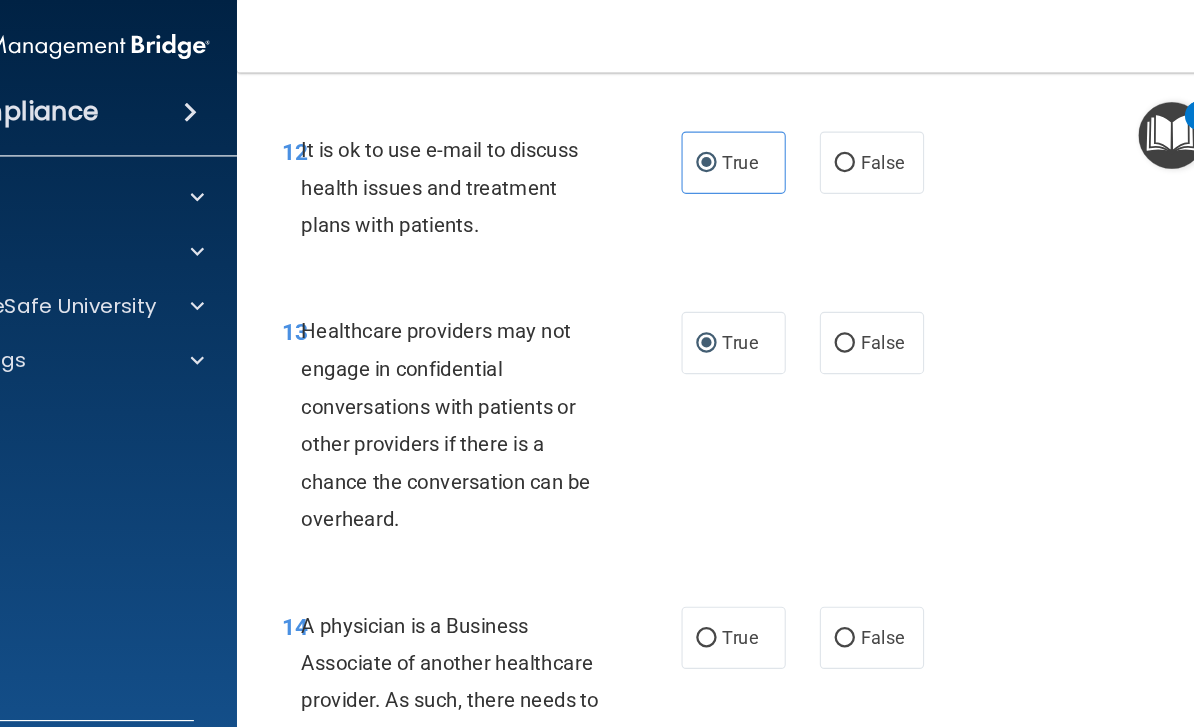 click on "False" at bounding box center [880, 302] 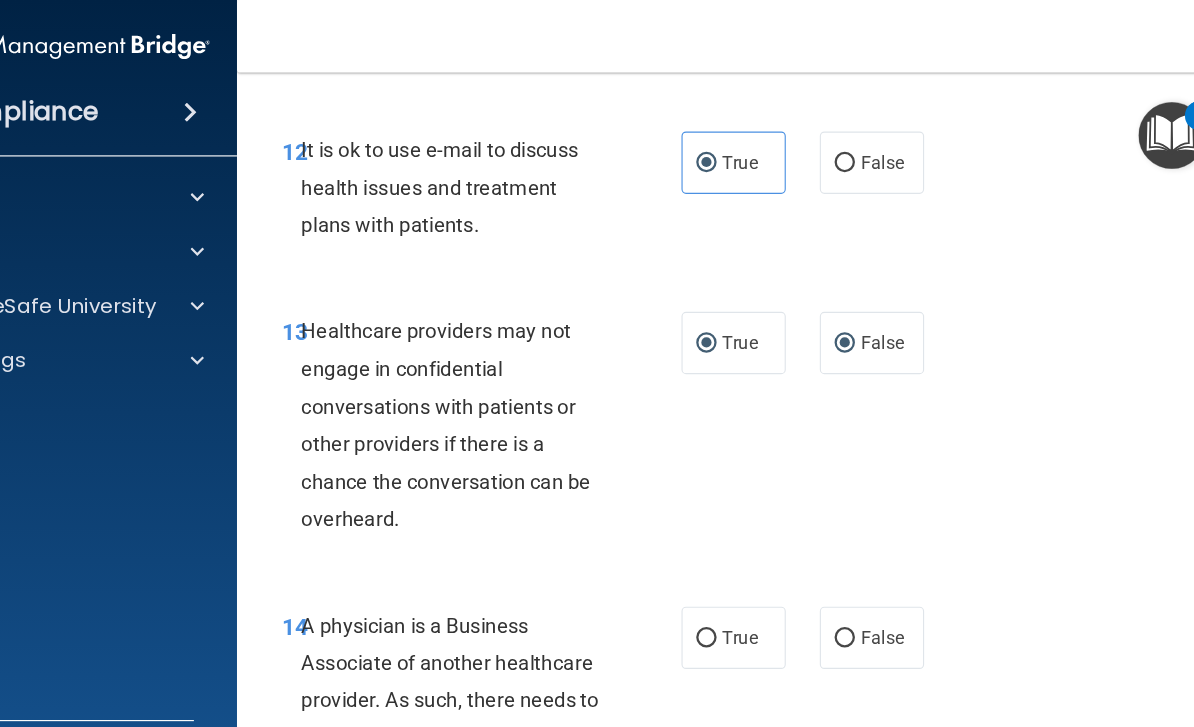radio on "false" 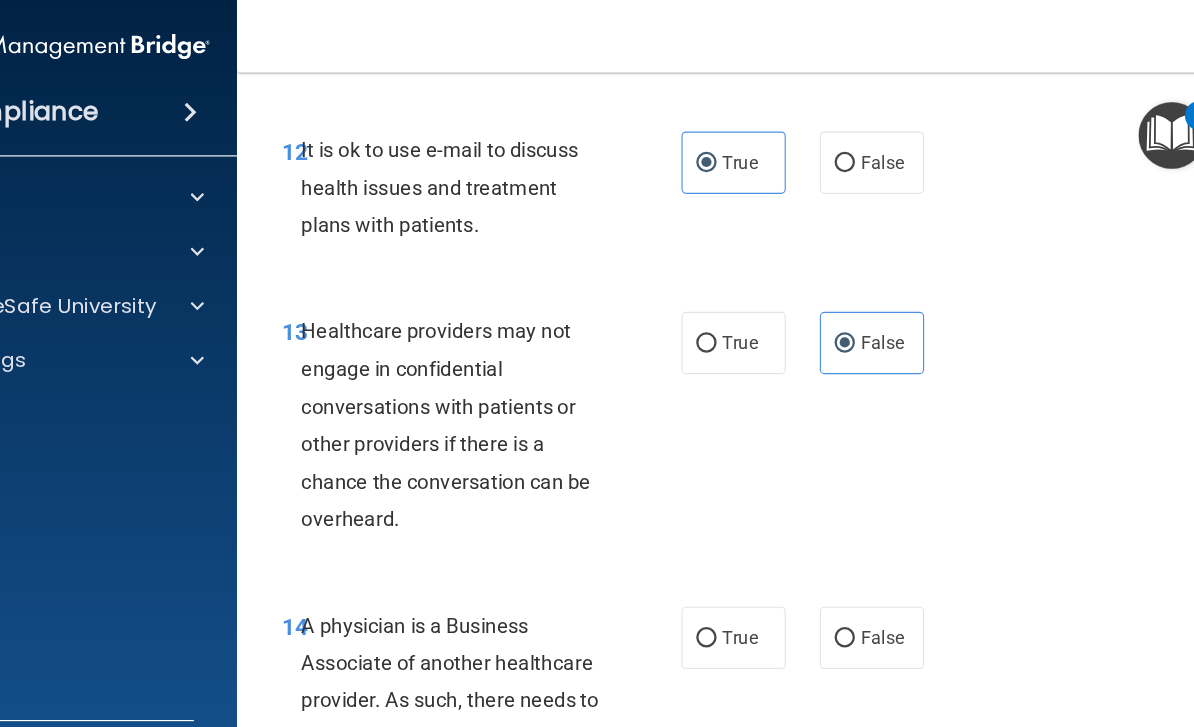 click on "False" at bounding box center [880, 302] 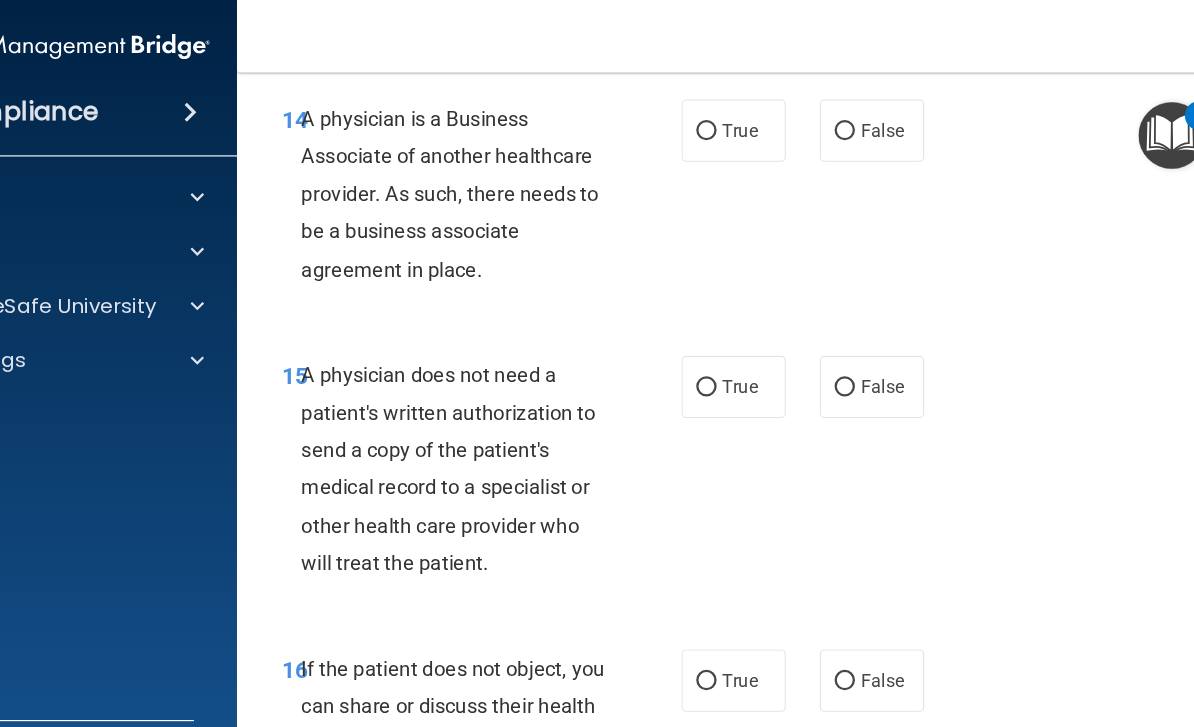 scroll, scrollTop: 3177, scrollLeft: 0, axis: vertical 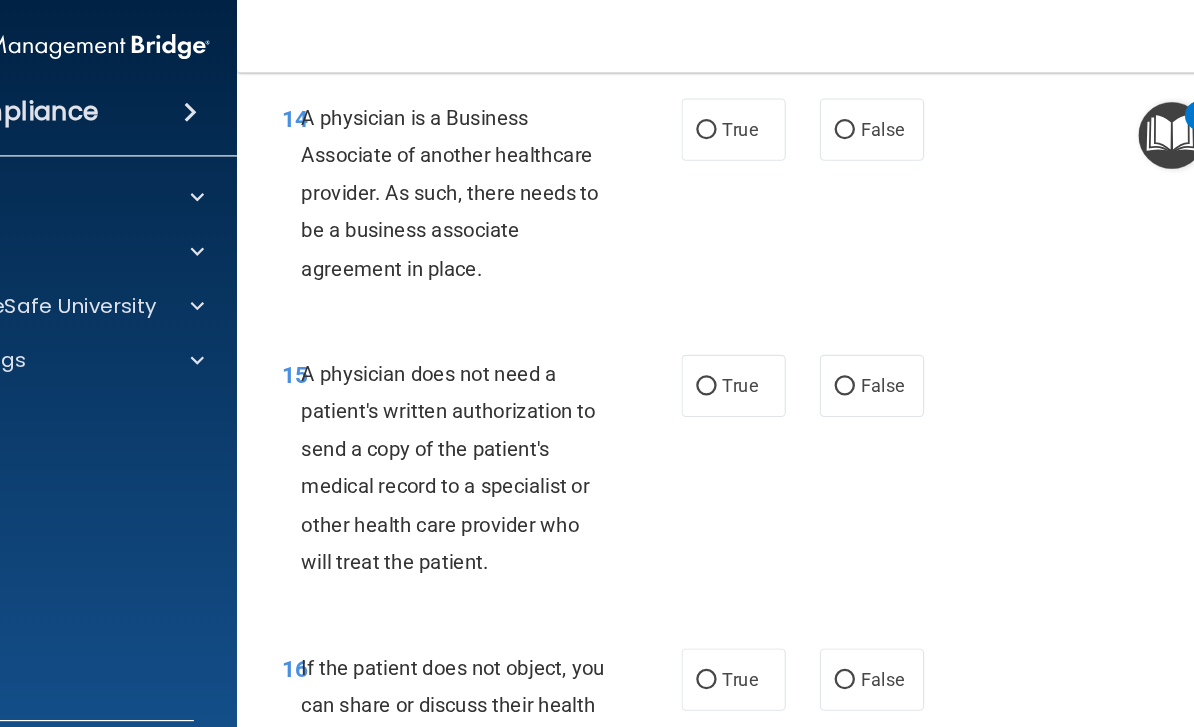 click on "False" at bounding box center (880, 114) 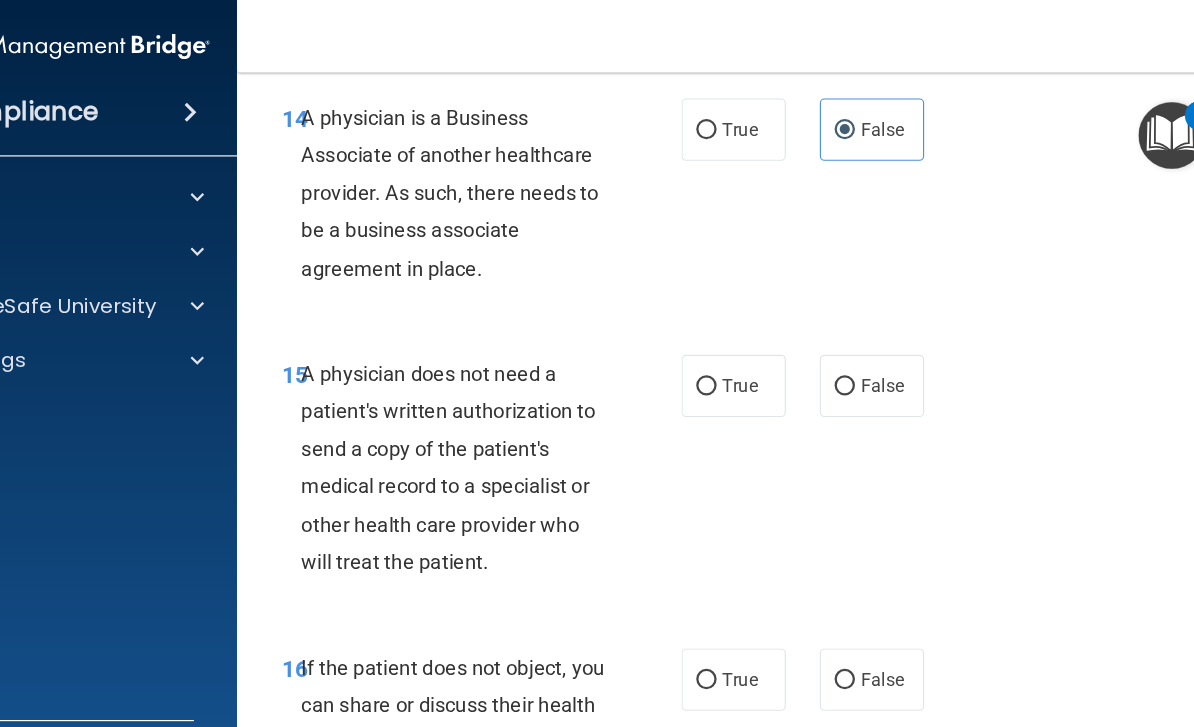 click on "True" at bounding box center [734, 341] 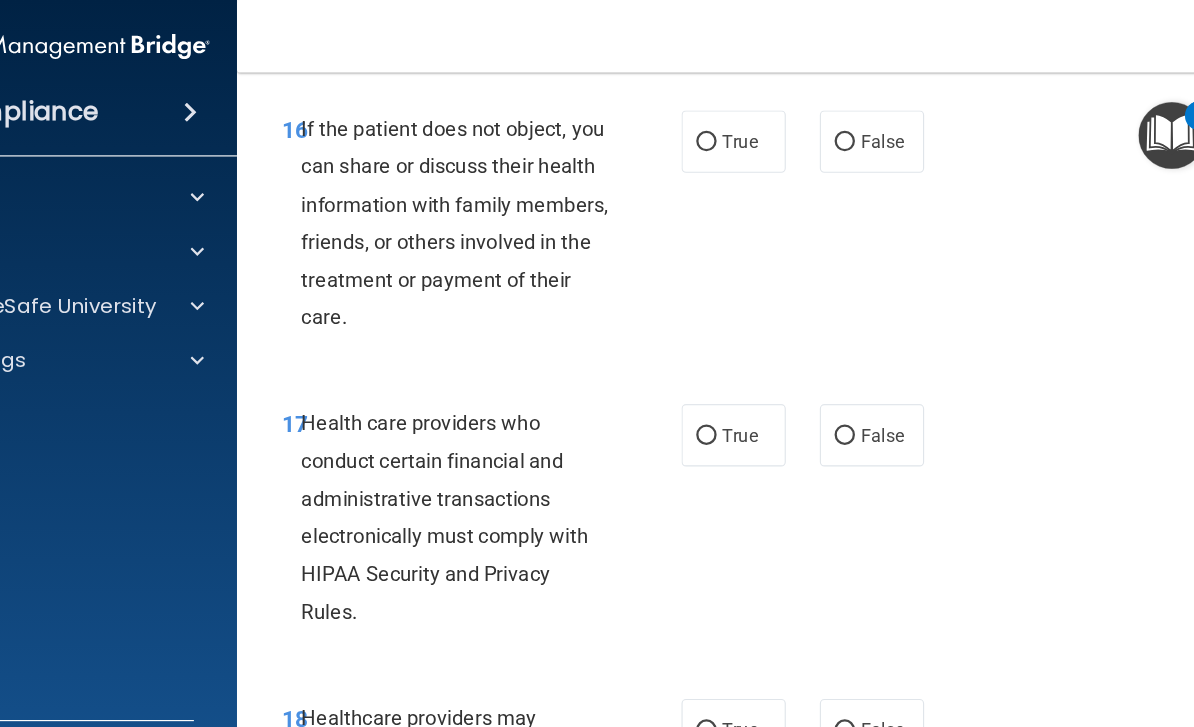 scroll, scrollTop: 3641, scrollLeft: 0, axis: vertical 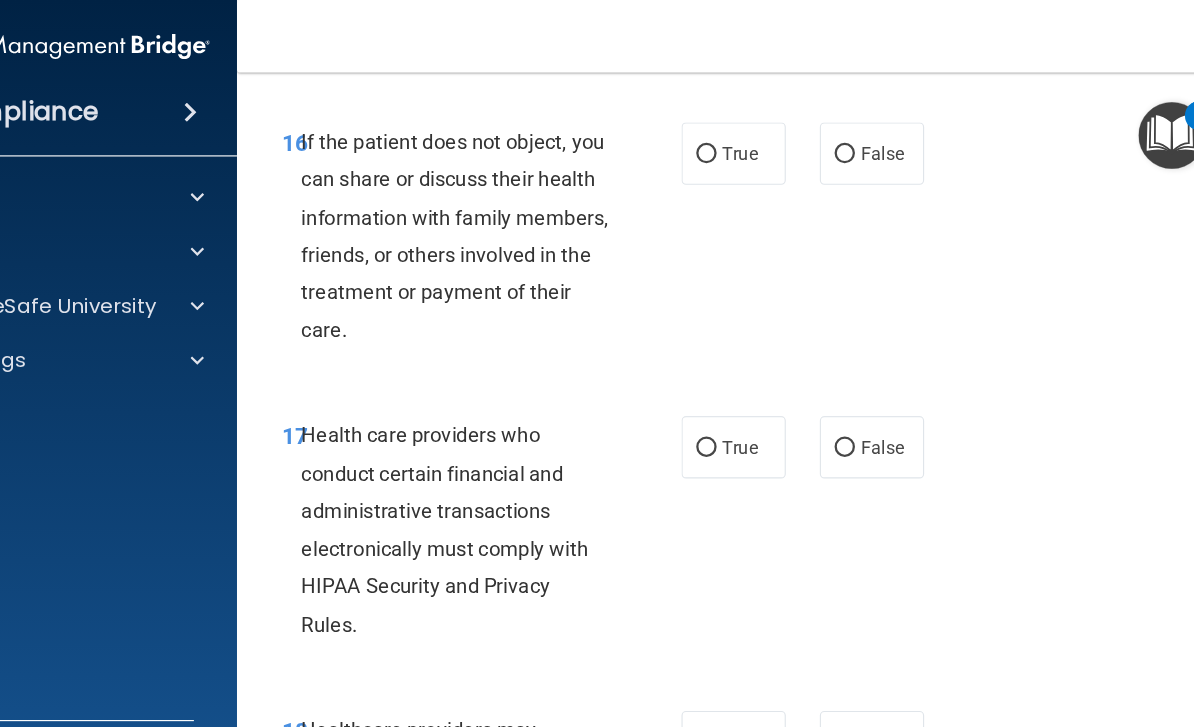 click on "True" at bounding box center [758, 135] 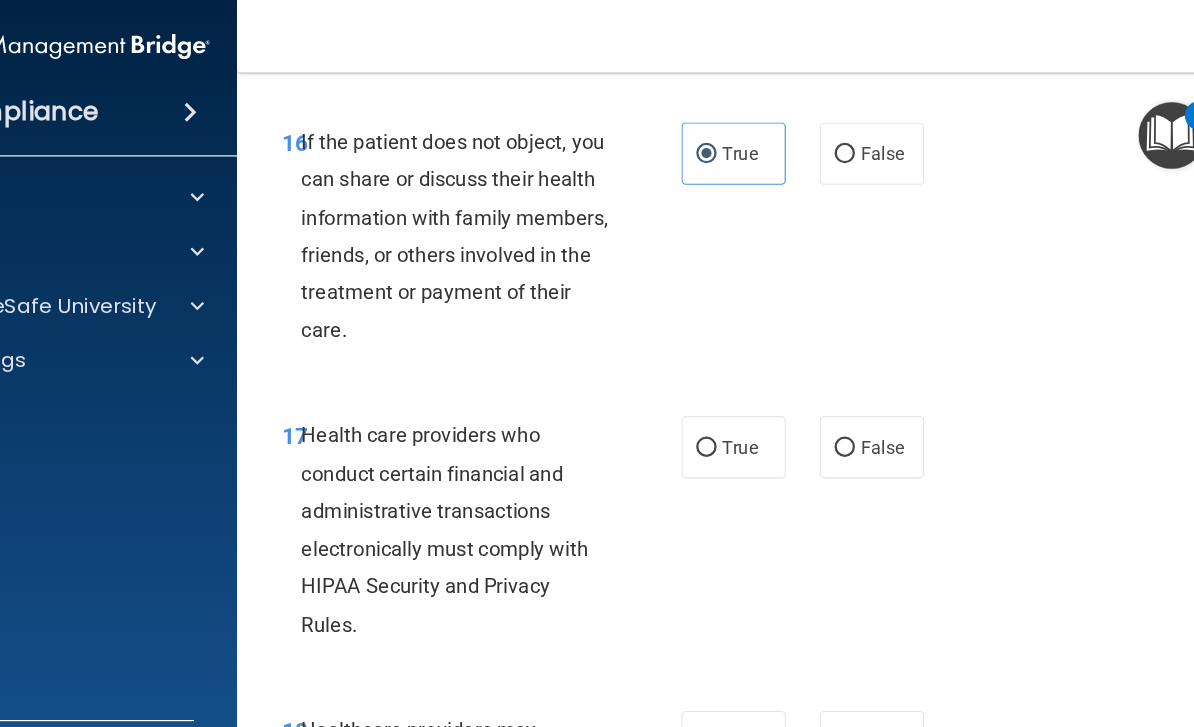 click on "True" at bounding box center (758, 394) 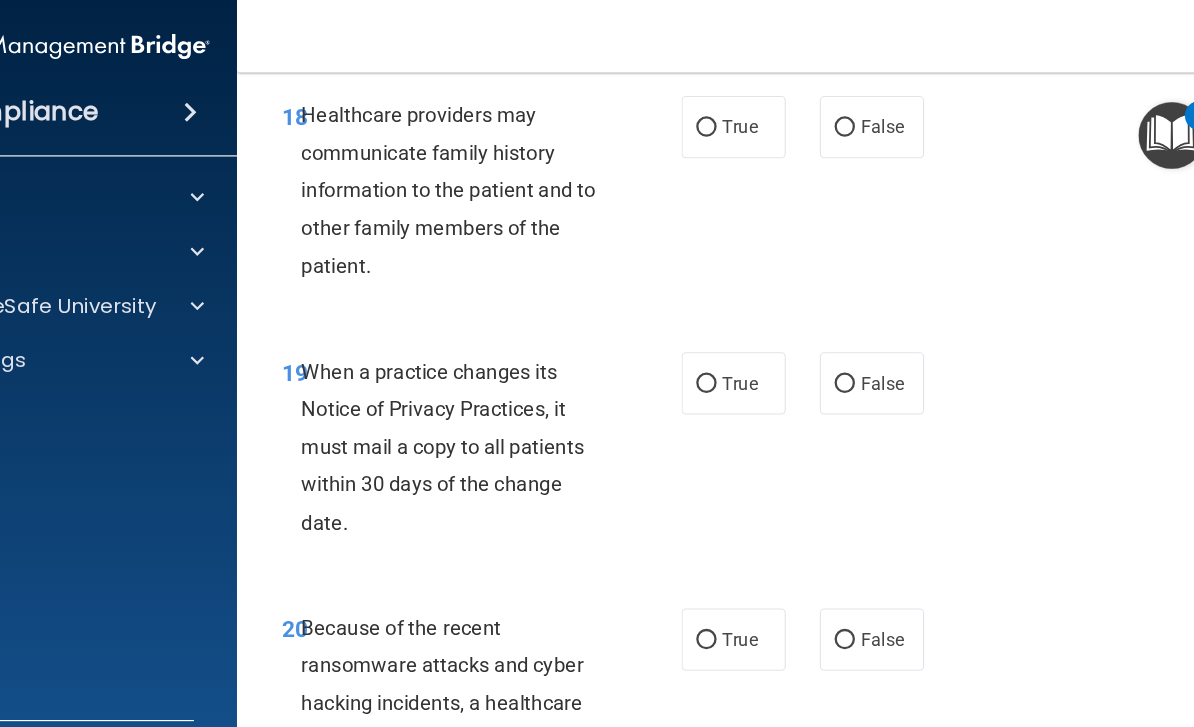 scroll, scrollTop: 4185, scrollLeft: 0, axis: vertical 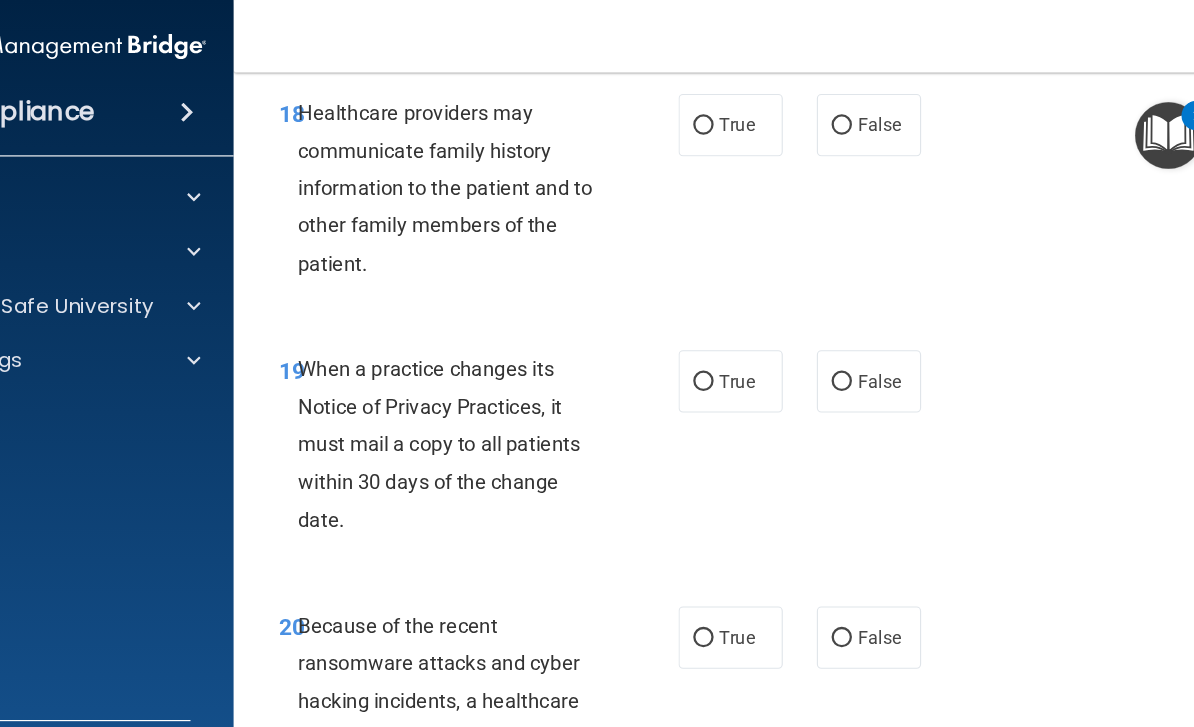click on "True" at bounding box center [758, 110] 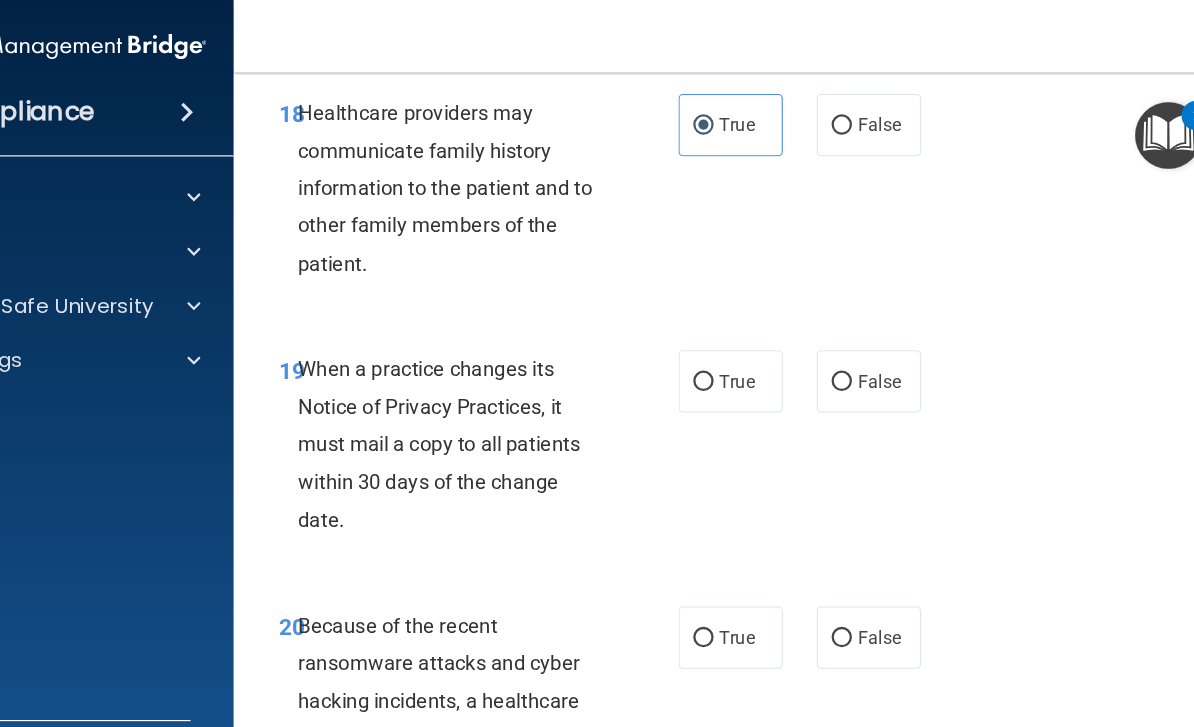 click on "False" at bounding box center (856, 111) 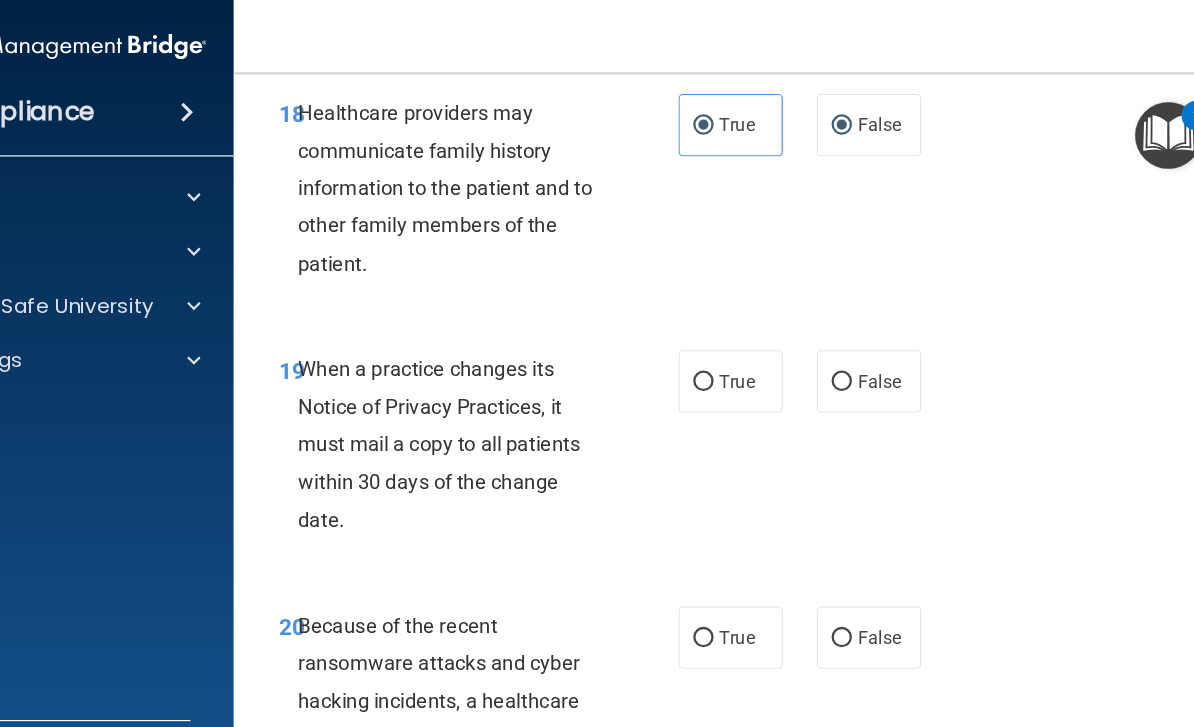 radio on "false" 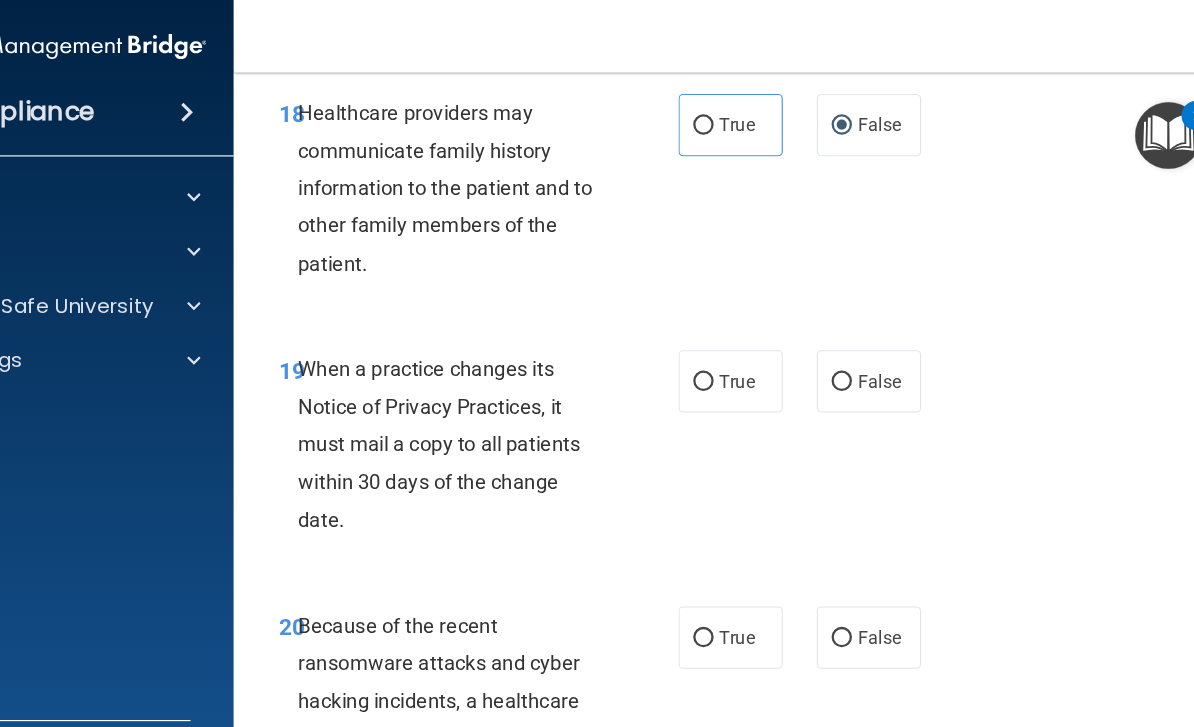 click on "False" at bounding box center (880, 336) 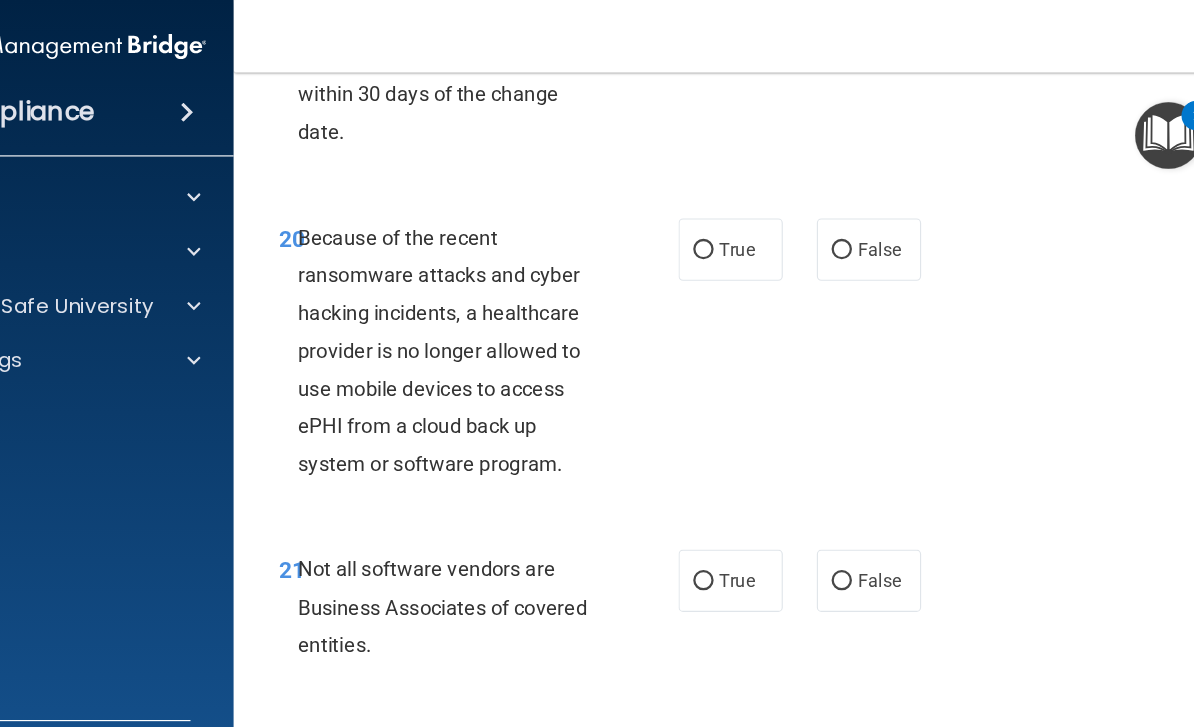 scroll, scrollTop: 4537, scrollLeft: 0, axis: vertical 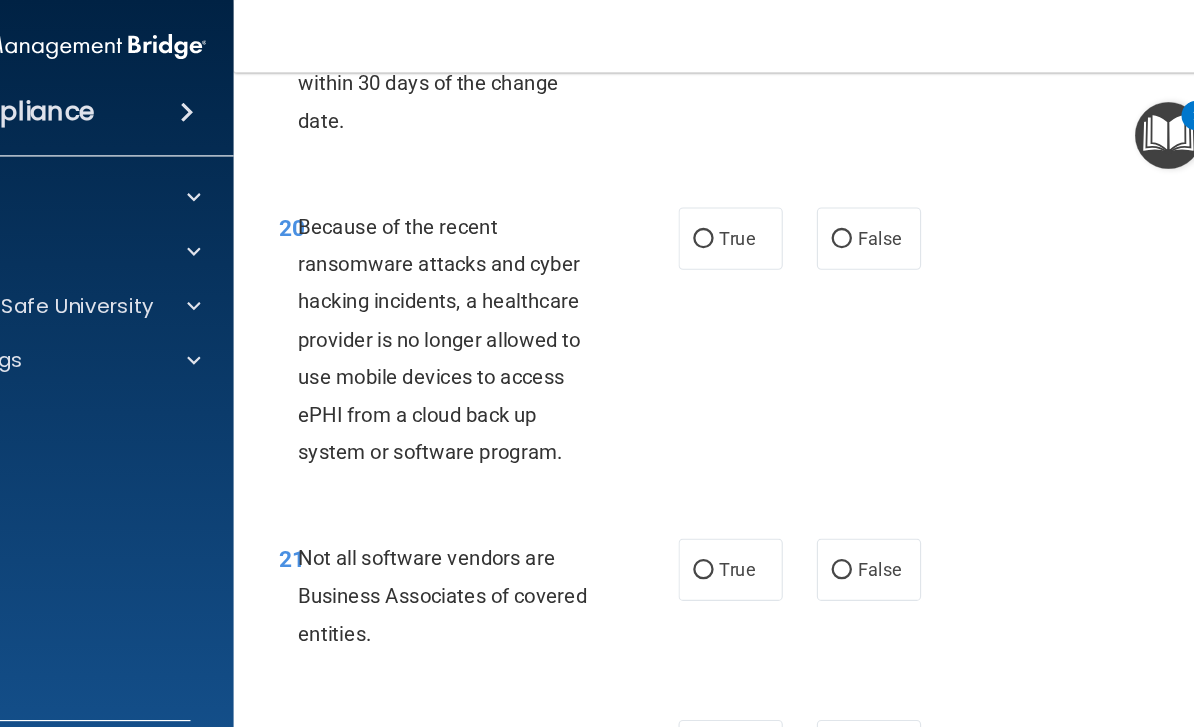 click on "False" at bounding box center (880, 210) 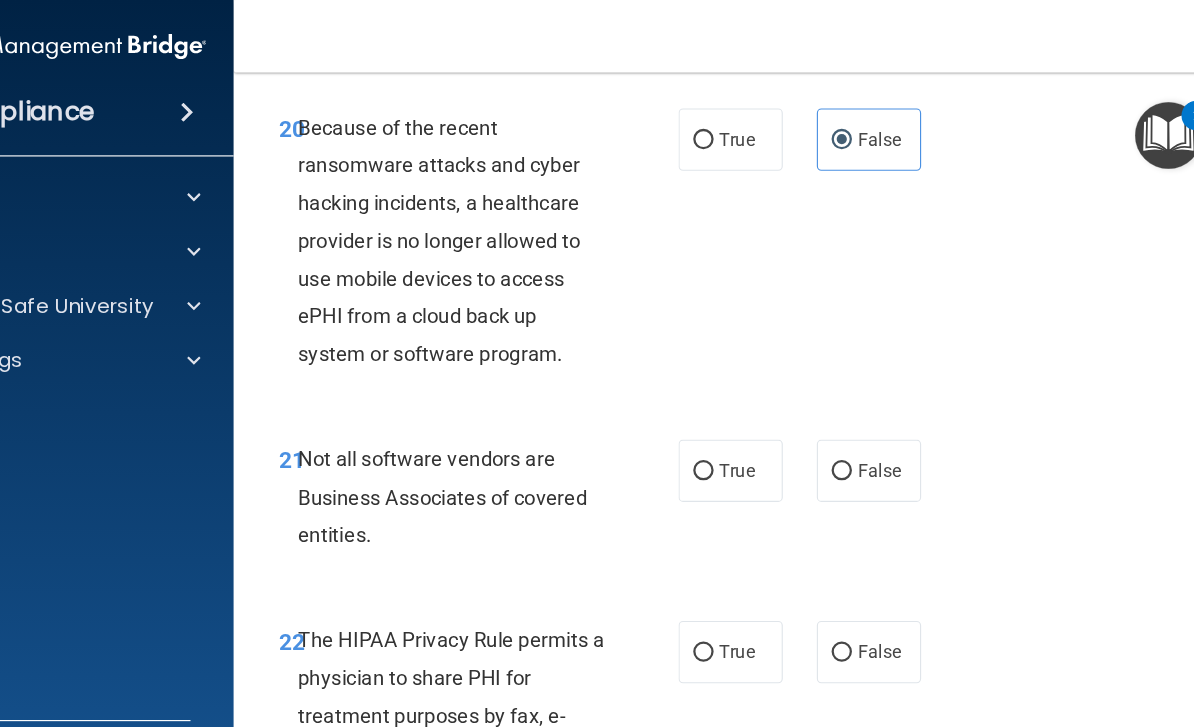 scroll, scrollTop: 4723, scrollLeft: 0, axis: vertical 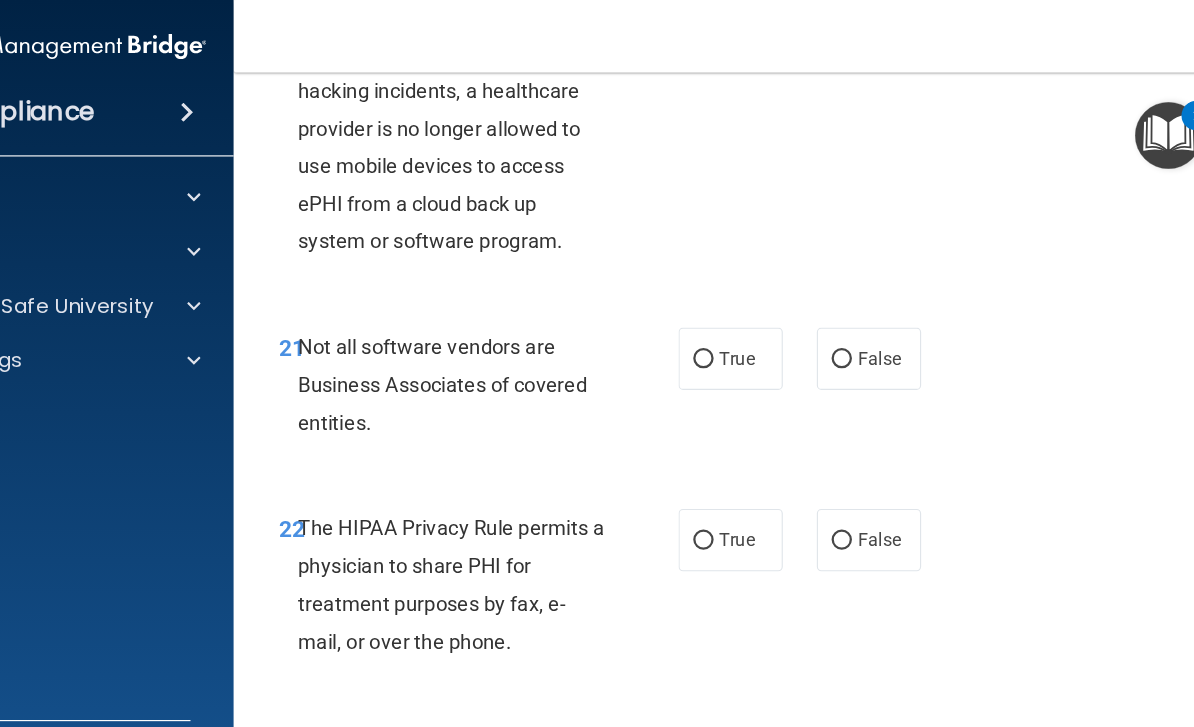 click on "True" at bounding box center (758, 316) 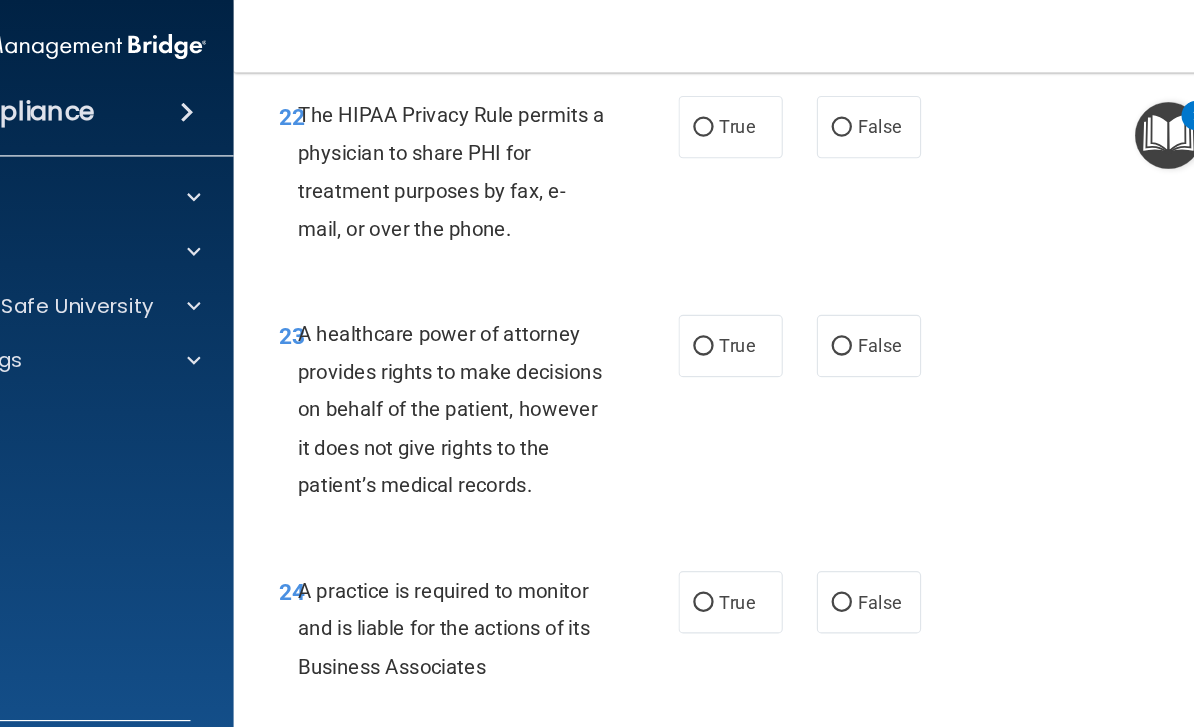 scroll, scrollTop: 5086, scrollLeft: 0, axis: vertical 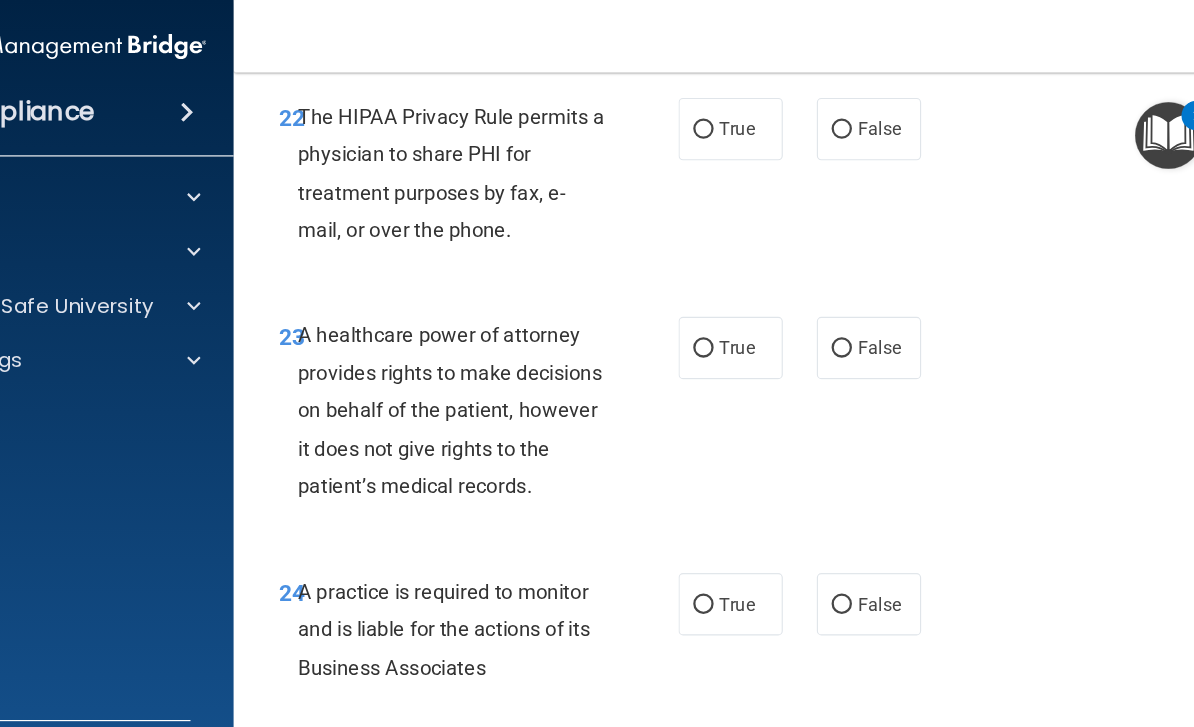 click on "True" at bounding box center [758, 113] 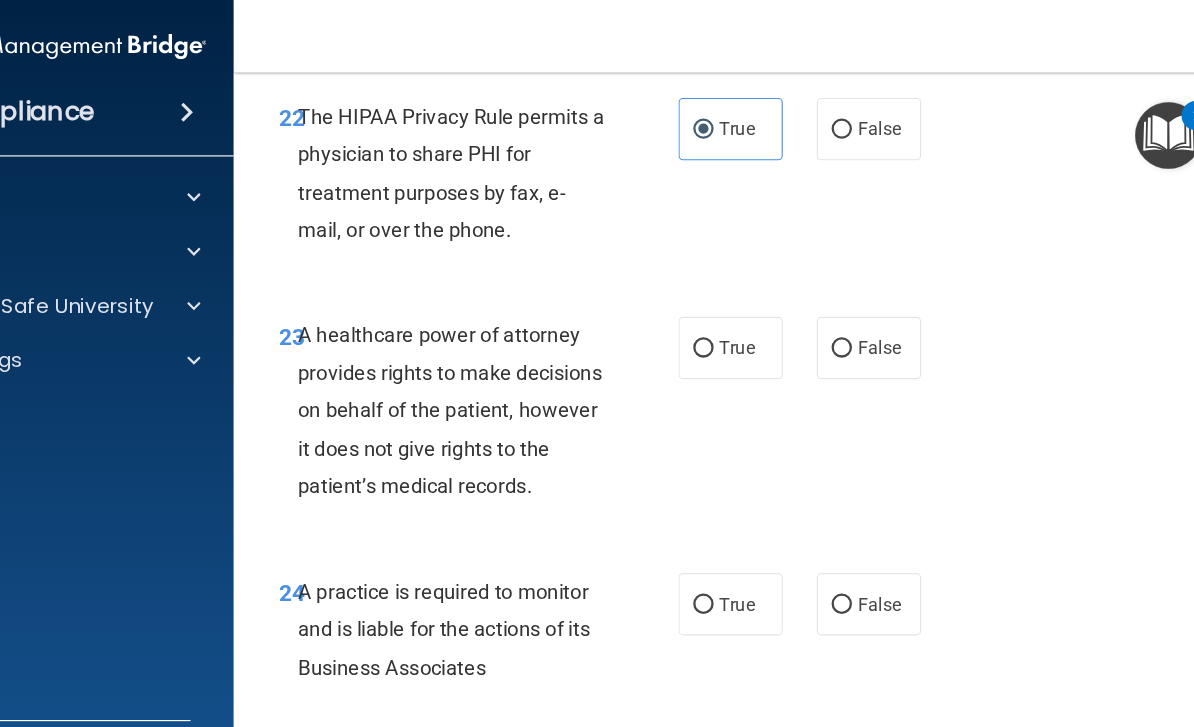 click on "False" at bounding box center [880, 306] 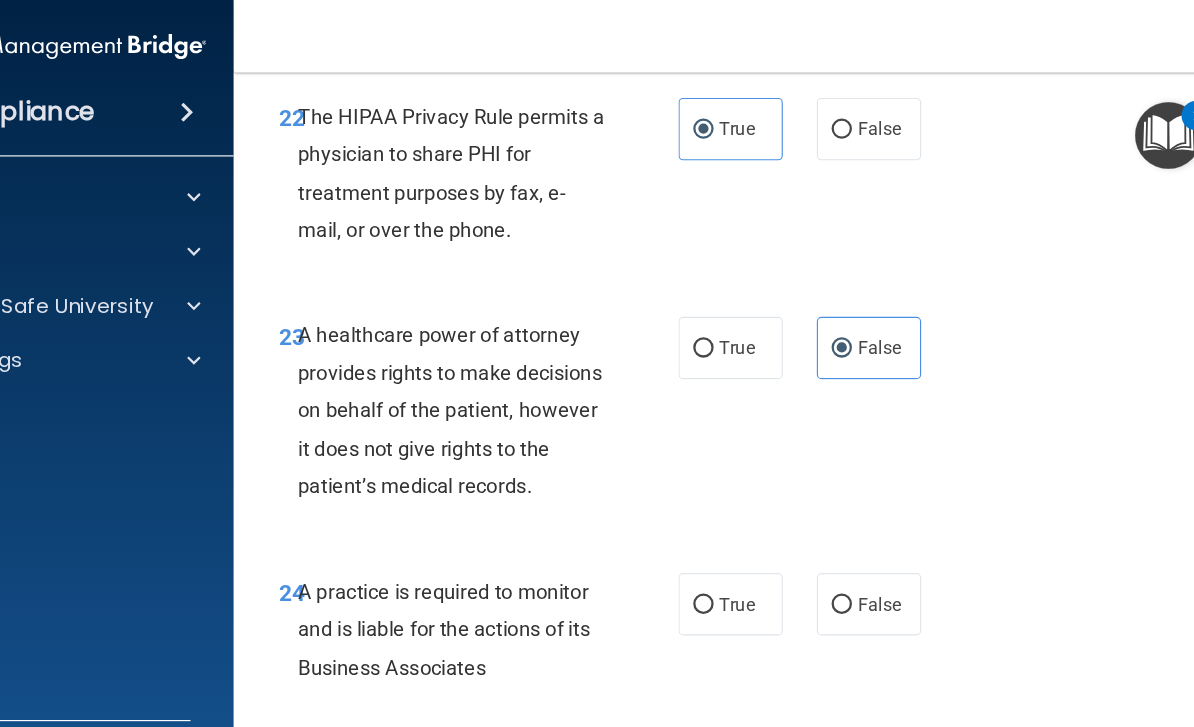 click on "True" at bounding box center [734, 533] 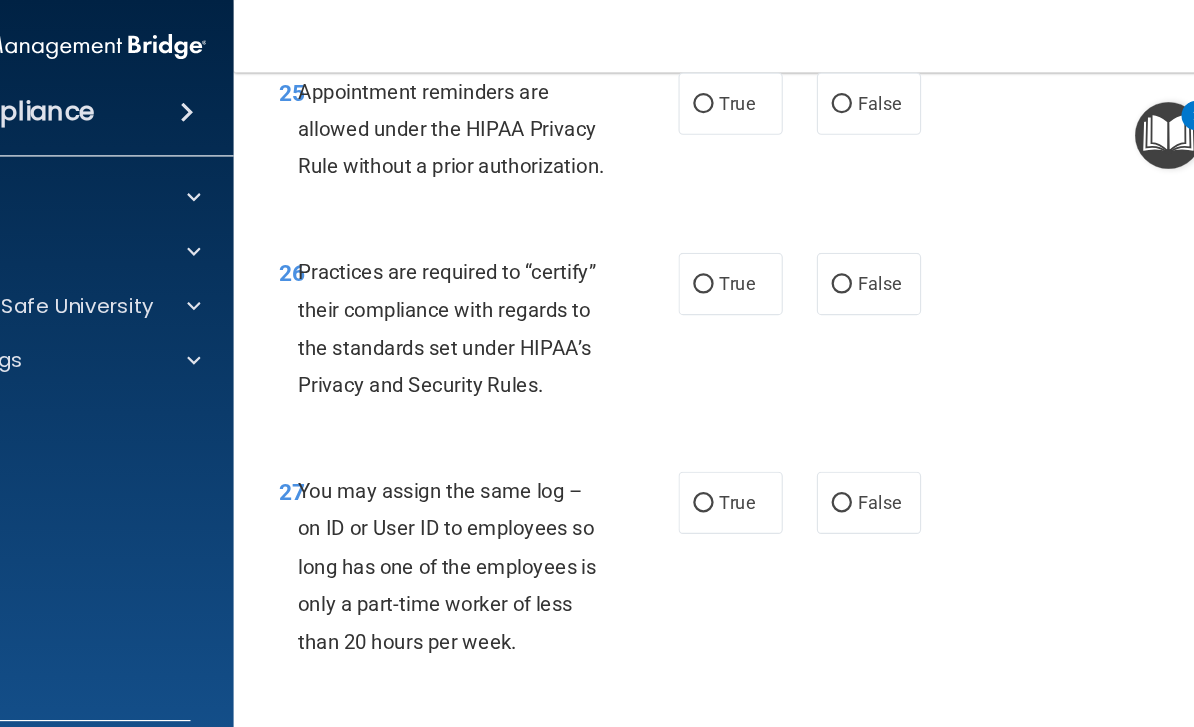 scroll, scrollTop: 5686, scrollLeft: 0, axis: vertical 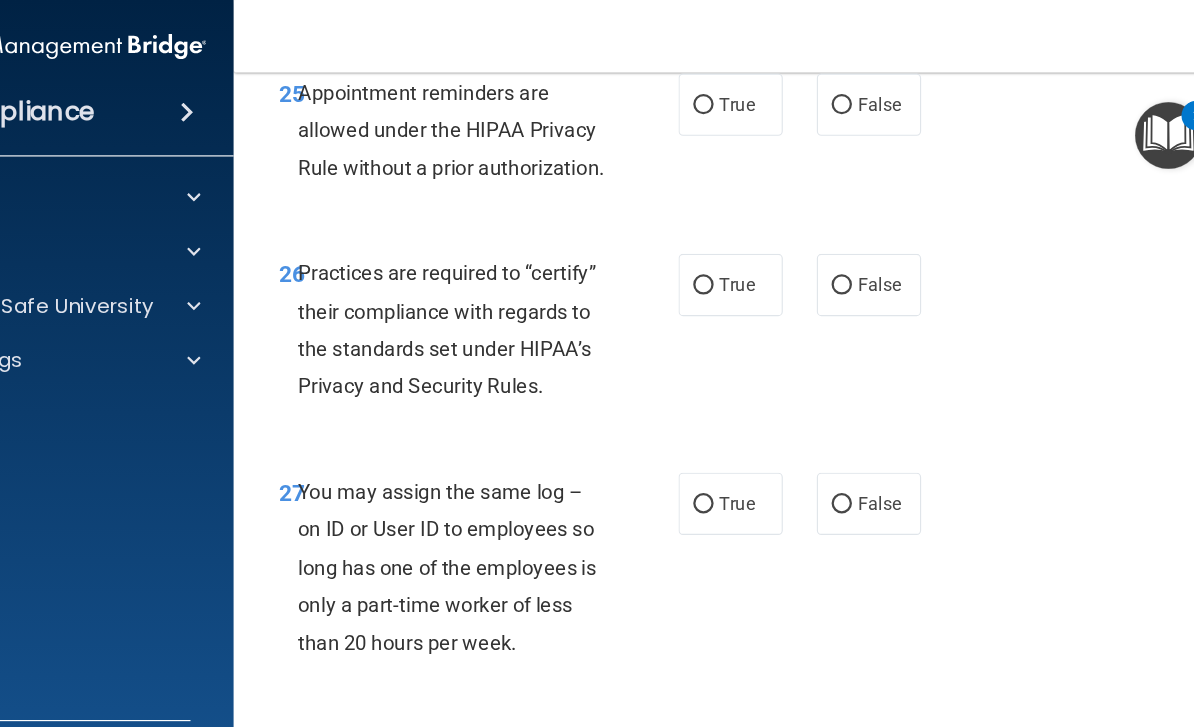 click on "True" at bounding box center (758, 92) 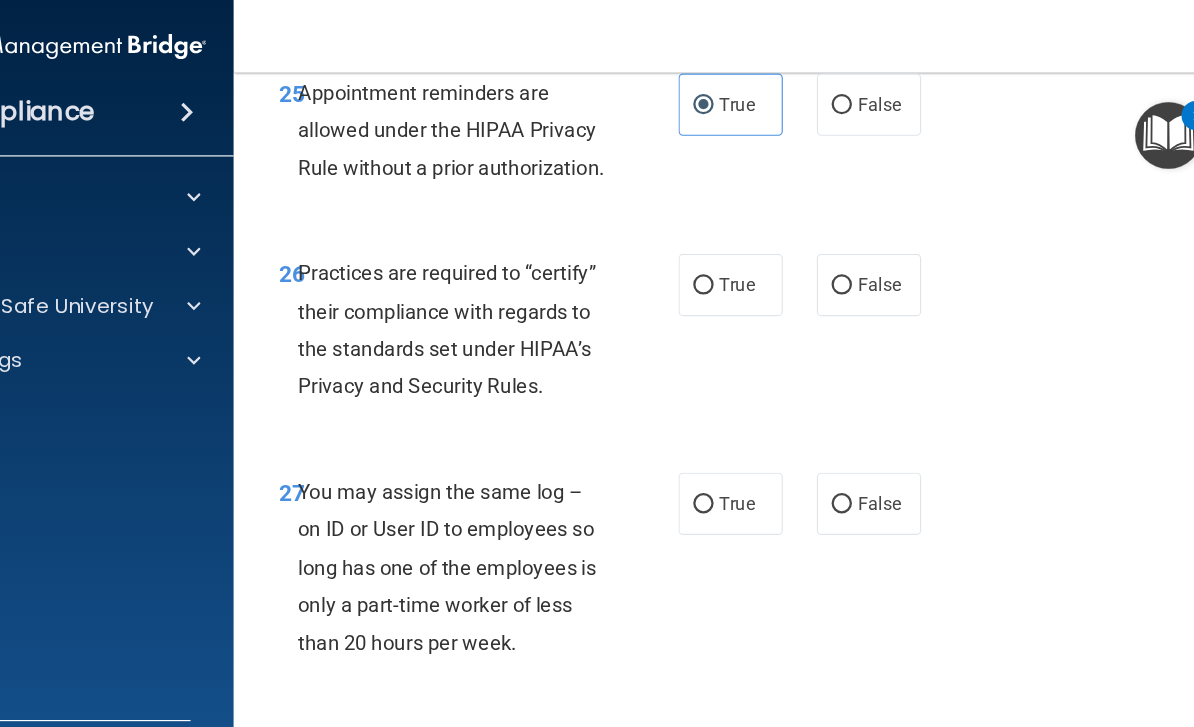 click on "False" at bounding box center (880, 251) 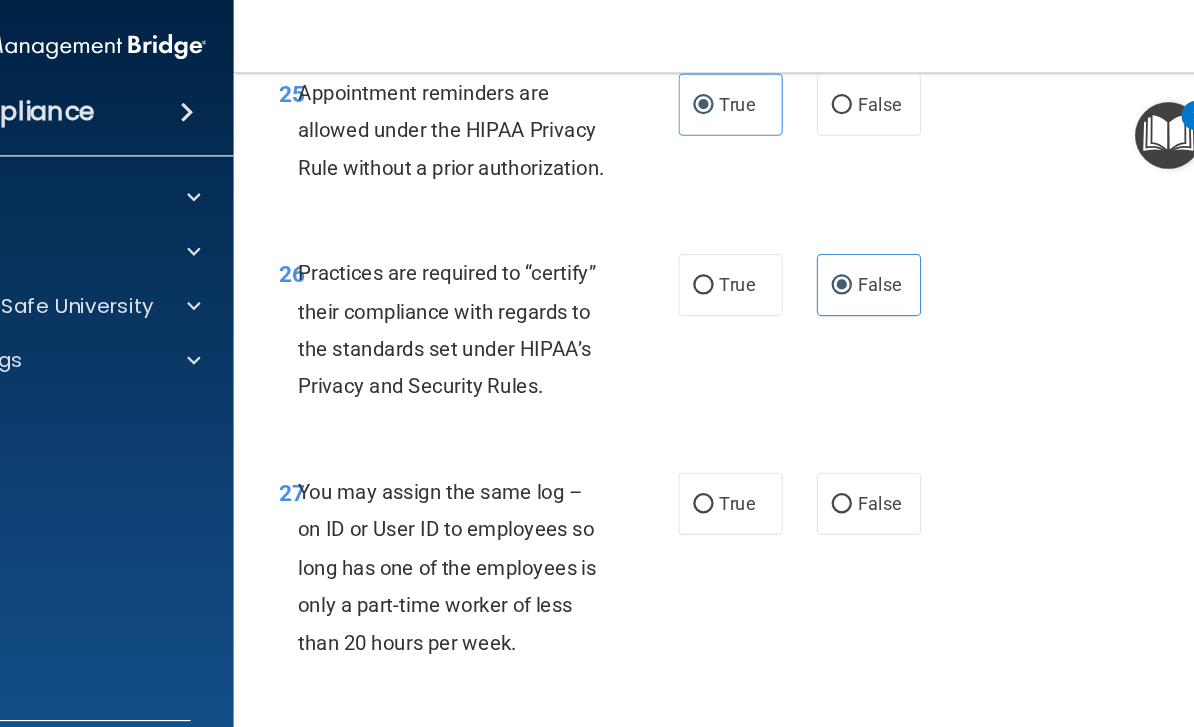 click on "False" at bounding box center (856, 445) 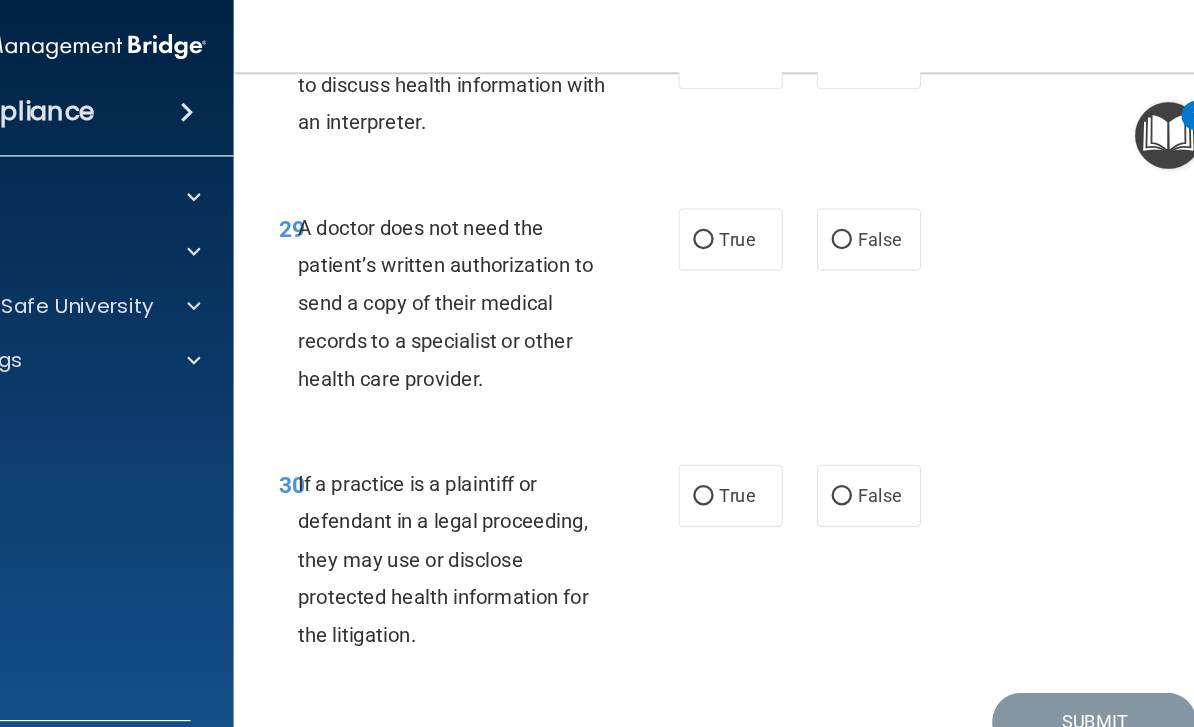 scroll, scrollTop: 6299, scrollLeft: 0, axis: vertical 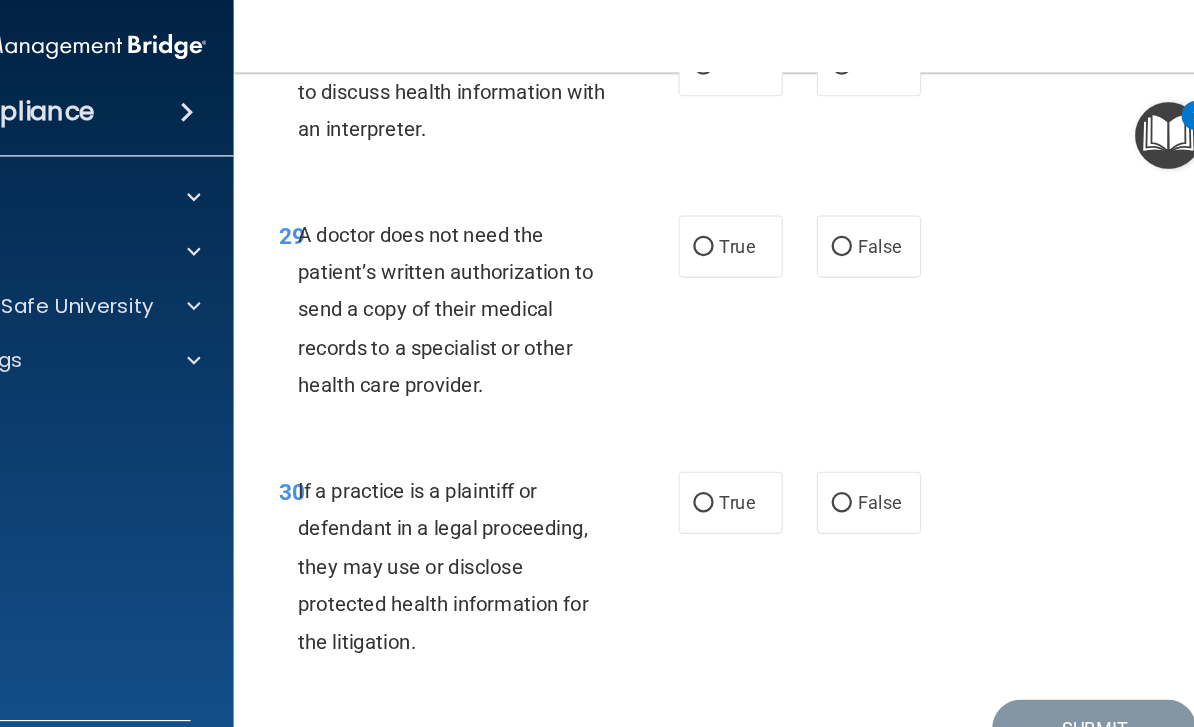 click on "True" at bounding box center (734, 58) 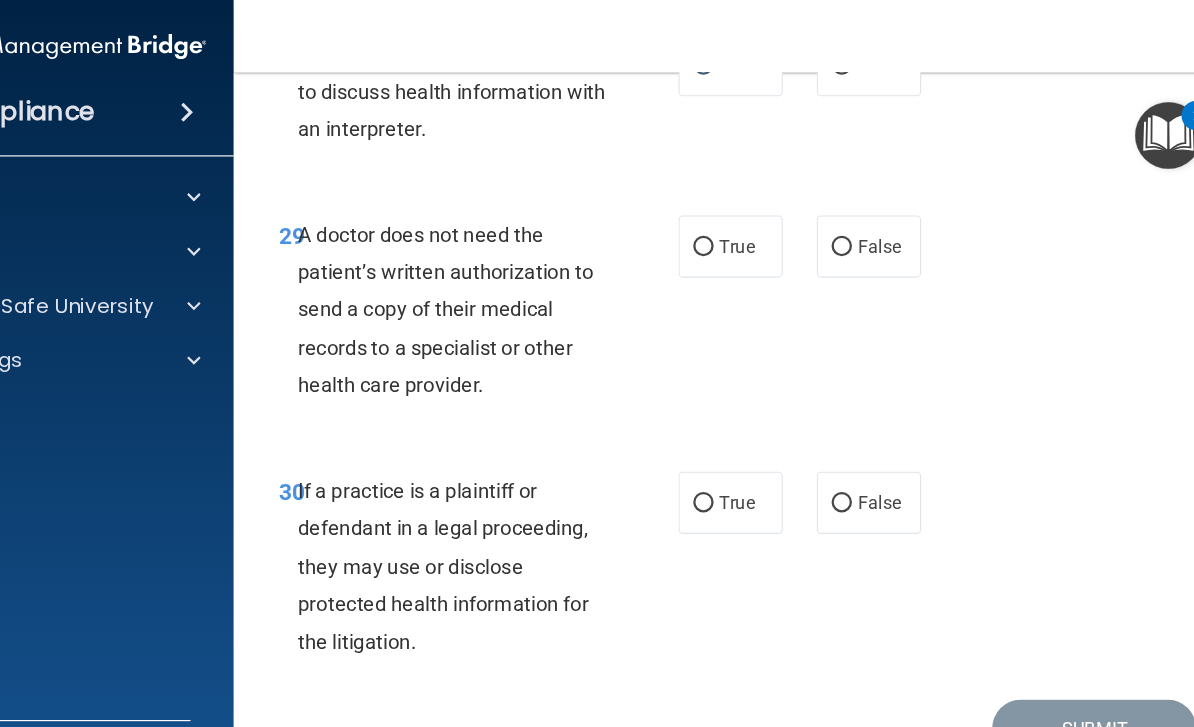 click on "True" at bounding box center [734, 218] 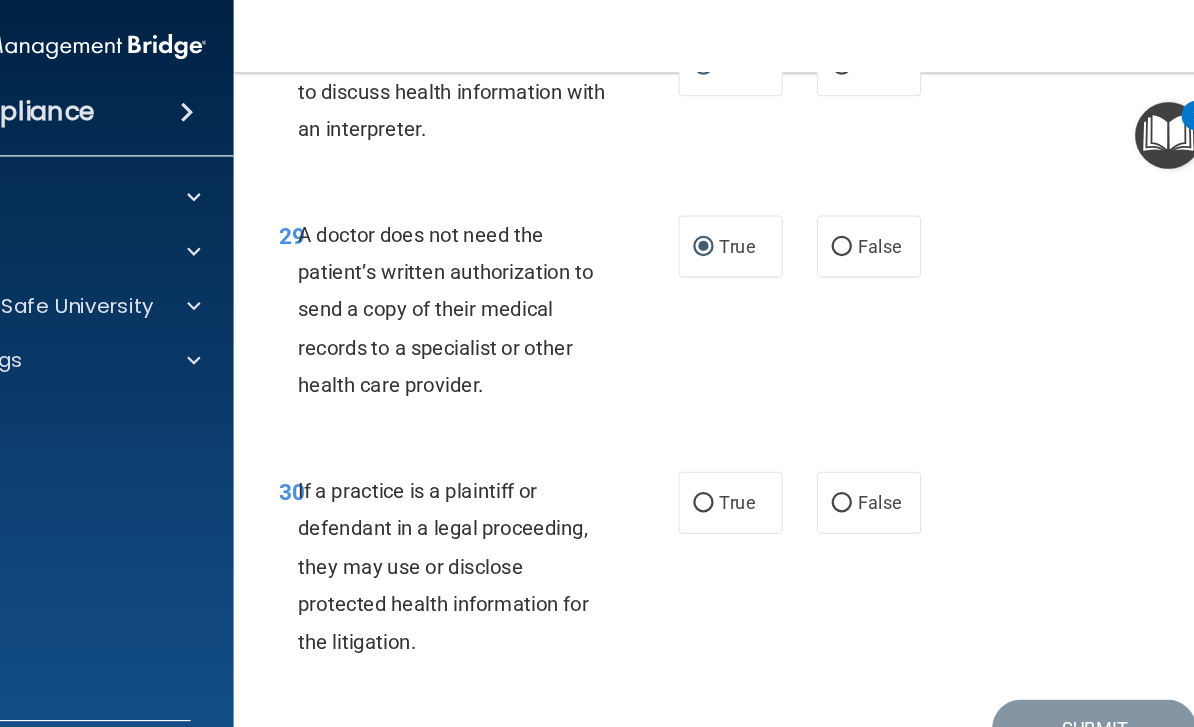 click on "True" at bounding box center (734, 444) 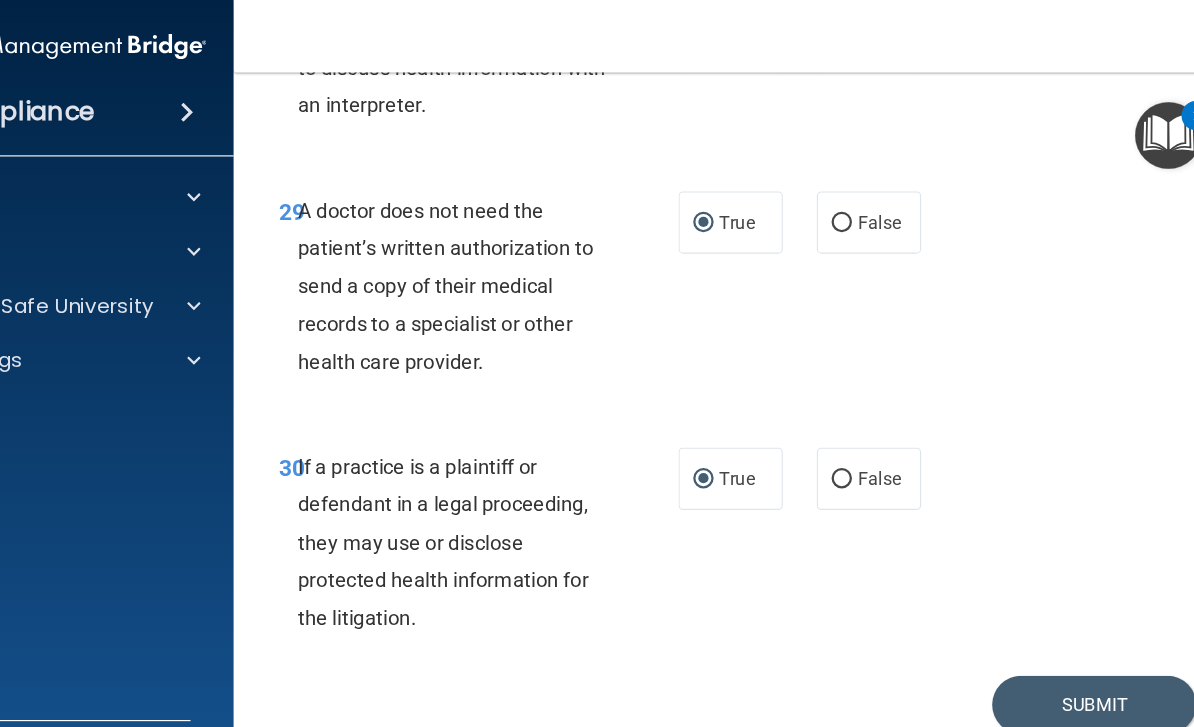 scroll, scrollTop: 6352, scrollLeft: 0, axis: vertical 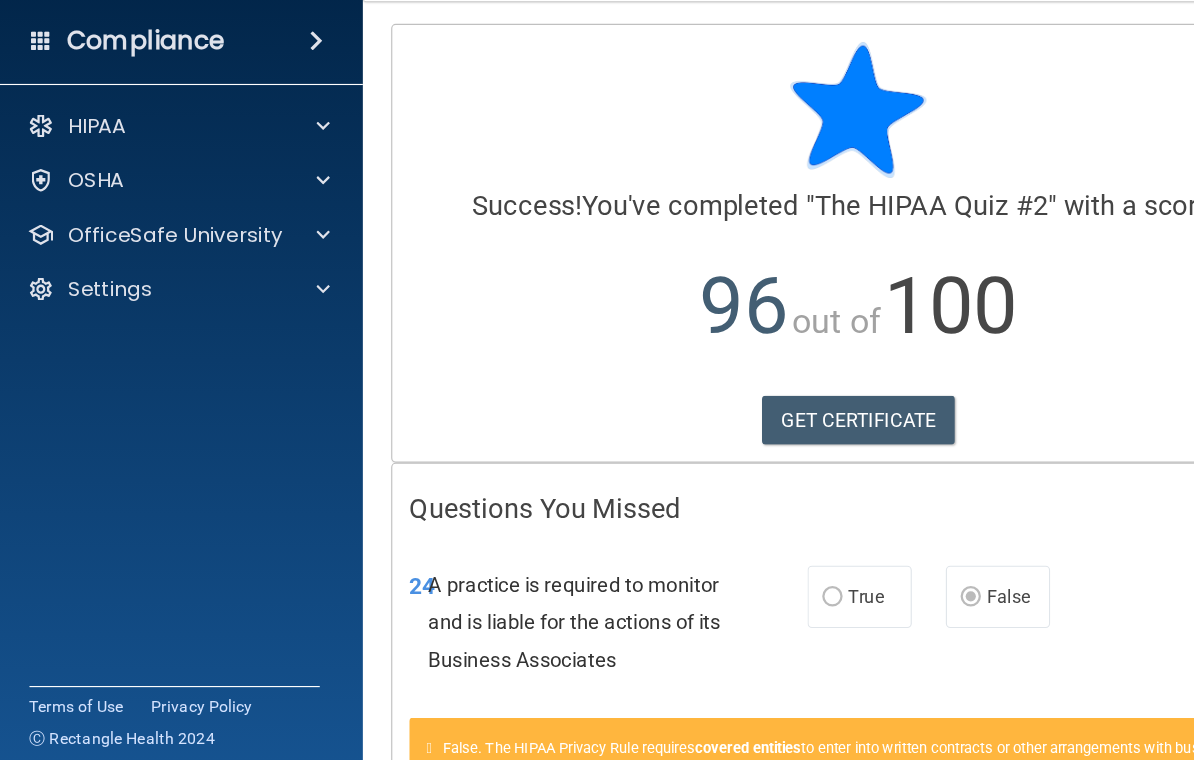 click at bounding box center [285, 270] 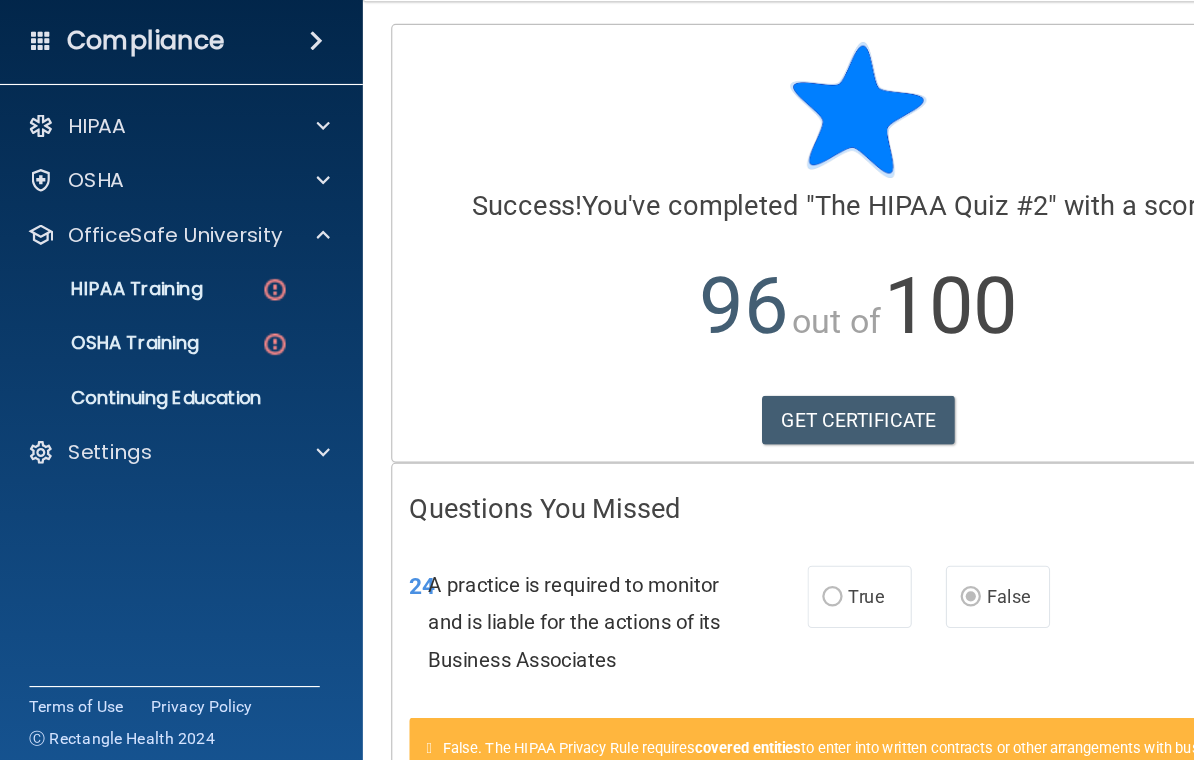 click on "HIPAA Training" at bounding box center (137, 318) 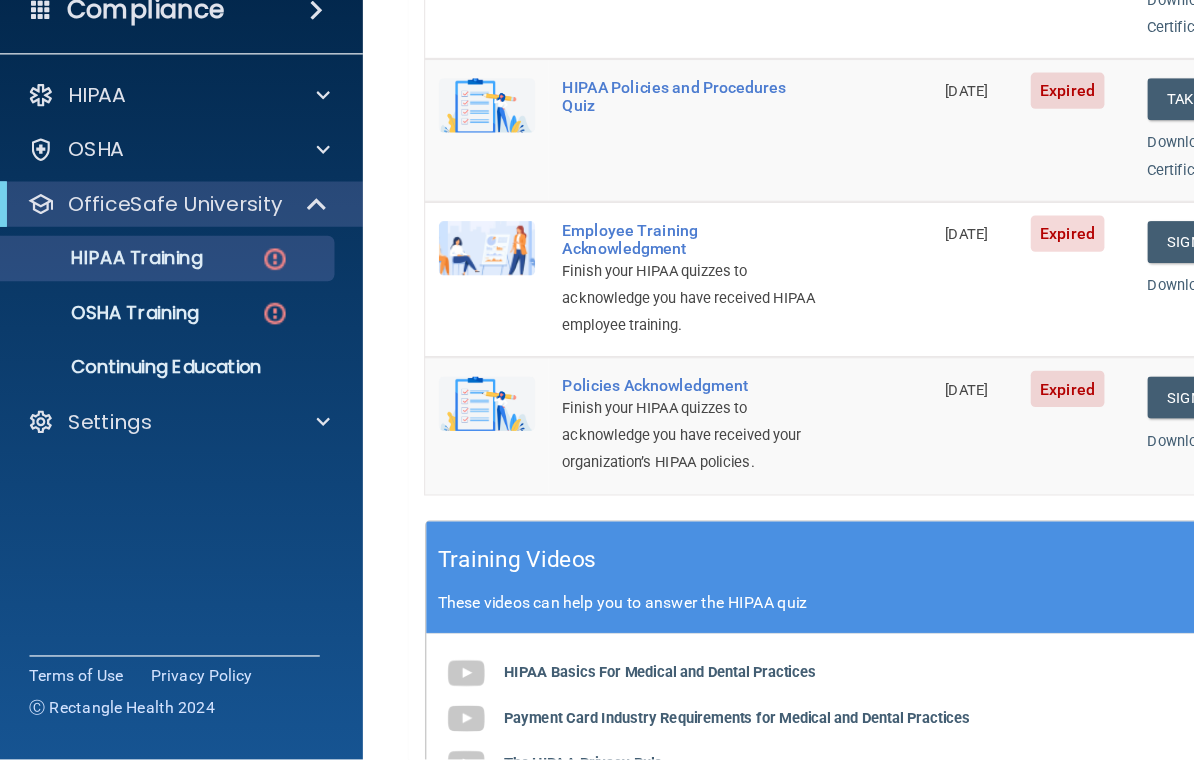 scroll, scrollTop: 319, scrollLeft: 0, axis: vertical 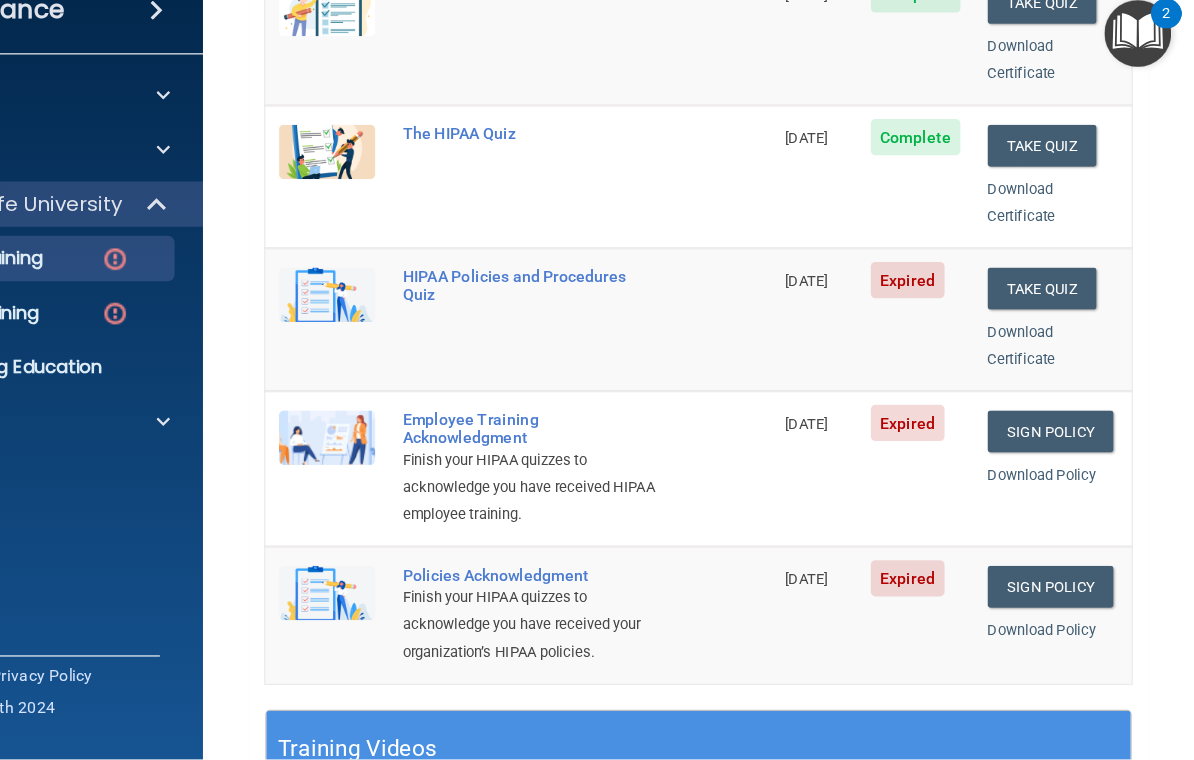 click on "Take Quiz" at bounding box center [1060, 344] 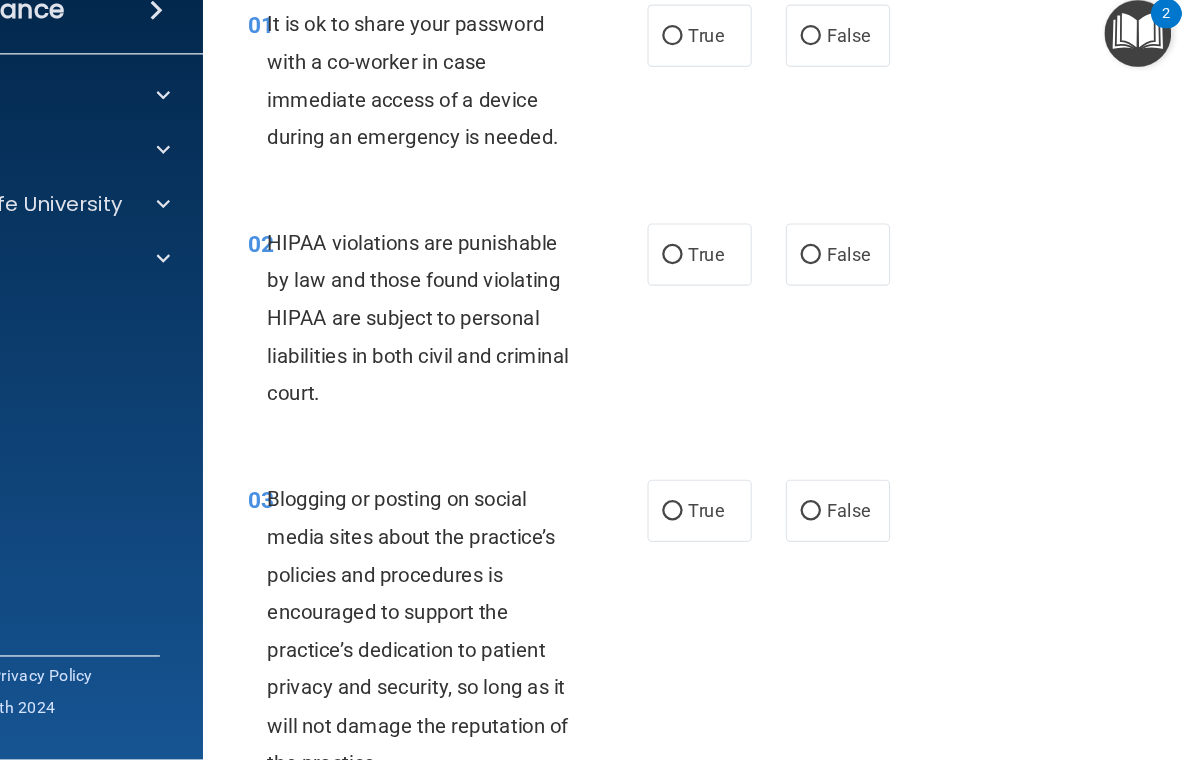 scroll, scrollTop: 71, scrollLeft: 0, axis: vertical 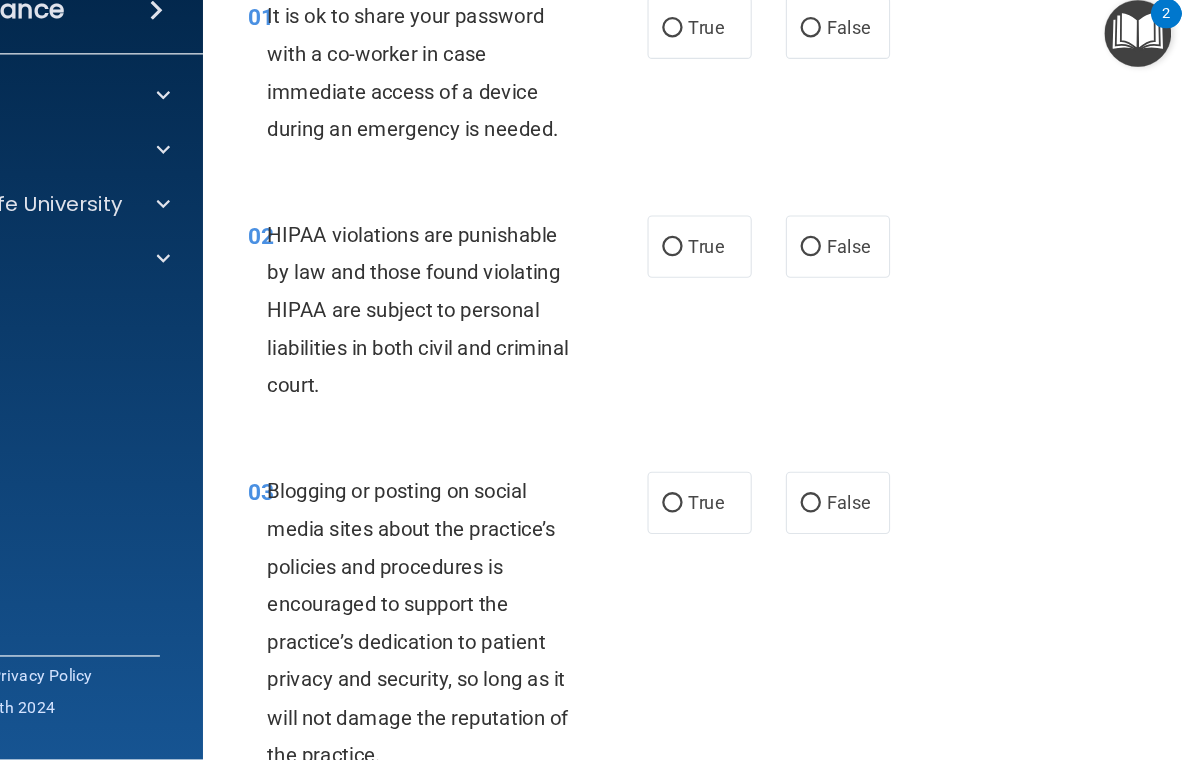 click on "False" at bounding box center (856, 115) 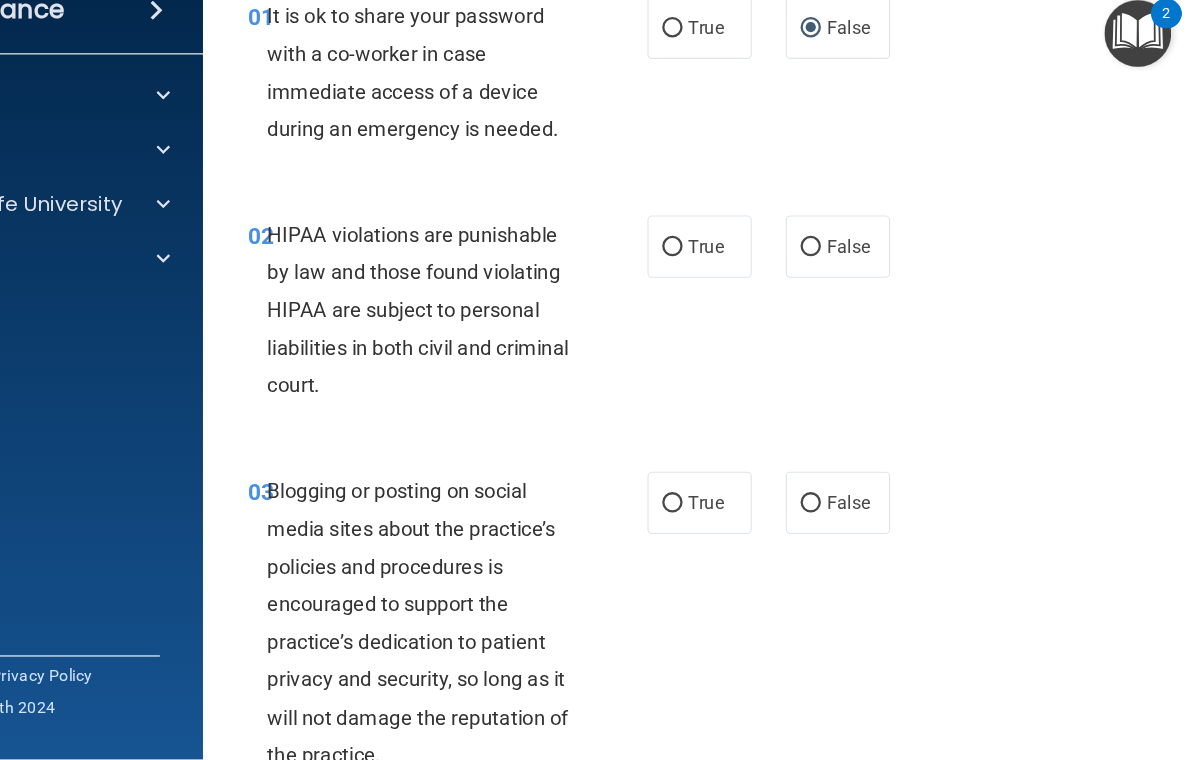 click on "True" at bounding box center [734, 308] 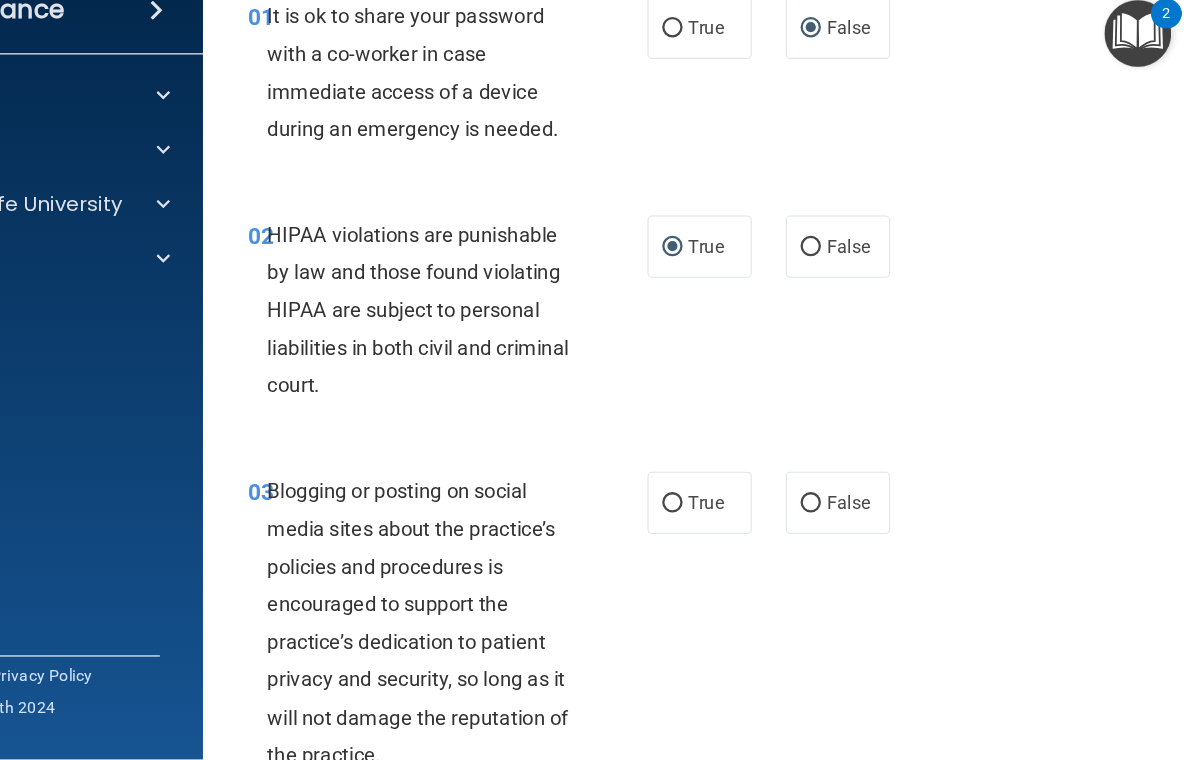 click on "False" at bounding box center [856, 534] 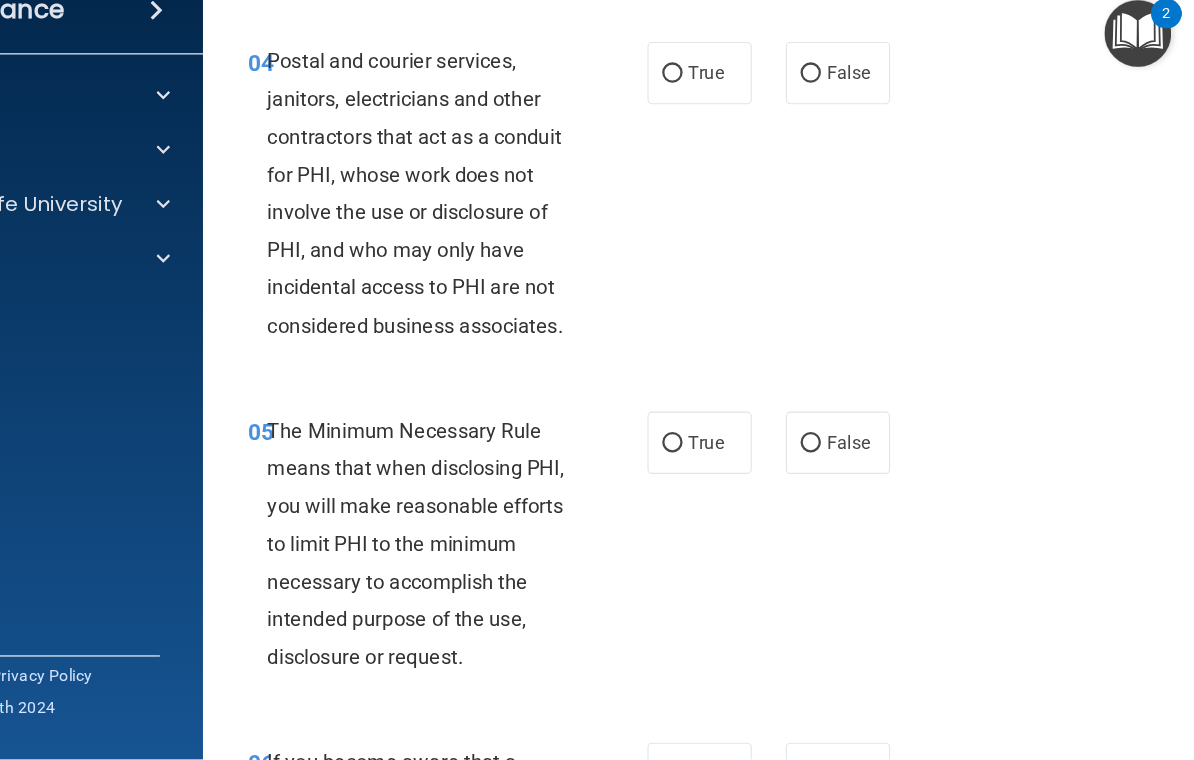 scroll, scrollTop: 779, scrollLeft: 0, axis: vertical 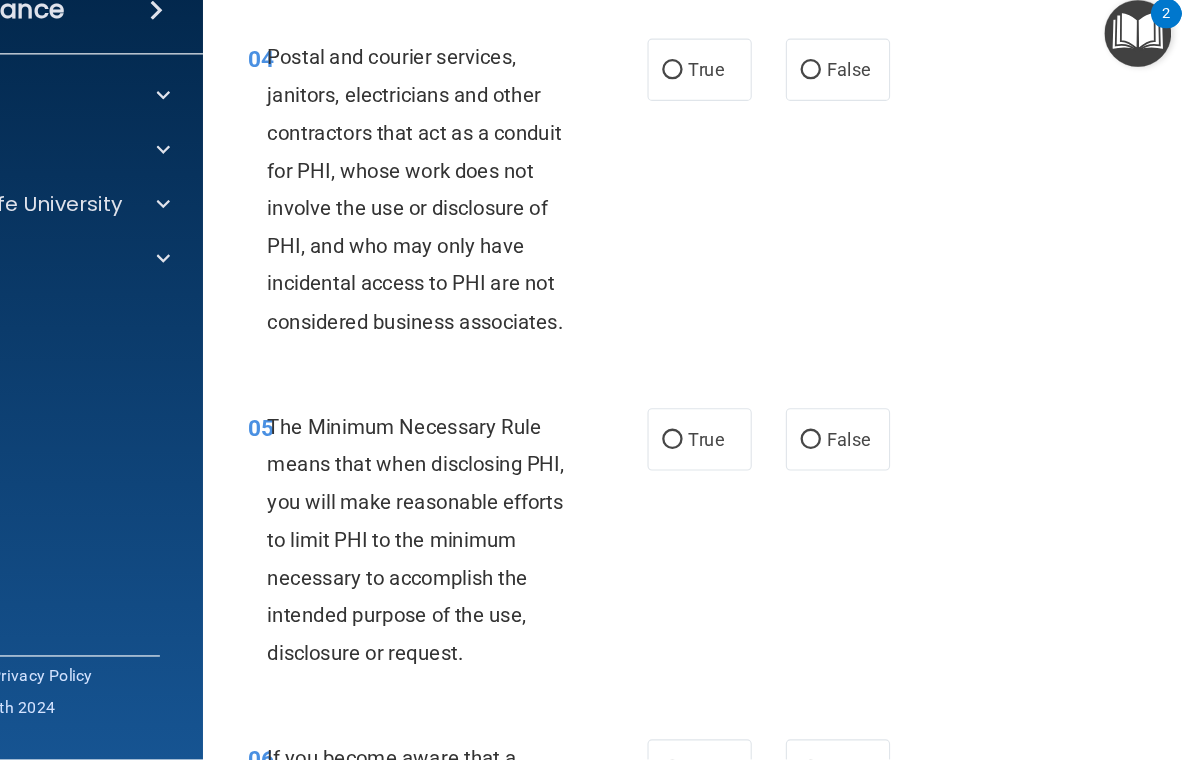 click on "True" at bounding box center (758, 151) 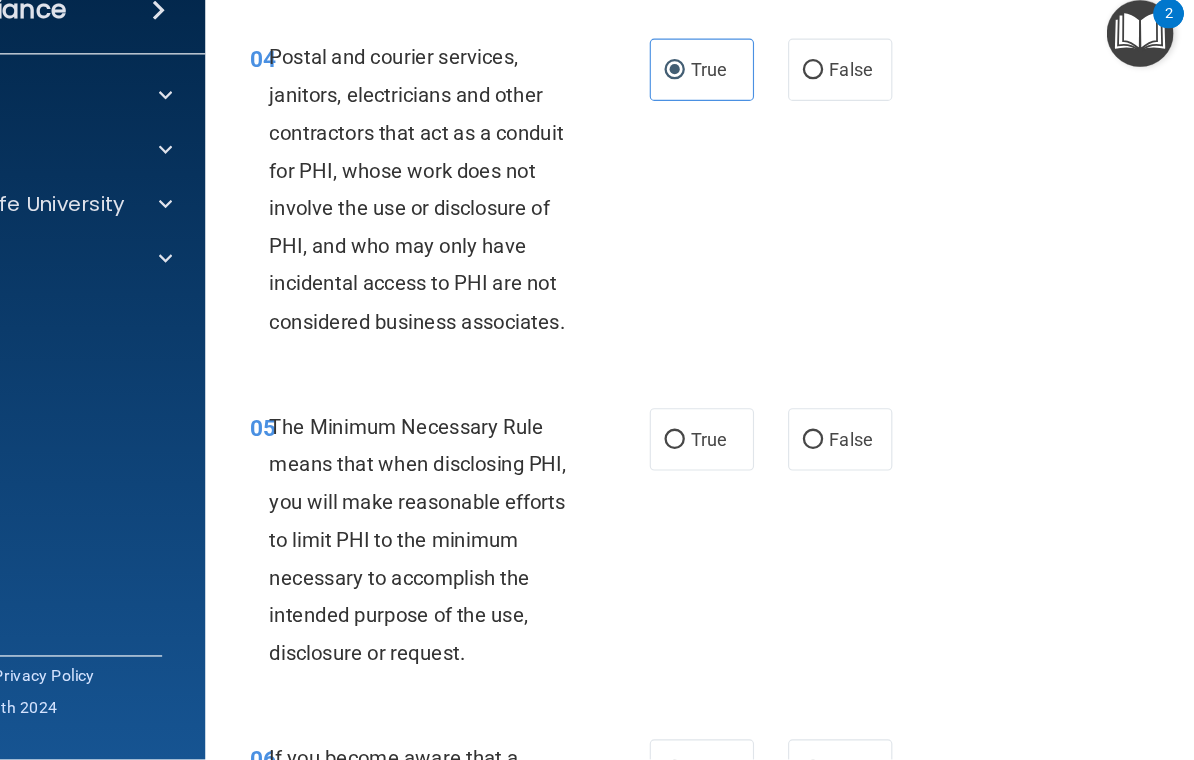 click on "True" at bounding box center [734, 478] 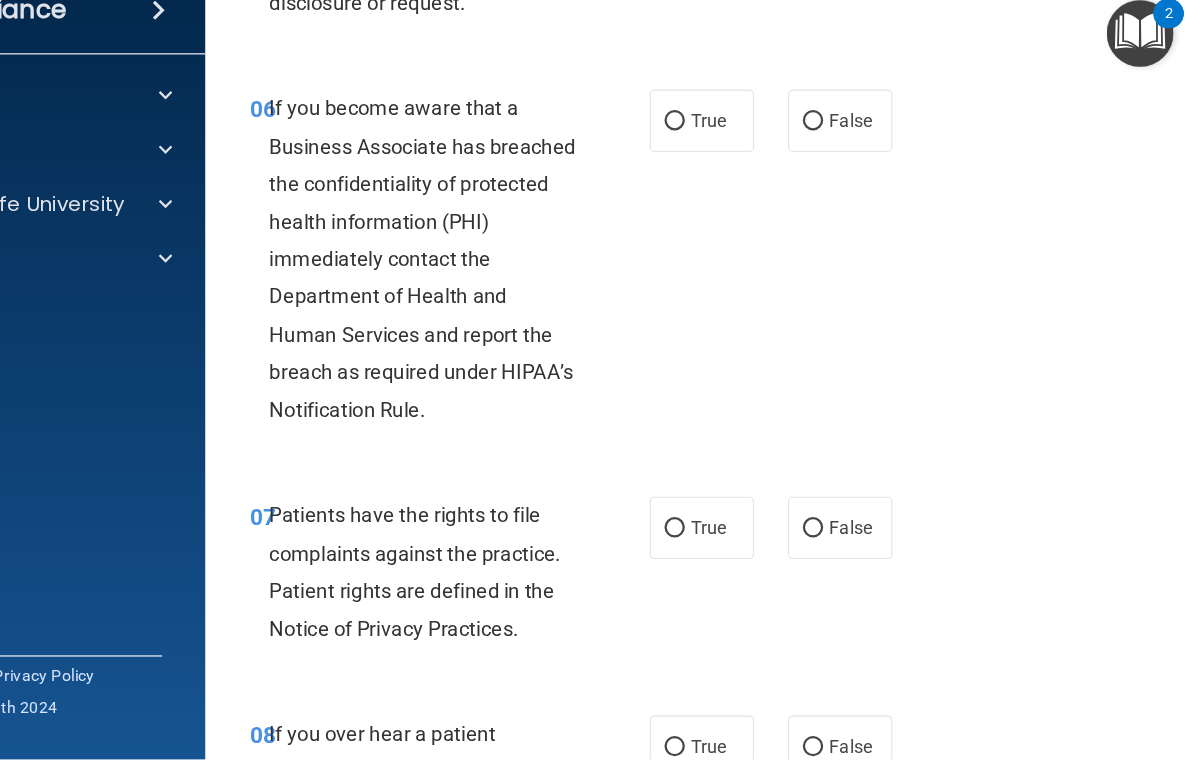 scroll, scrollTop: 1341, scrollLeft: 0, axis: vertical 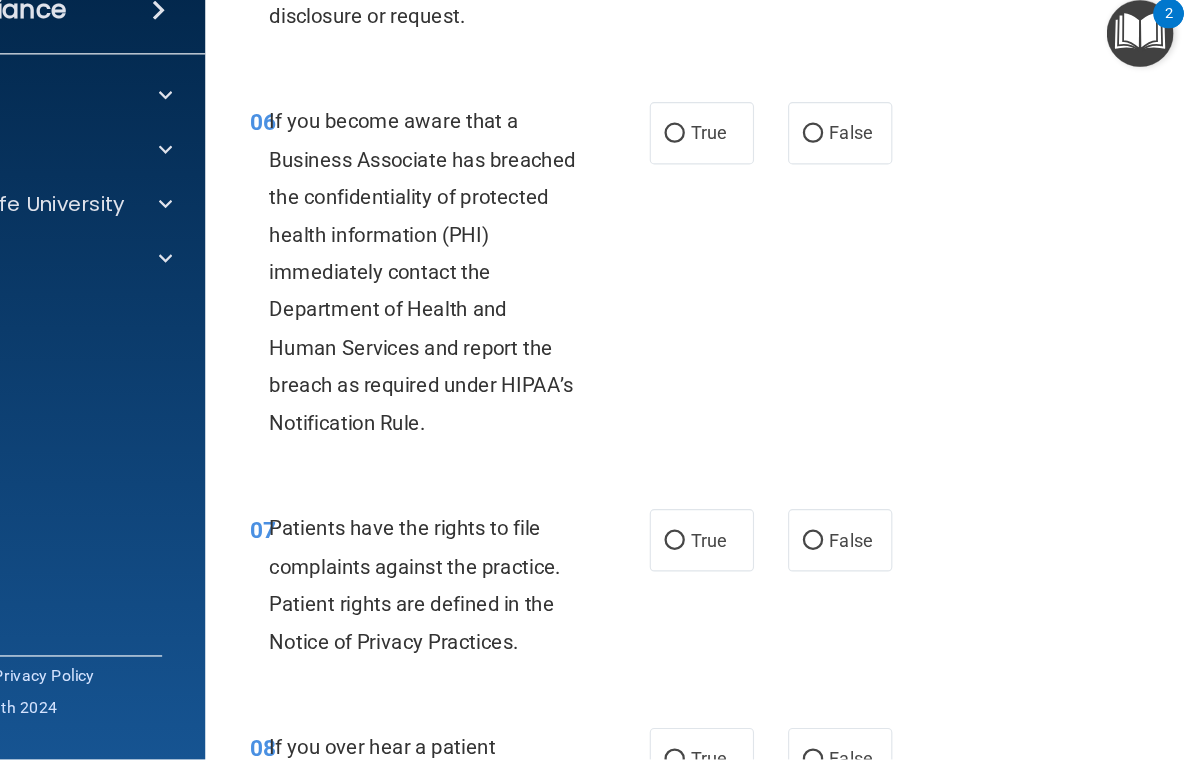 click on "True" at bounding box center (734, 208) 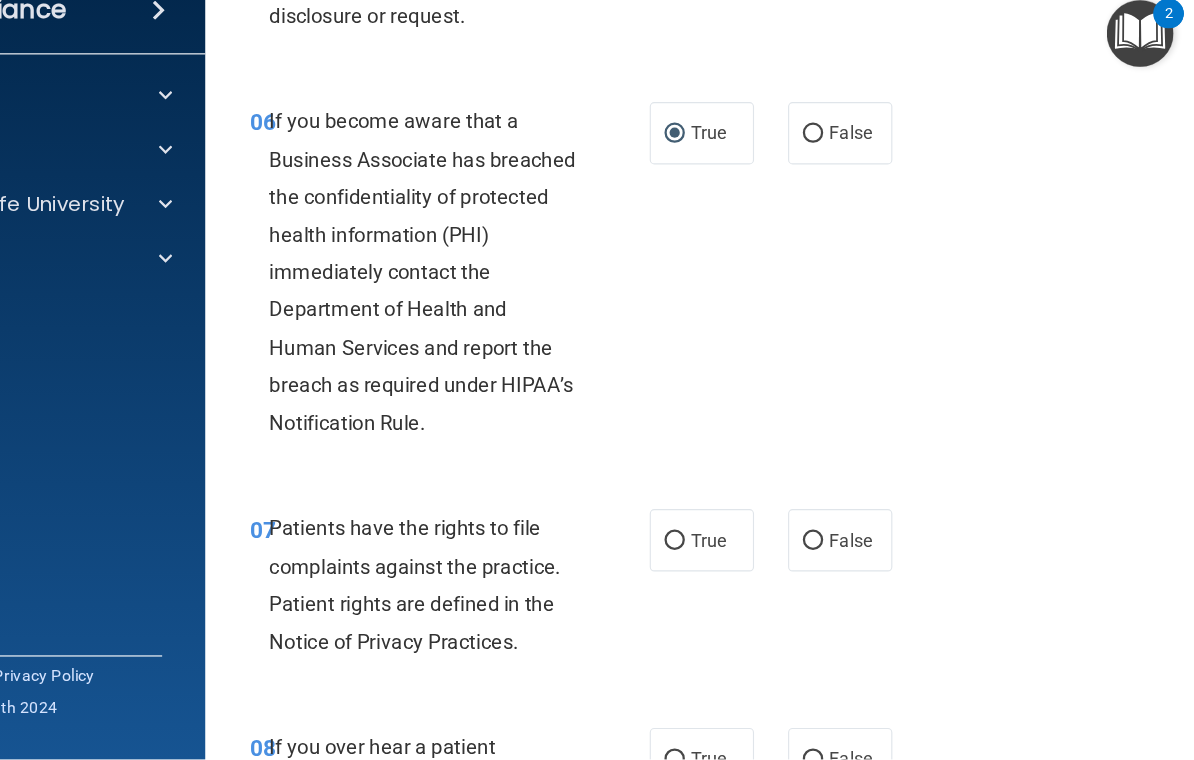 click on "True" at bounding box center [734, 567] 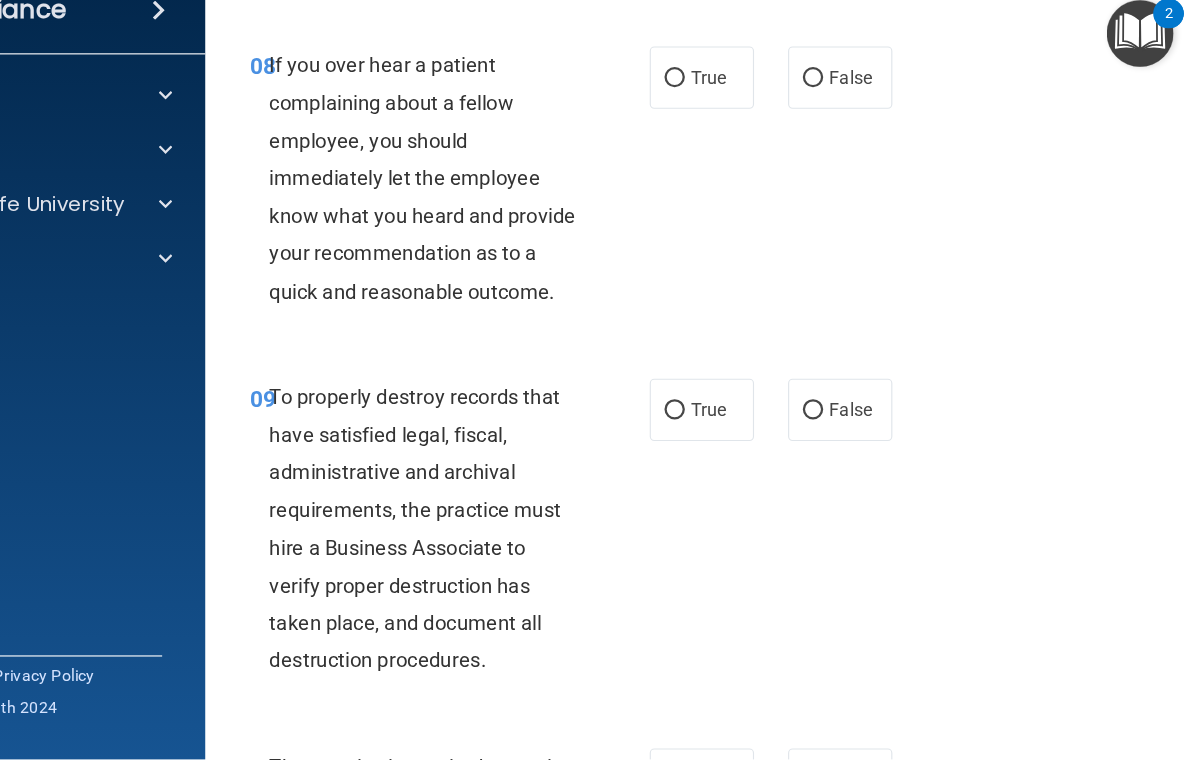 scroll, scrollTop: 1944, scrollLeft: 0, axis: vertical 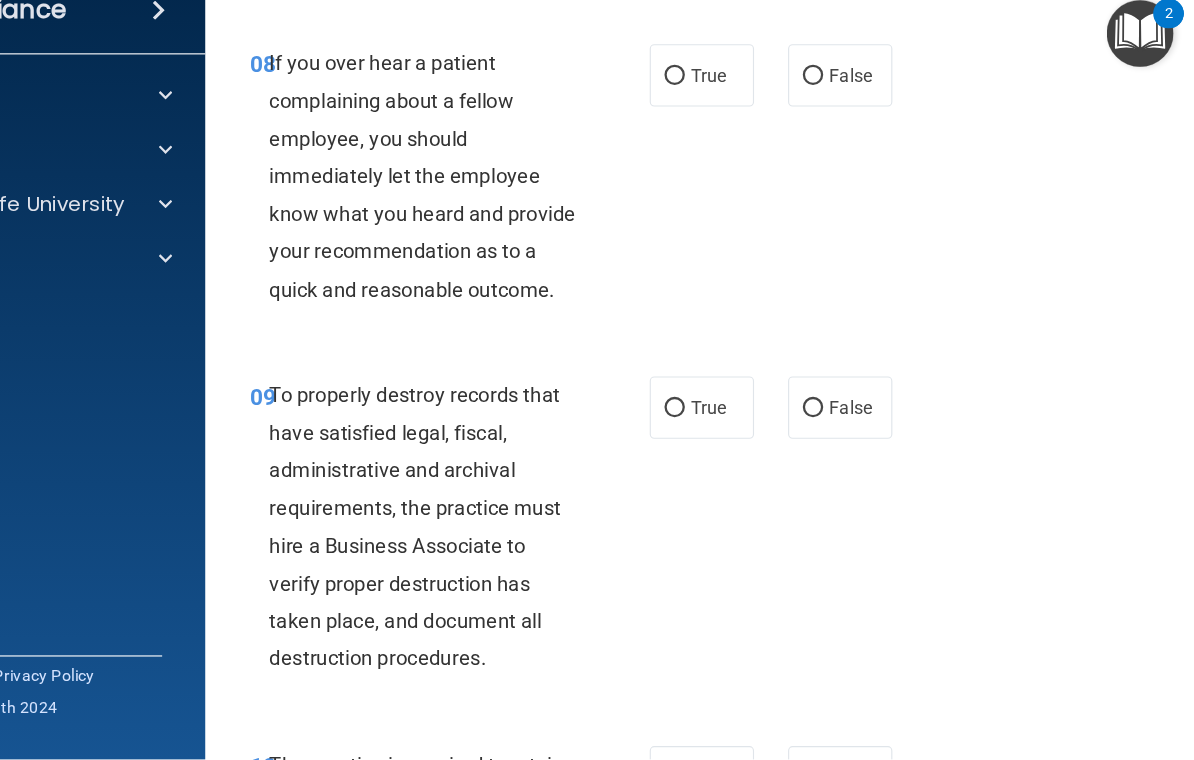 click on "False" at bounding box center (880, 156) 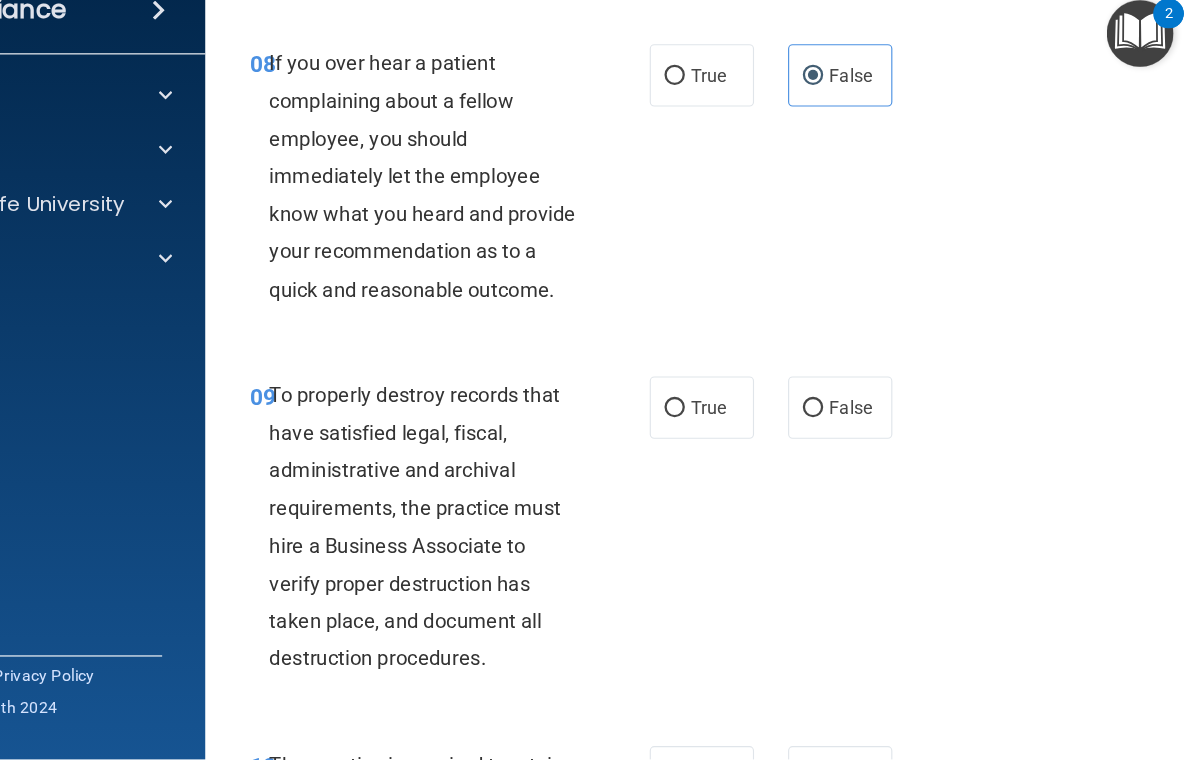 click on "True" at bounding box center [758, 449] 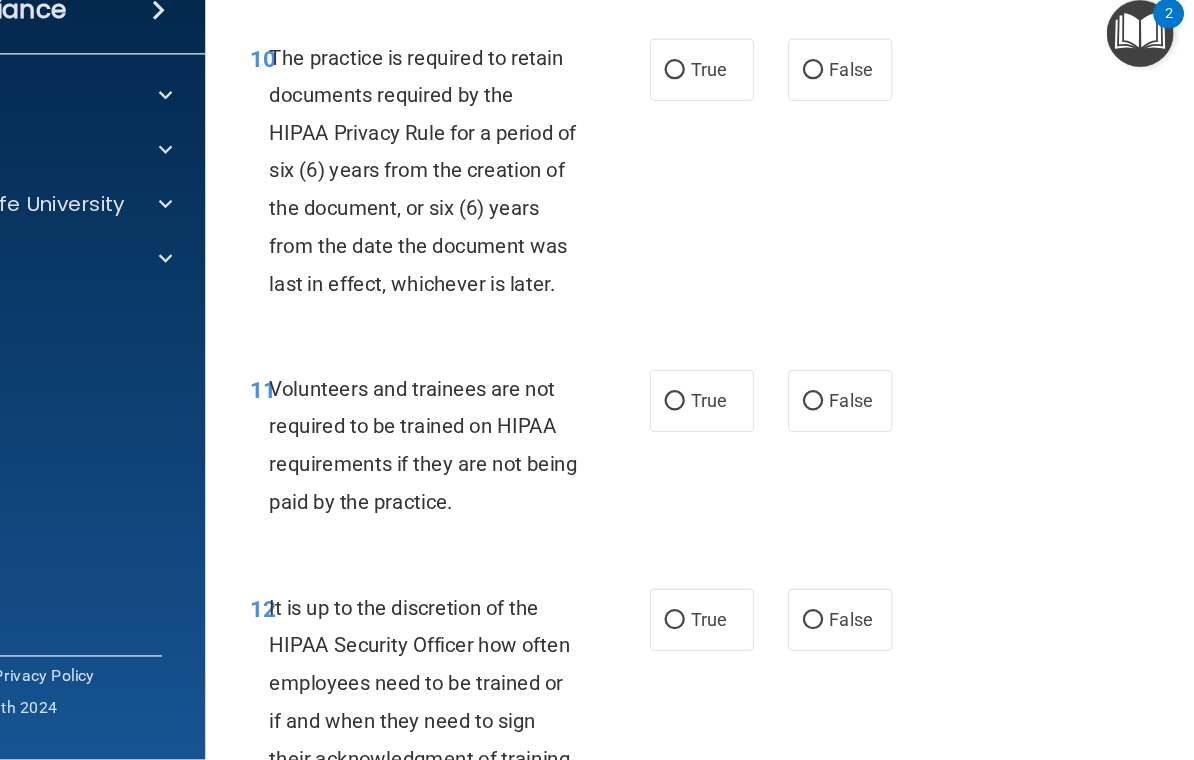 scroll, scrollTop: 2574, scrollLeft: 0, axis: vertical 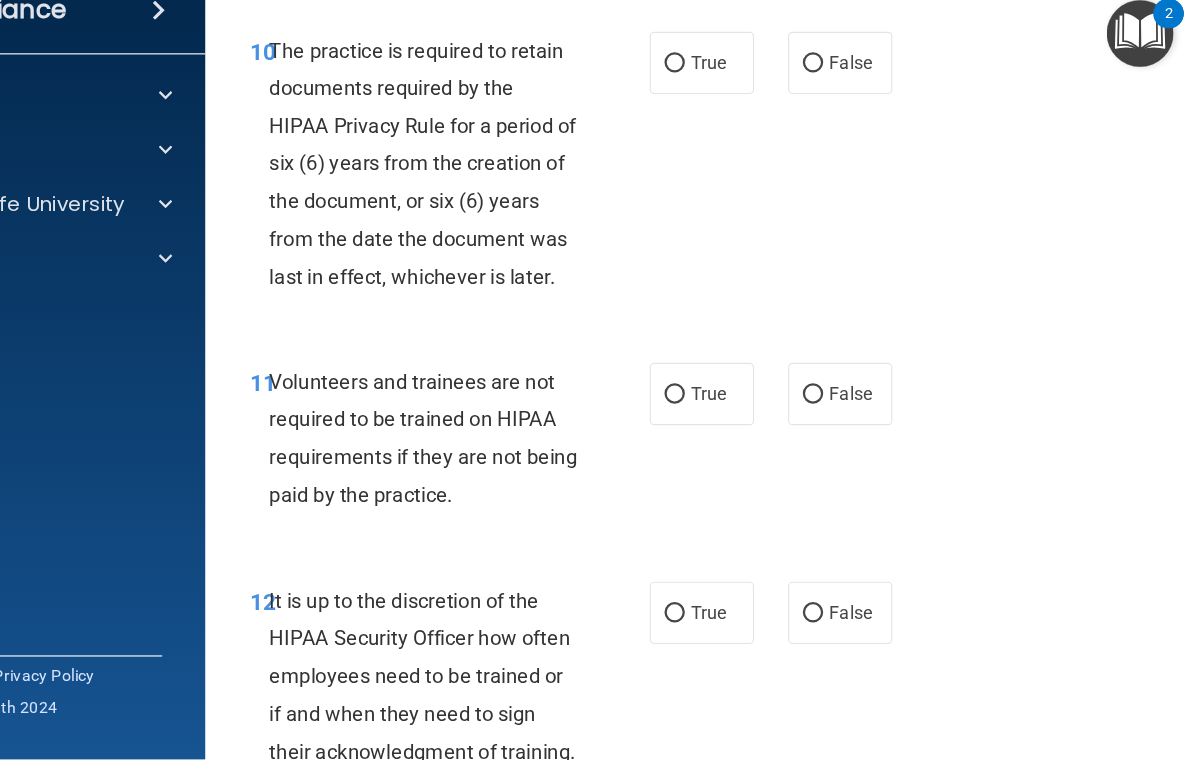 click on "True" at bounding box center [758, 145] 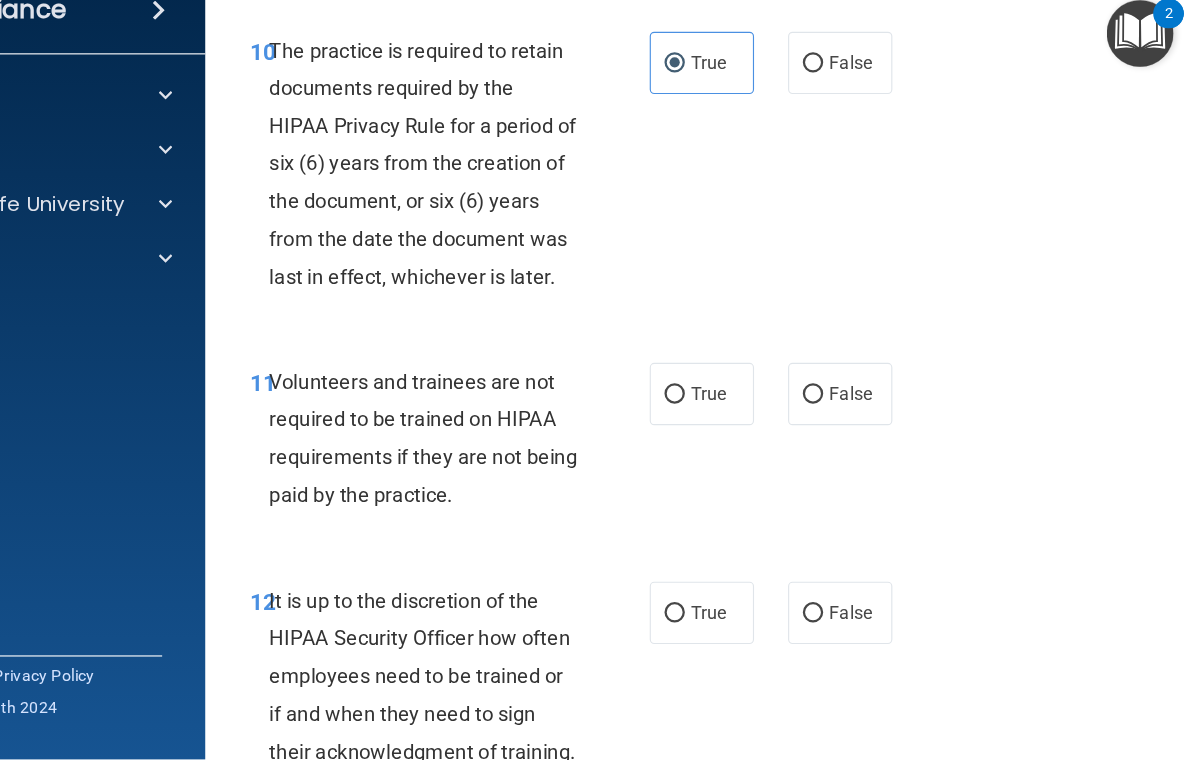 click on "False" at bounding box center (856, 438) 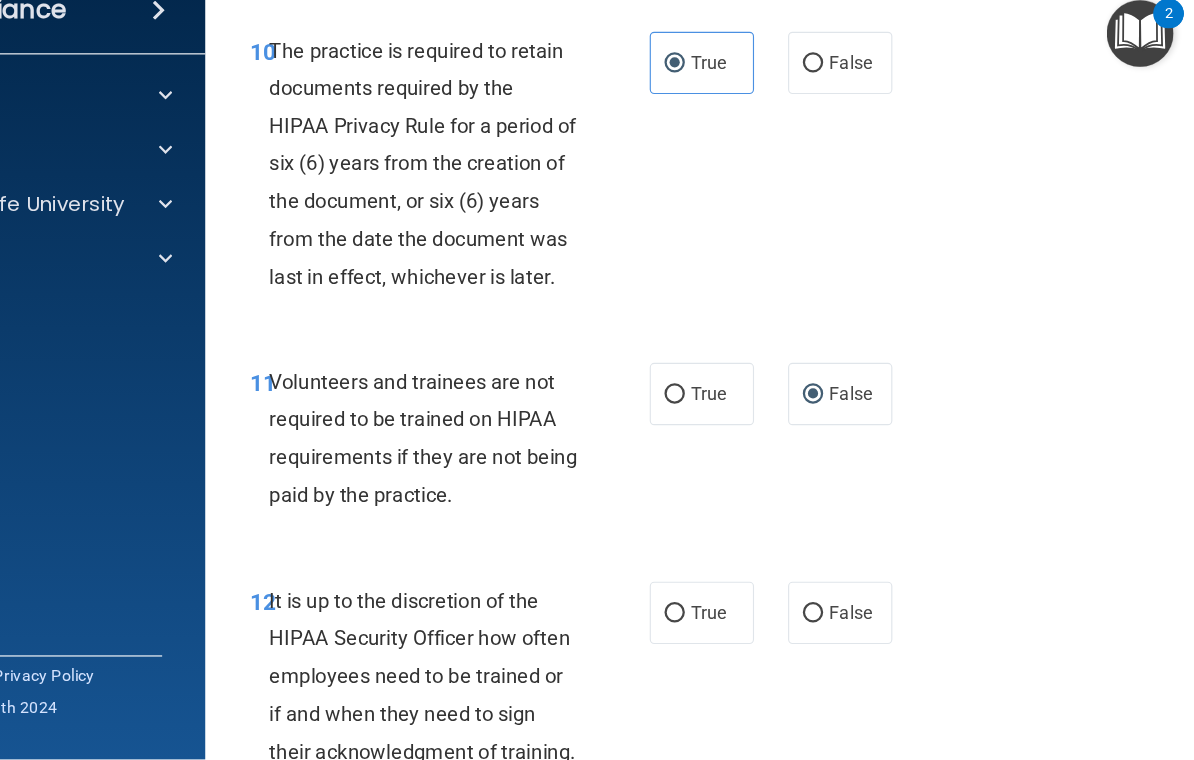 click on "False" at bounding box center [856, 631] 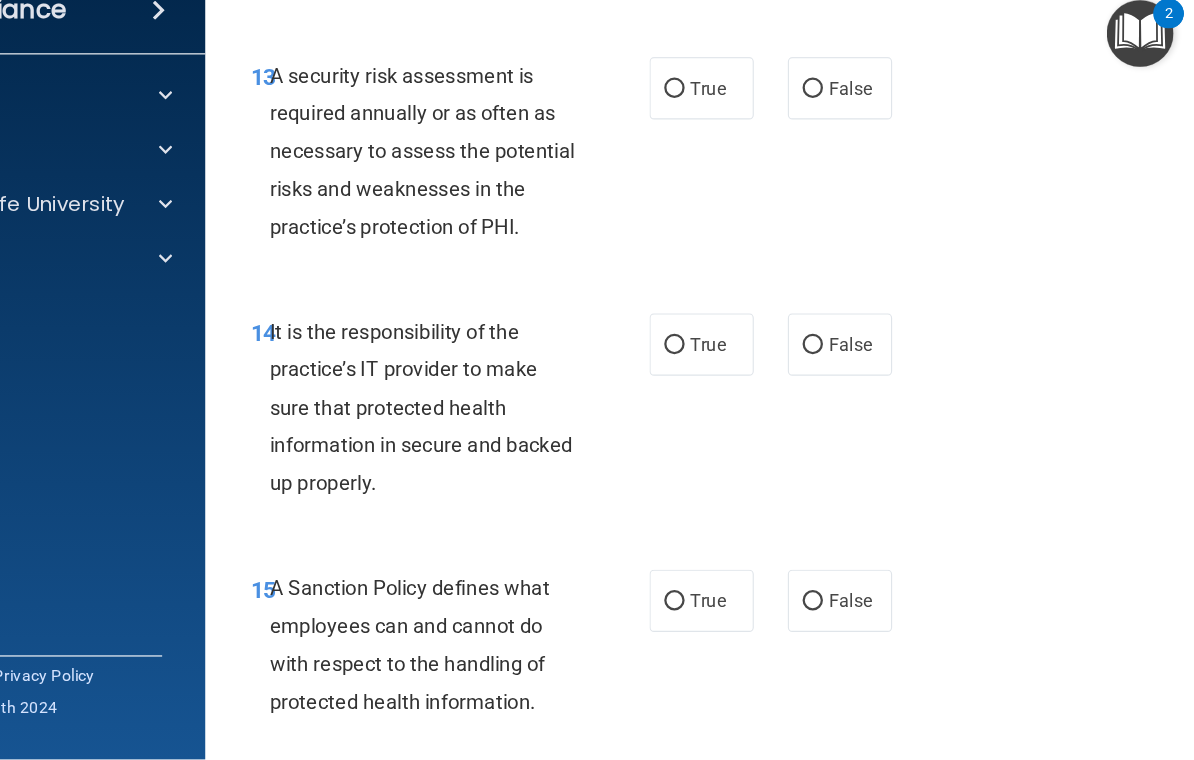 scroll, scrollTop: 3264, scrollLeft: 0, axis: vertical 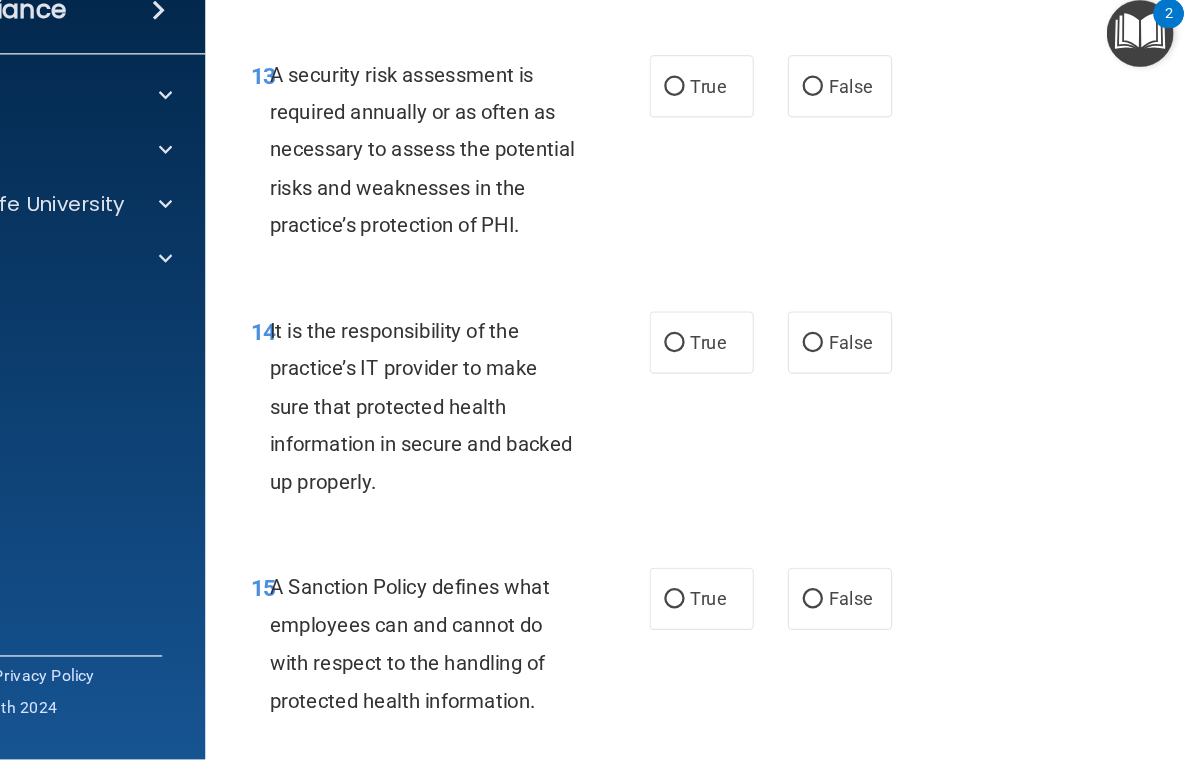 click on "True" at bounding box center (734, 167) 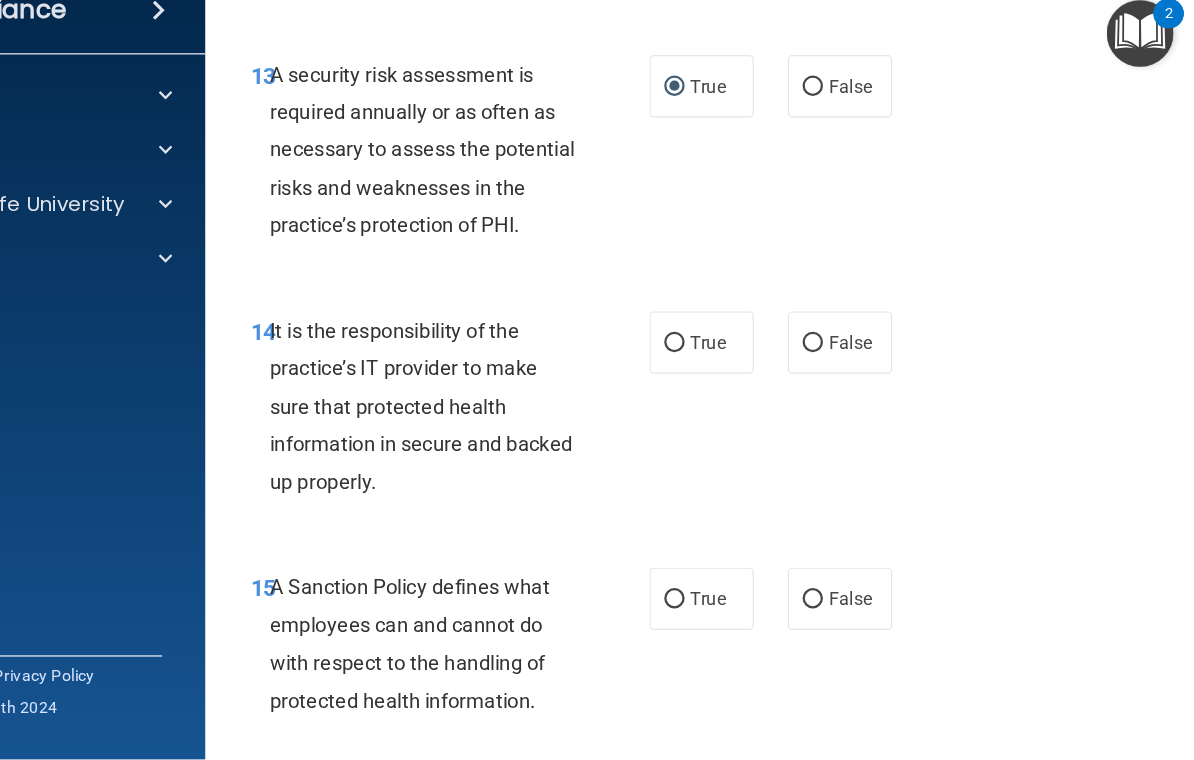 click on "False" at bounding box center [880, 392] 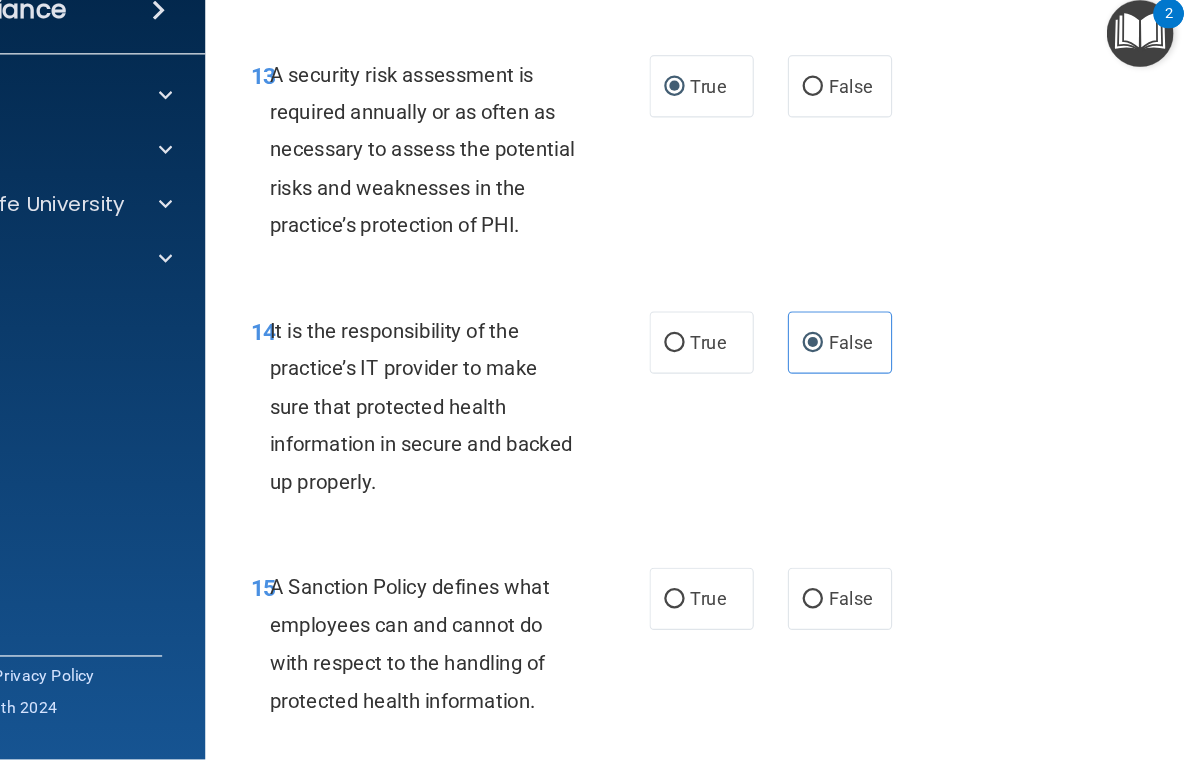 click on "True" at bounding box center (734, 619) 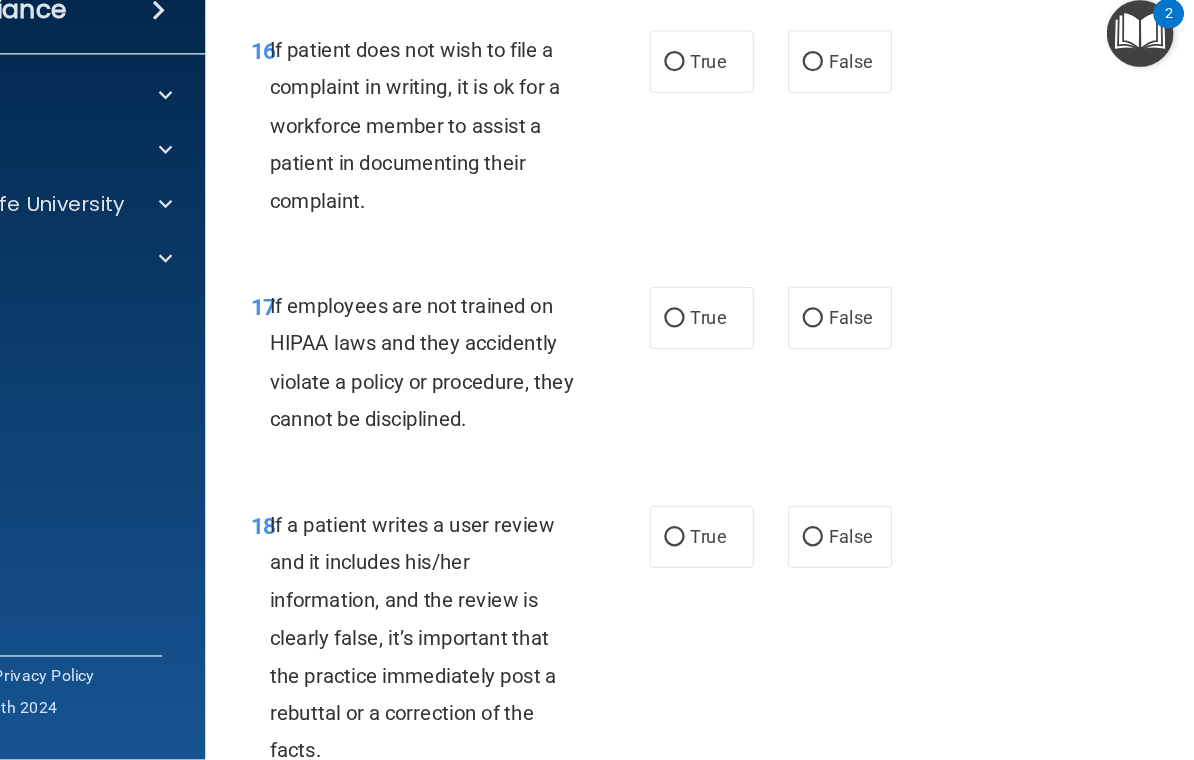 scroll, scrollTop: 3934, scrollLeft: 0, axis: vertical 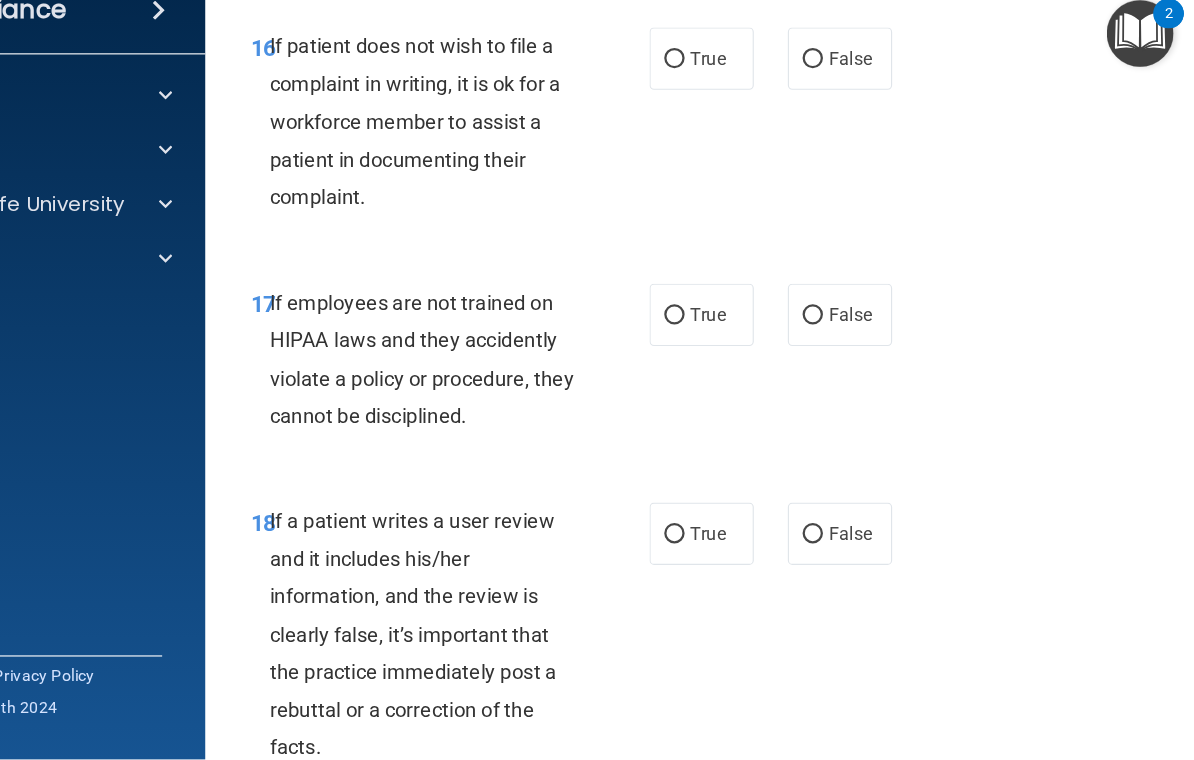 click on "True" at bounding box center (758, 141) 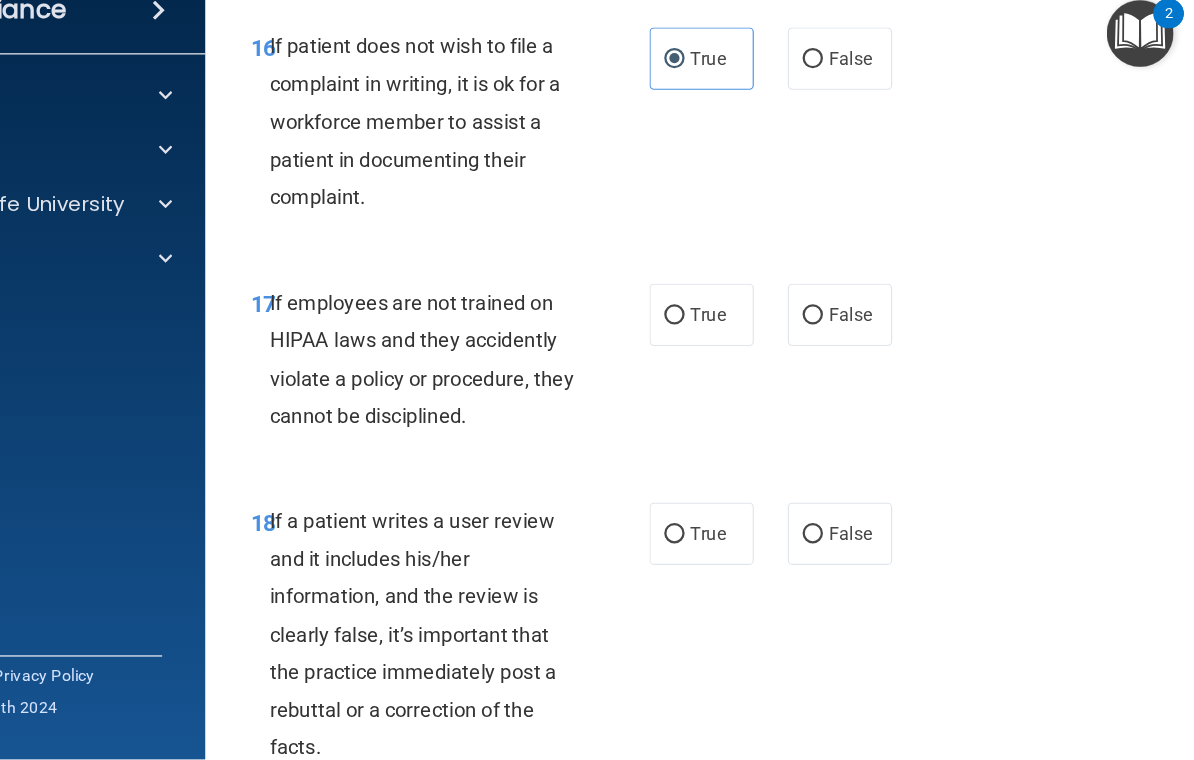 click on "False" at bounding box center (880, 367) 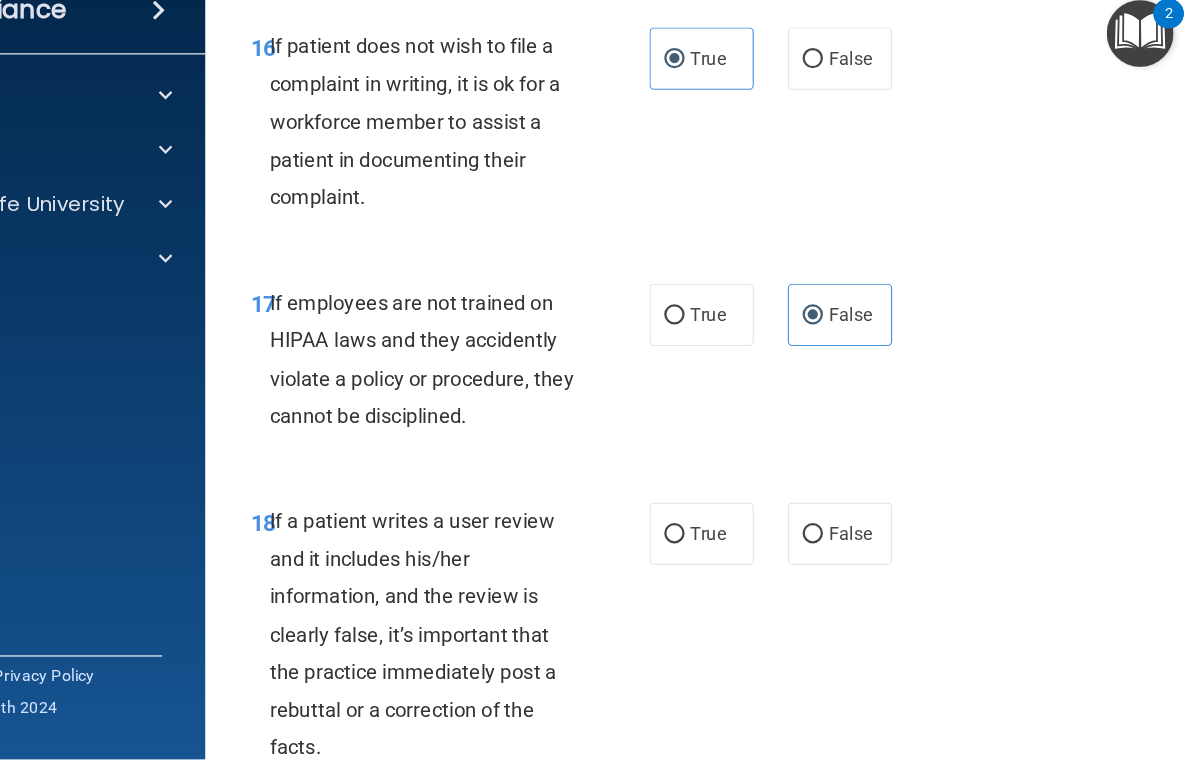 click on "False" at bounding box center (856, 561) 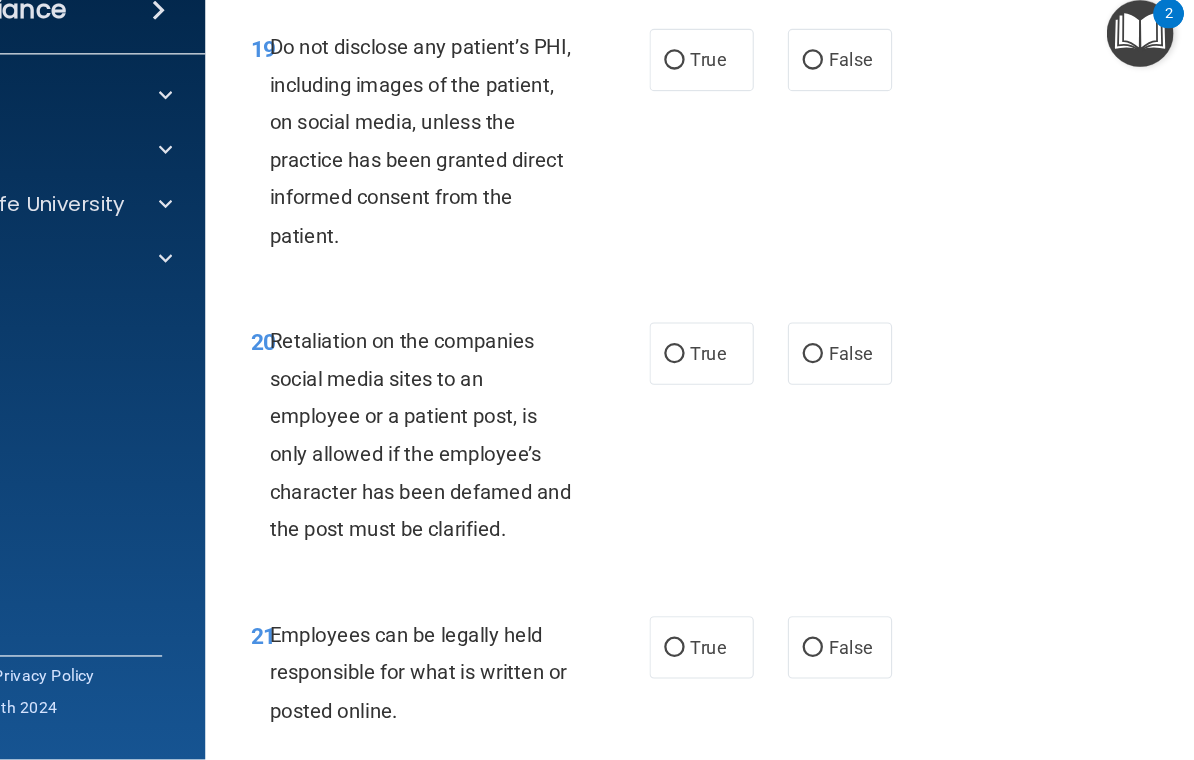 scroll, scrollTop: 4643, scrollLeft: 0, axis: vertical 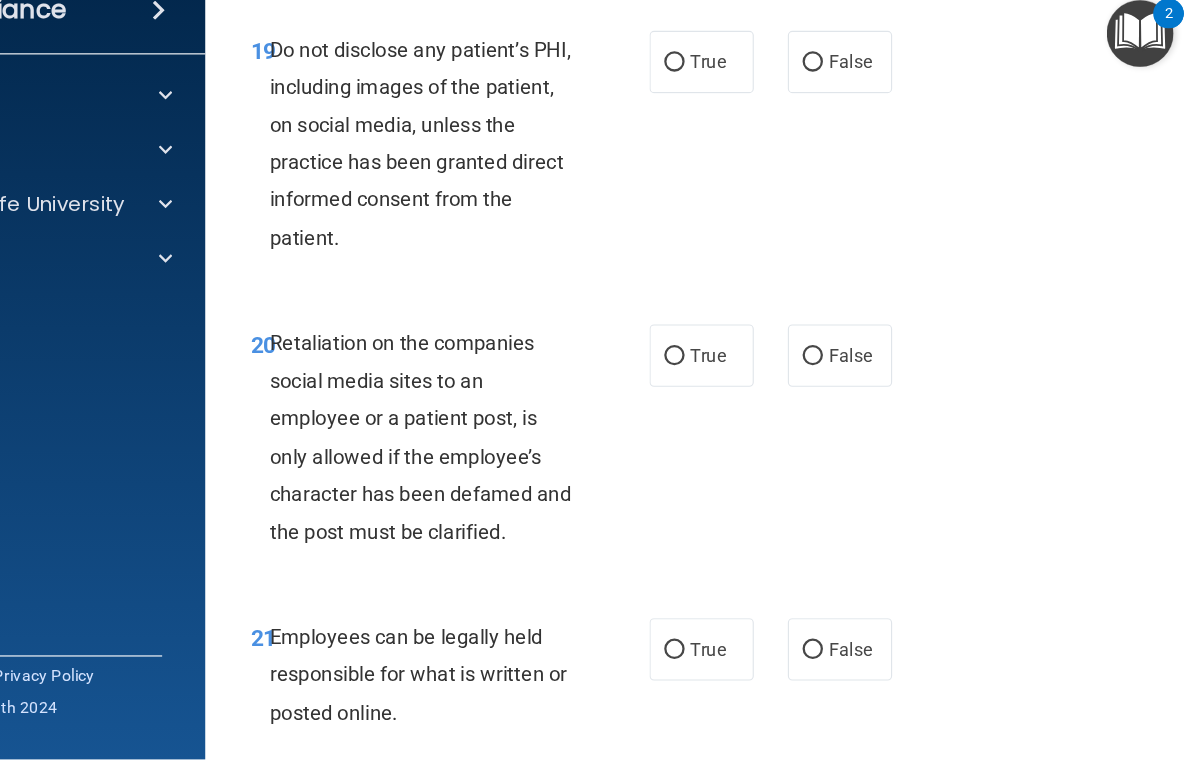 click on "True" at bounding box center [734, 145] 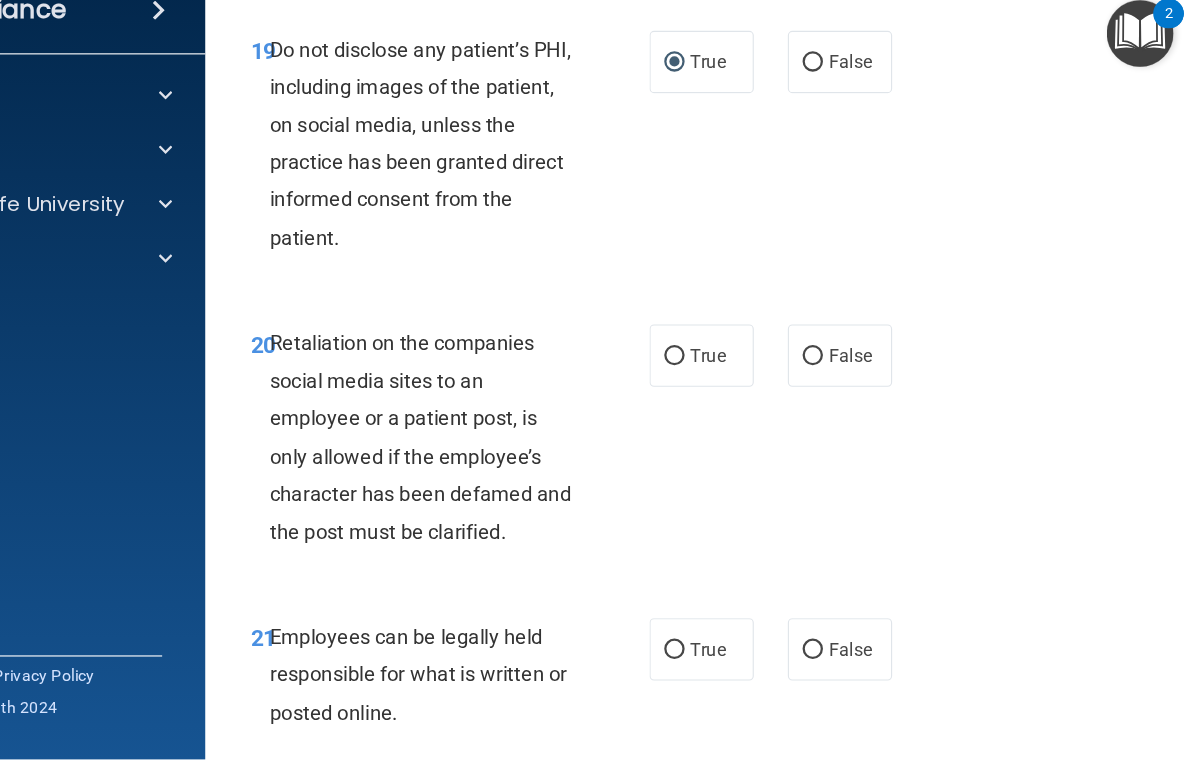 click on "False" at bounding box center [880, 403] 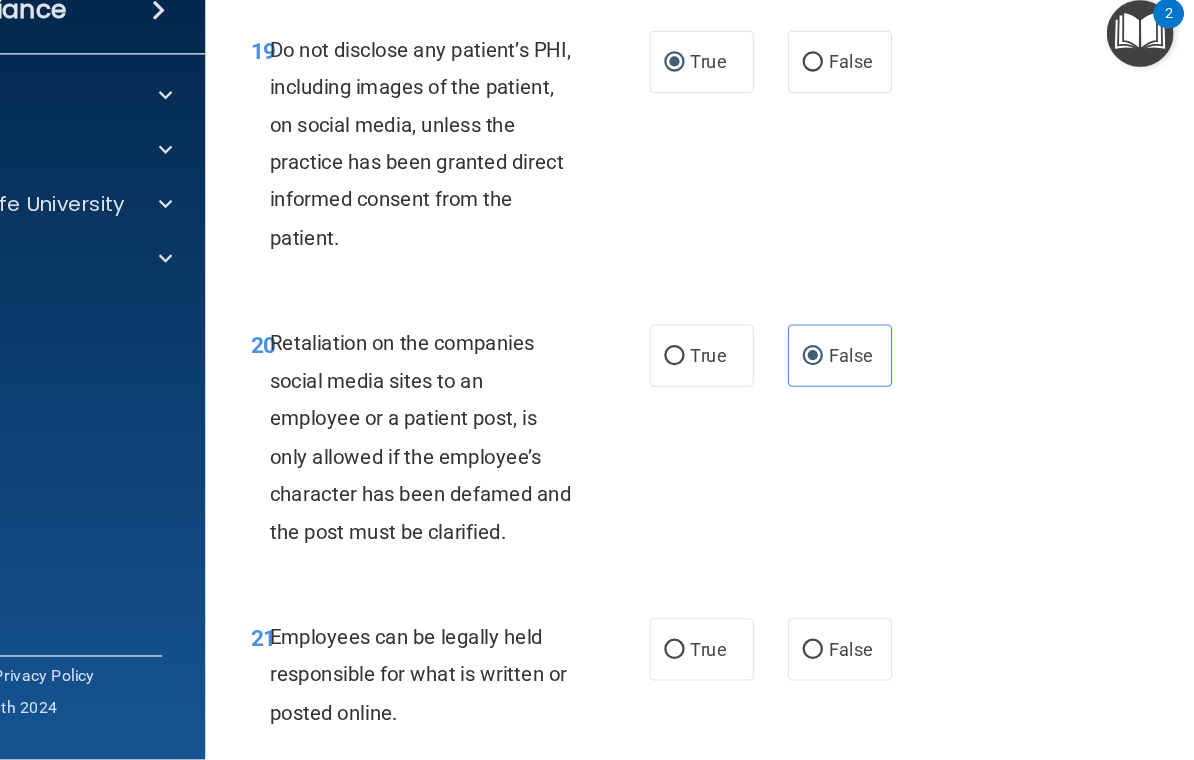 click on "True" at bounding box center (734, 663) 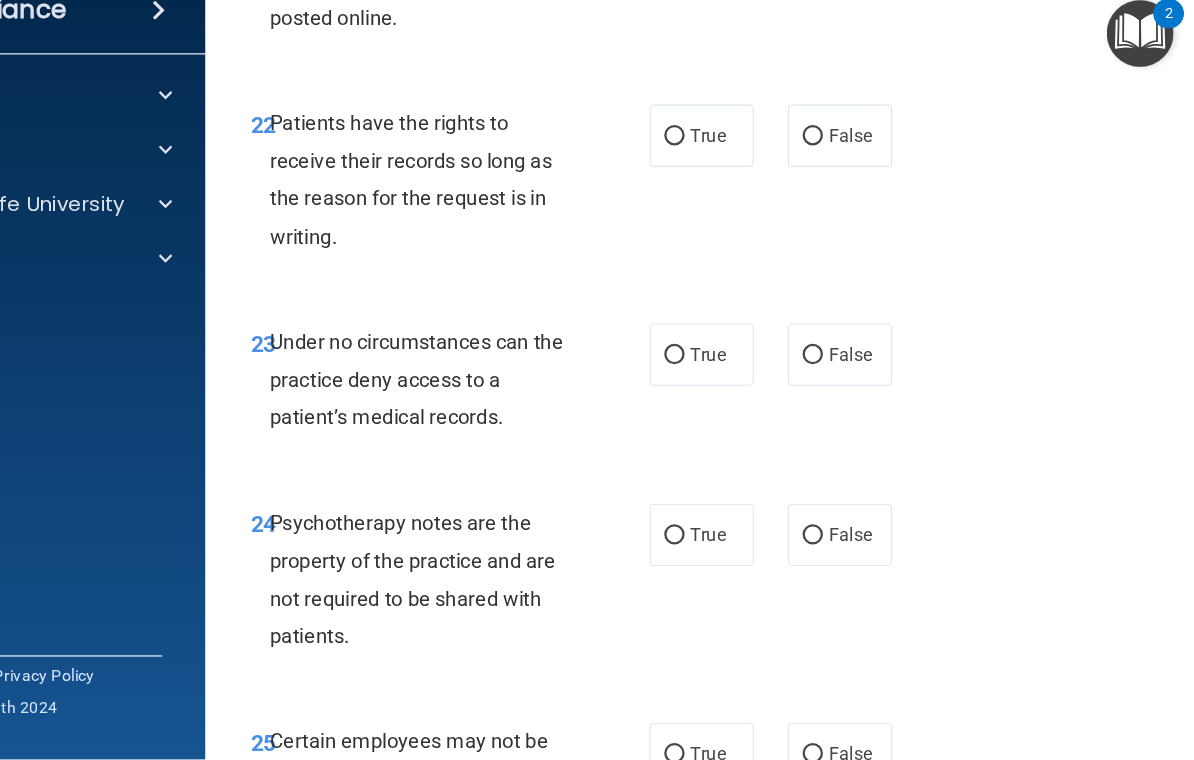 scroll, scrollTop: 5255, scrollLeft: 0, axis: vertical 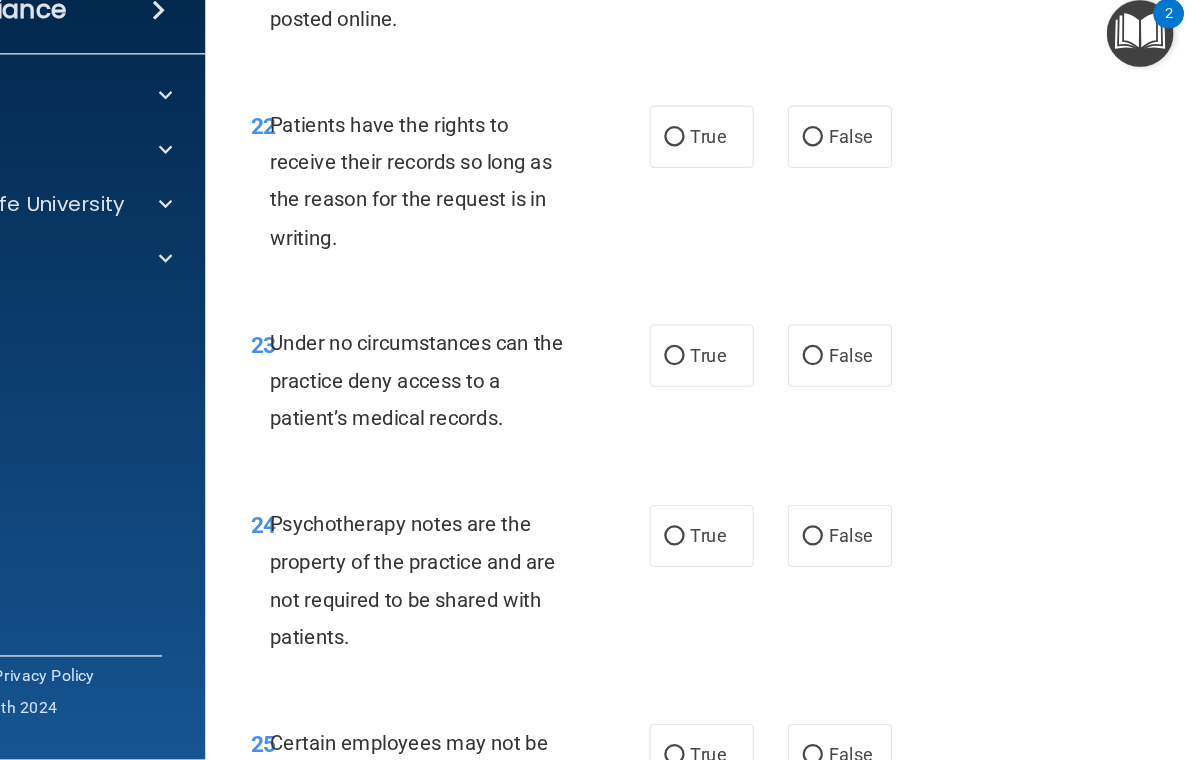 click on "22       Patients have the rights to receive their records so long as the reason for the request is in writing.                 True           False" at bounding box center [757, 254] 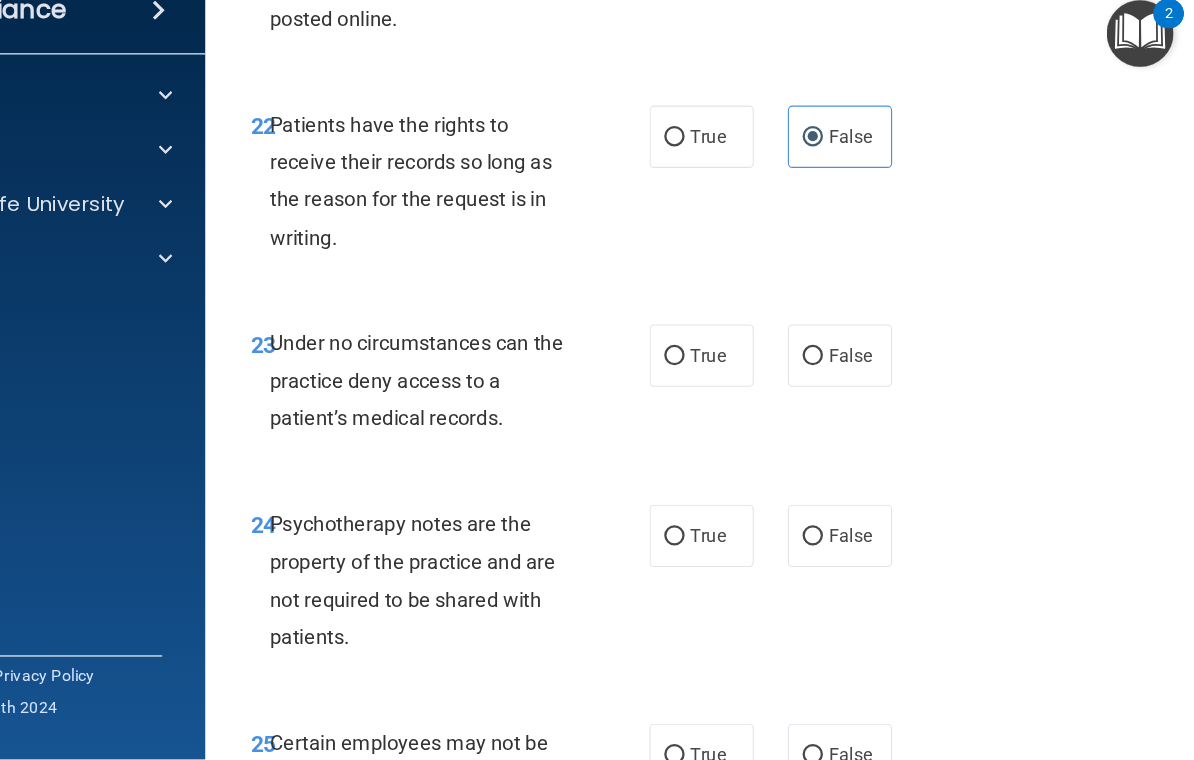 click on "False" at bounding box center (856, 404) 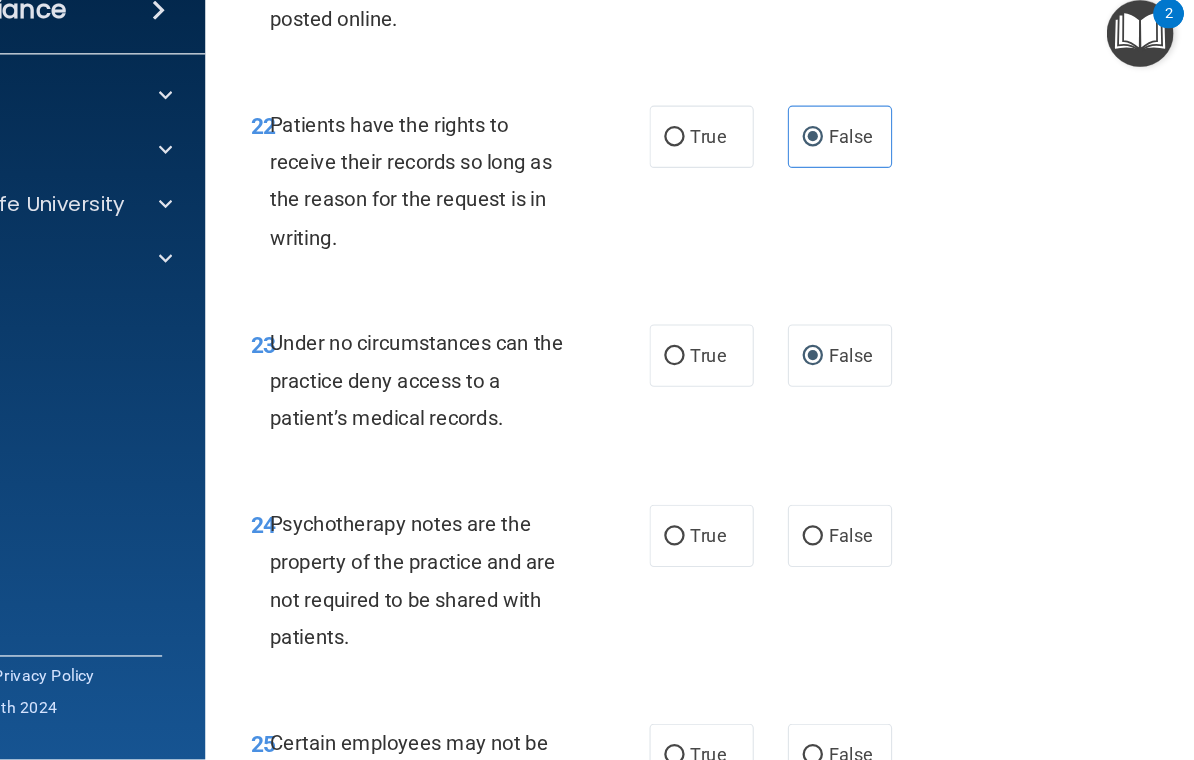 click on "True" at bounding box center (758, 562) 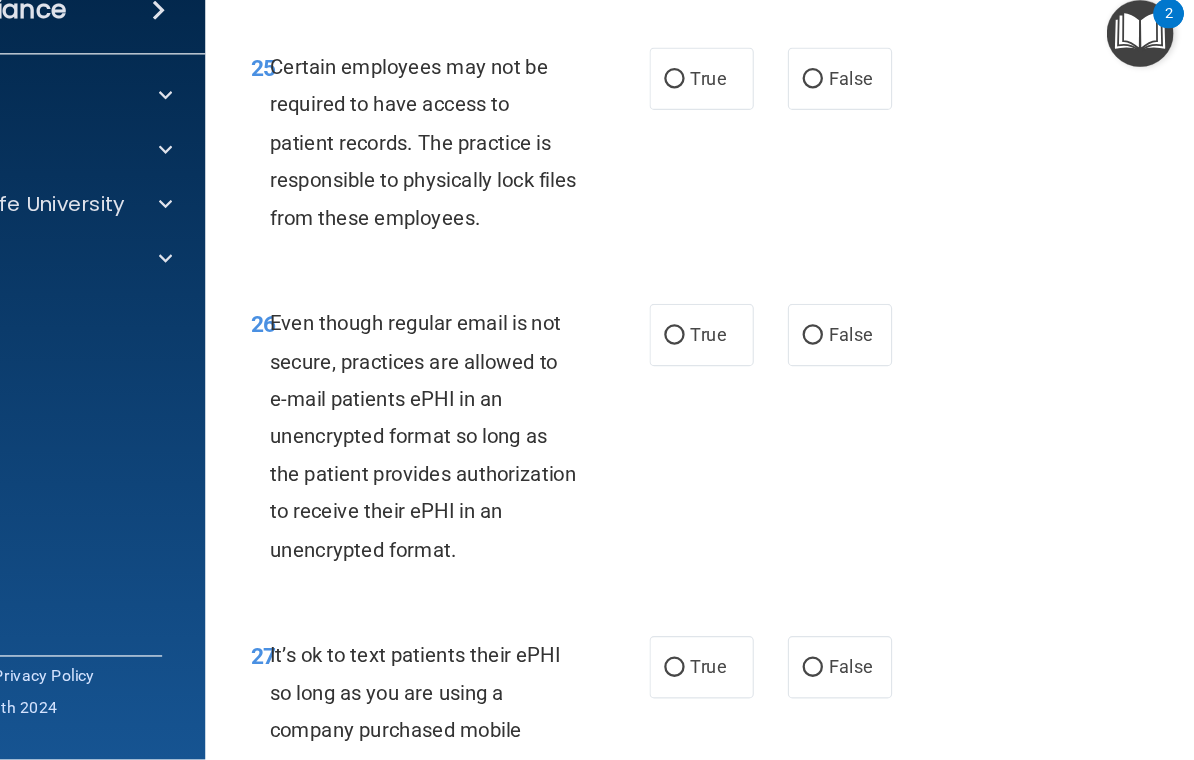 scroll, scrollTop: 5862, scrollLeft: 0, axis: vertical 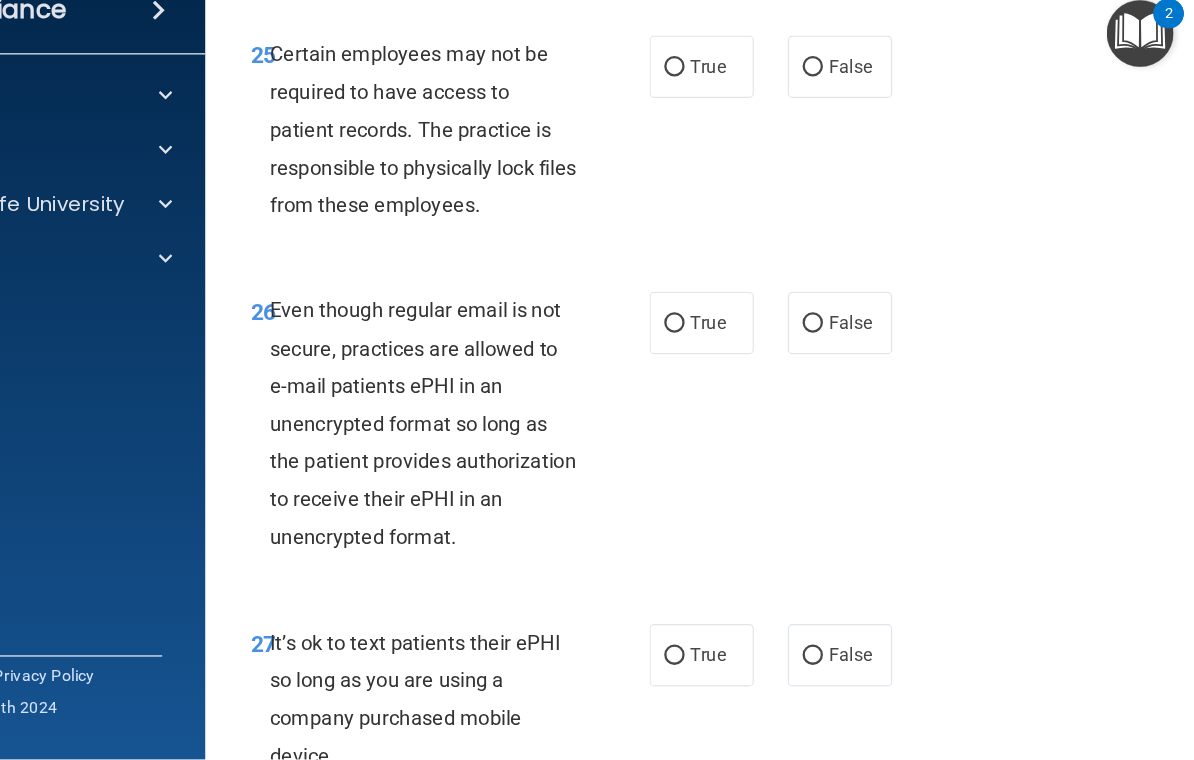 click on "True" at bounding box center [734, 149] 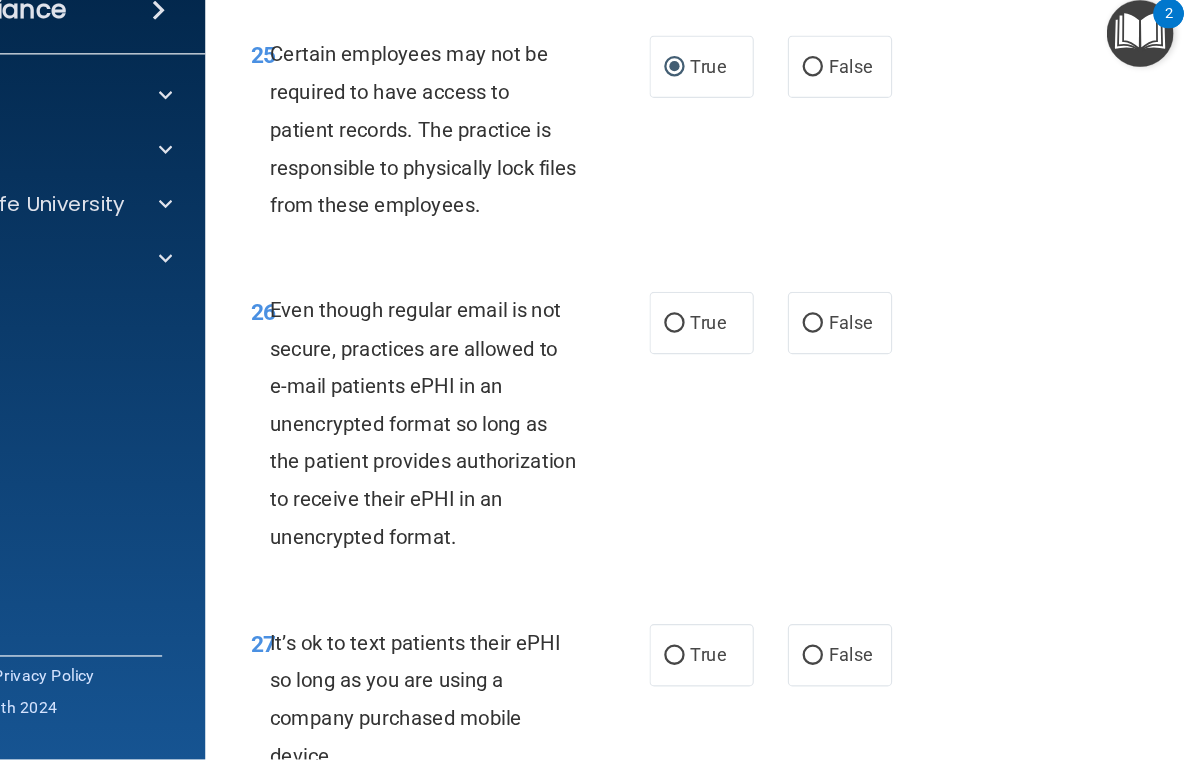 click on "True" at bounding box center (758, 374) 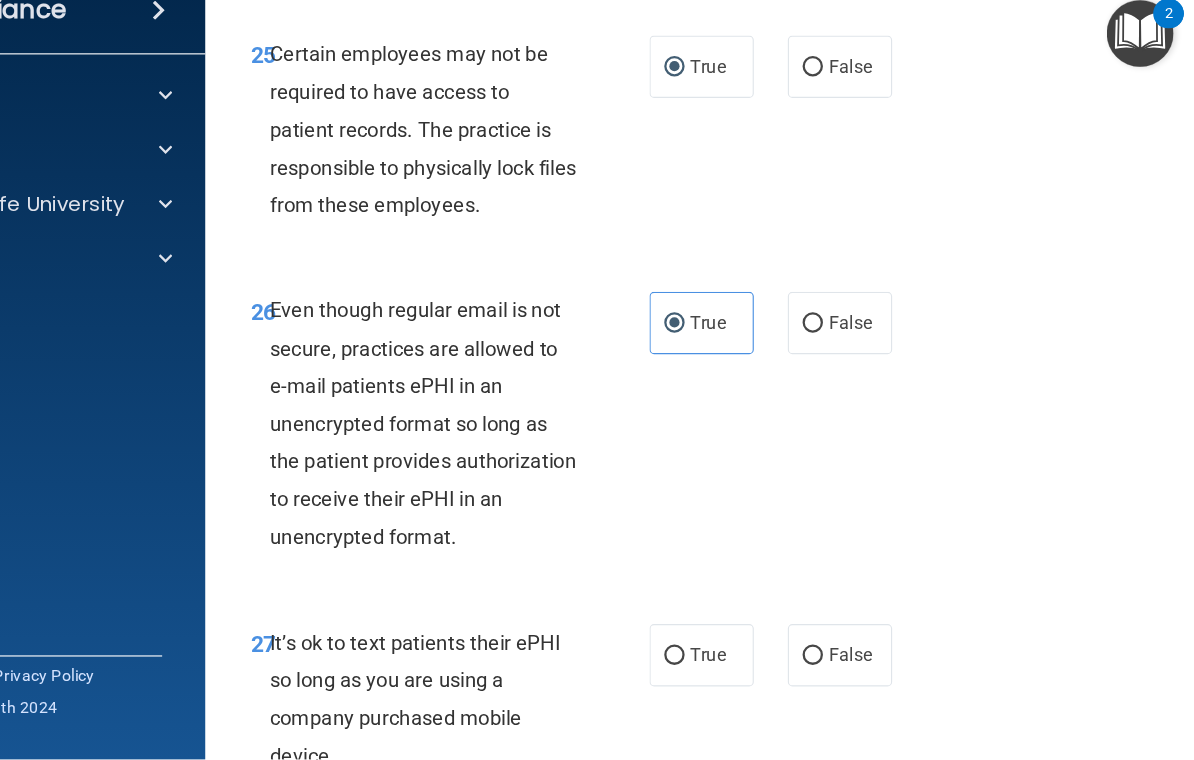 click on "False" at bounding box center (880, 667) 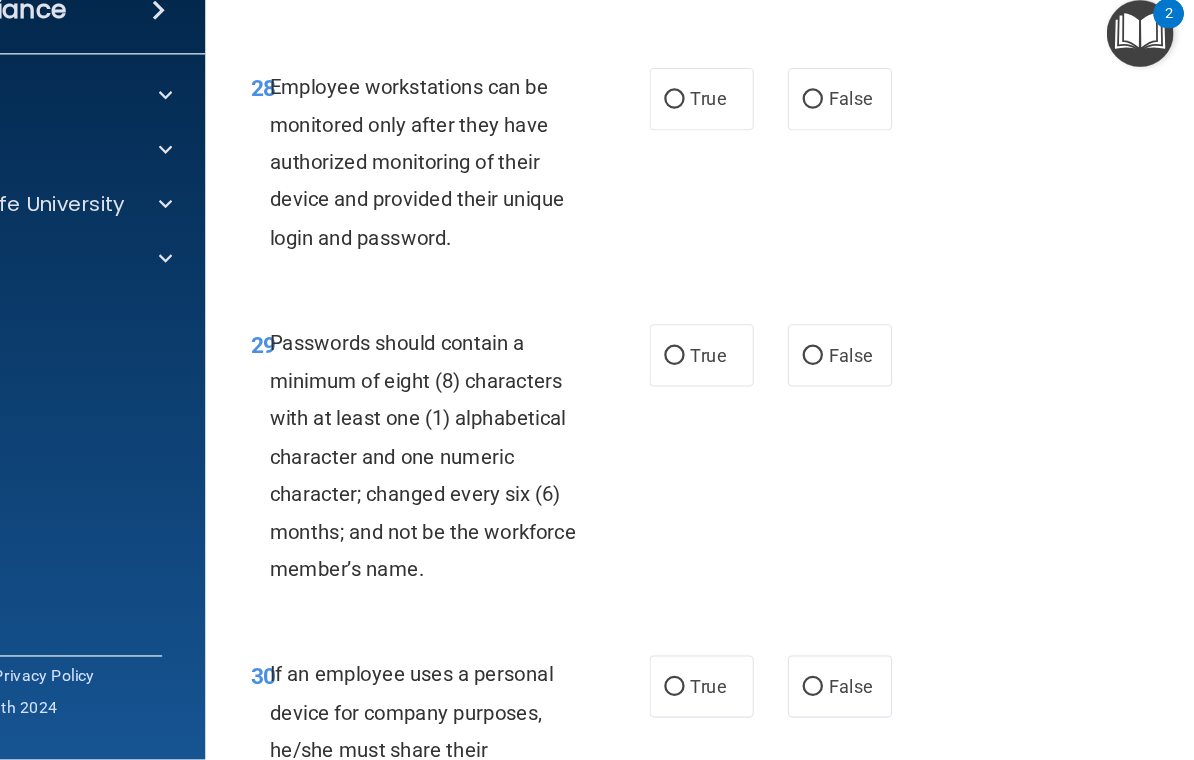 scroll, scrollTop: 6542, scrollLeft: 0, axis: vertical 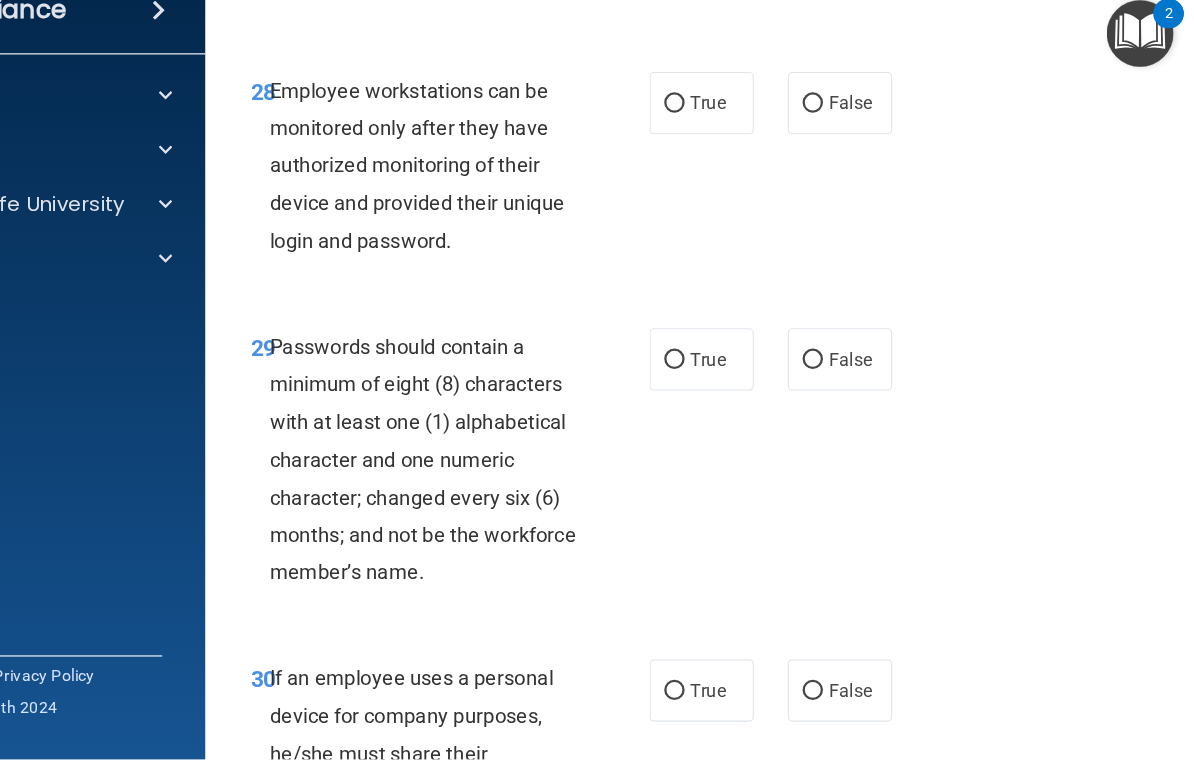 click on "False" at bounding box center [856, 181] 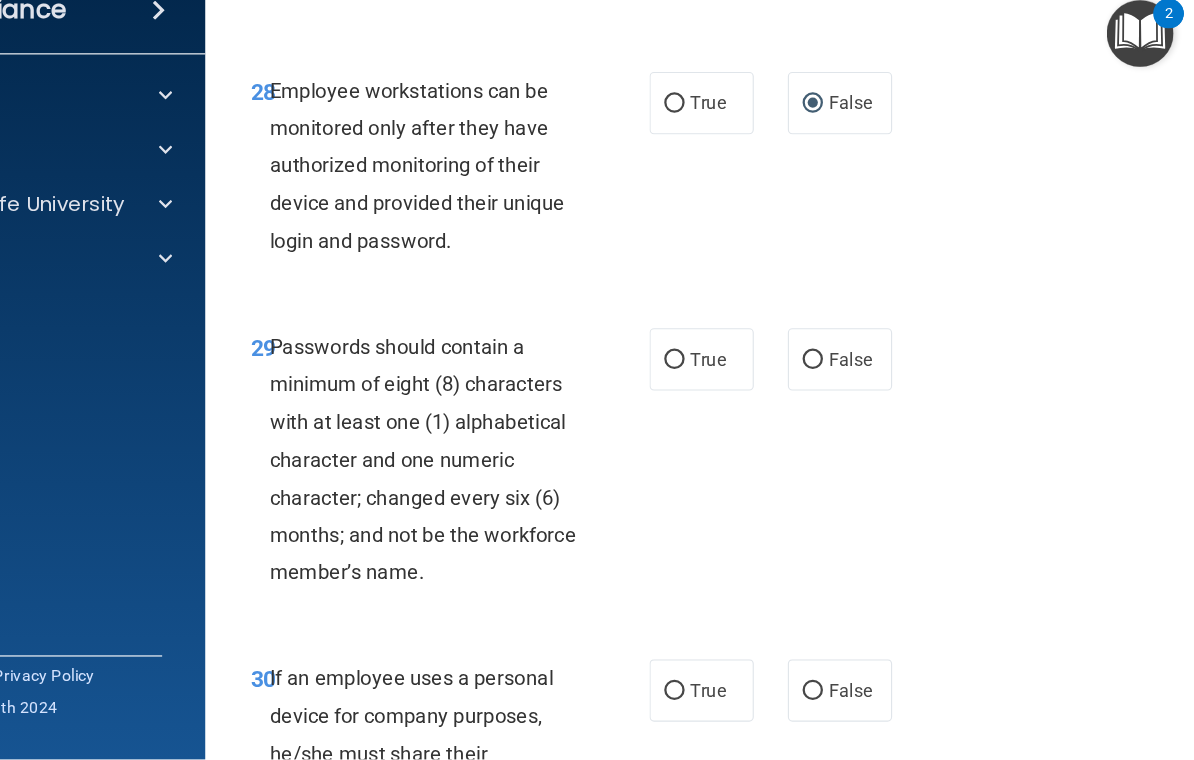 click on "True" at bounding box center [758, 406] 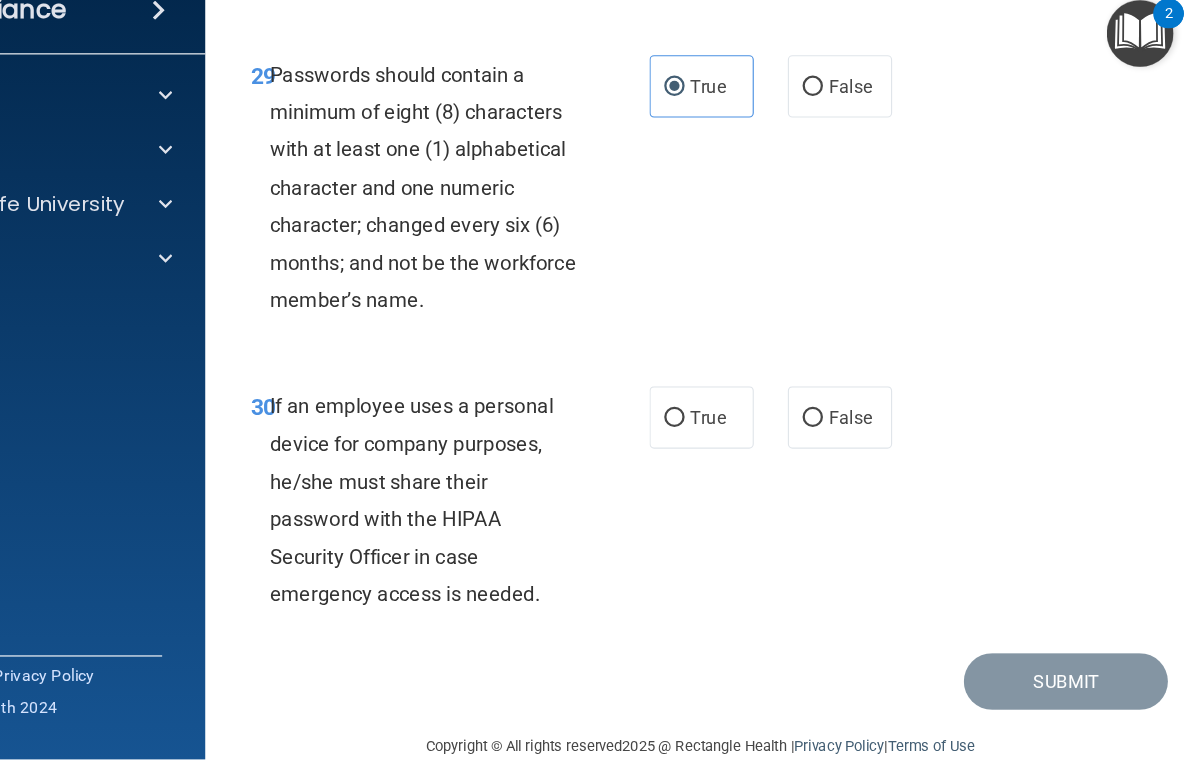 scroll, scrollTop: 6781, scrollLeft: 0, axis: vertical 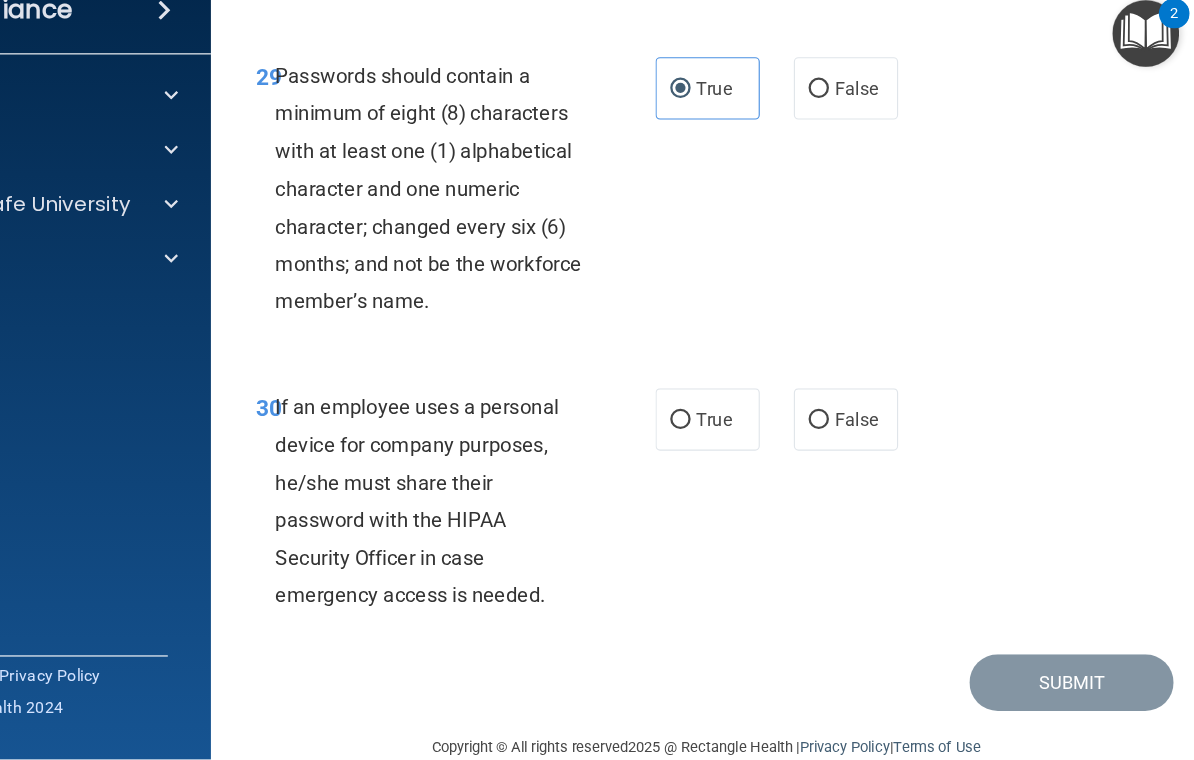 click on "False" at bounding box center [856, 460] 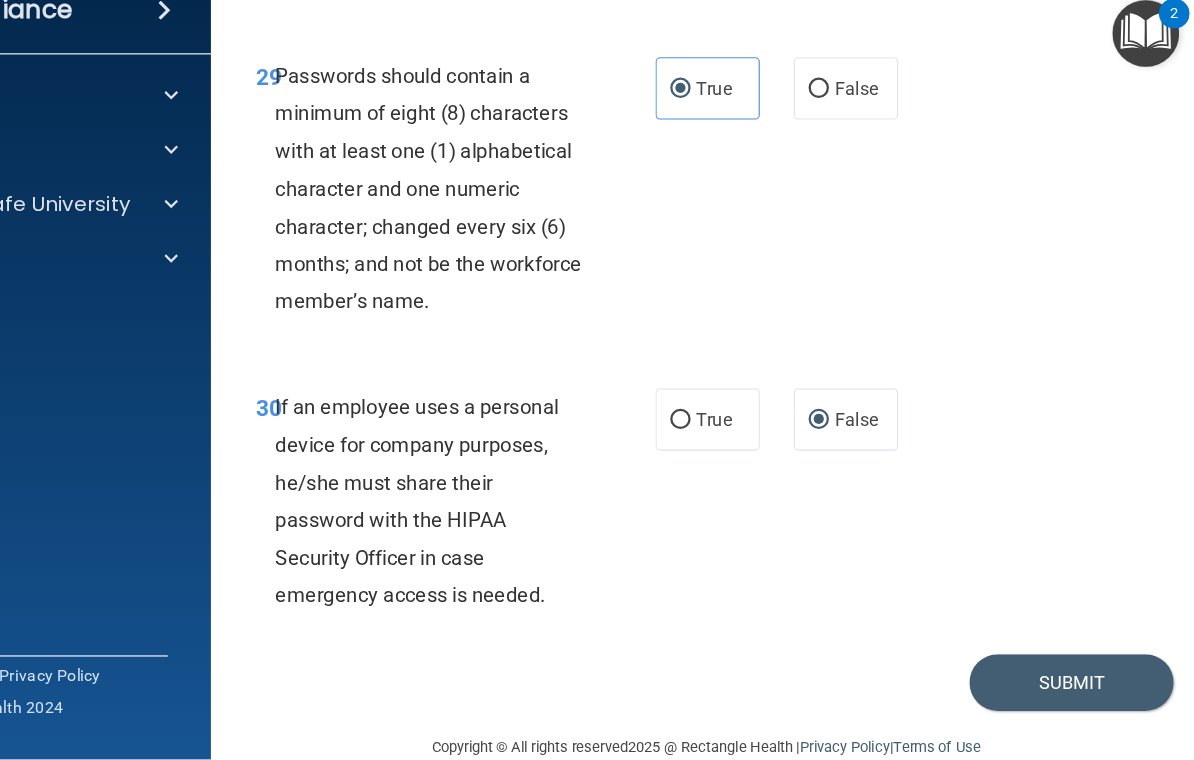 click on "Submit" at bounding box center [1079, 692] 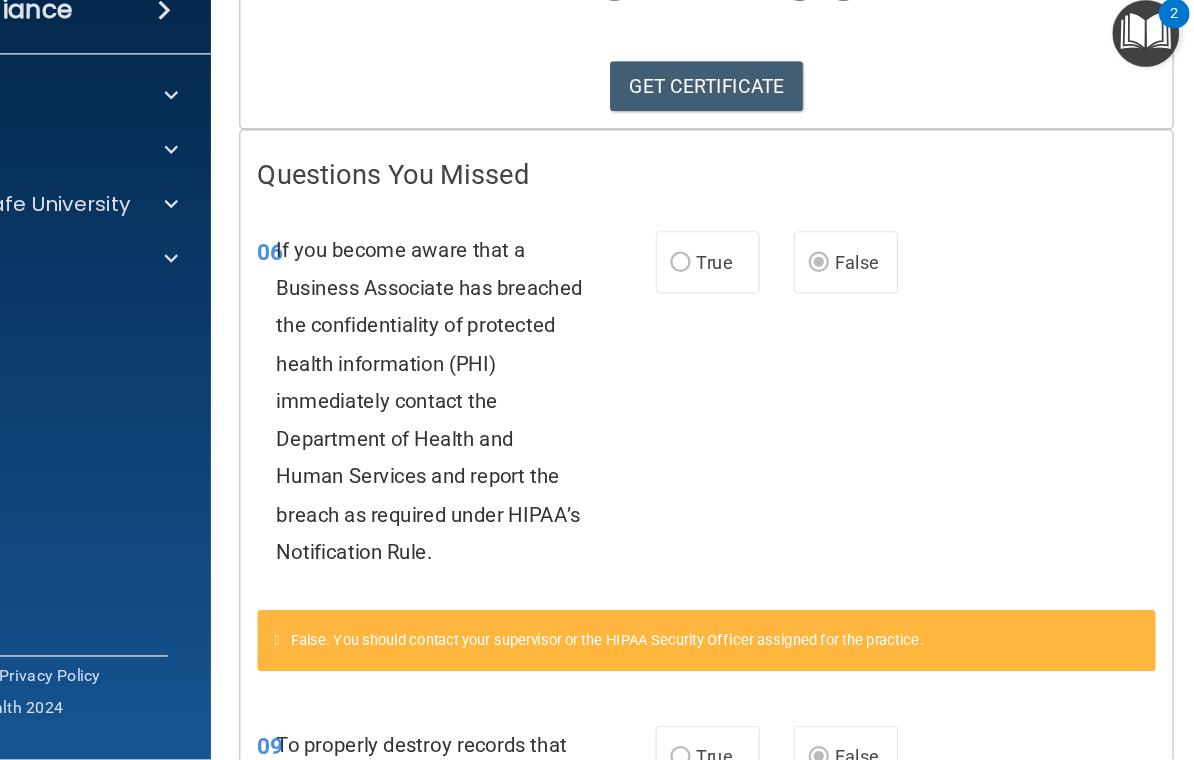 scroll, scrollTop: 295, scrollLeft: 0, axis: vertical 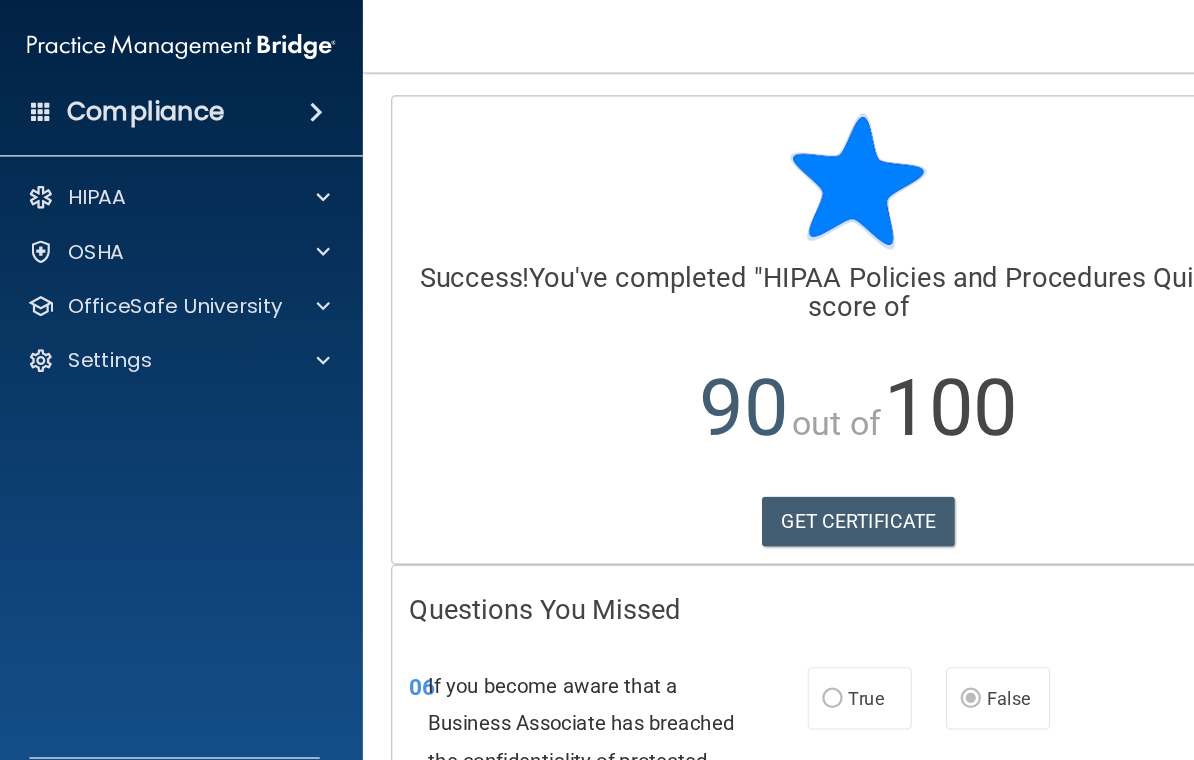 click on "OfficeSafe University" at bounding box center (154, 270) 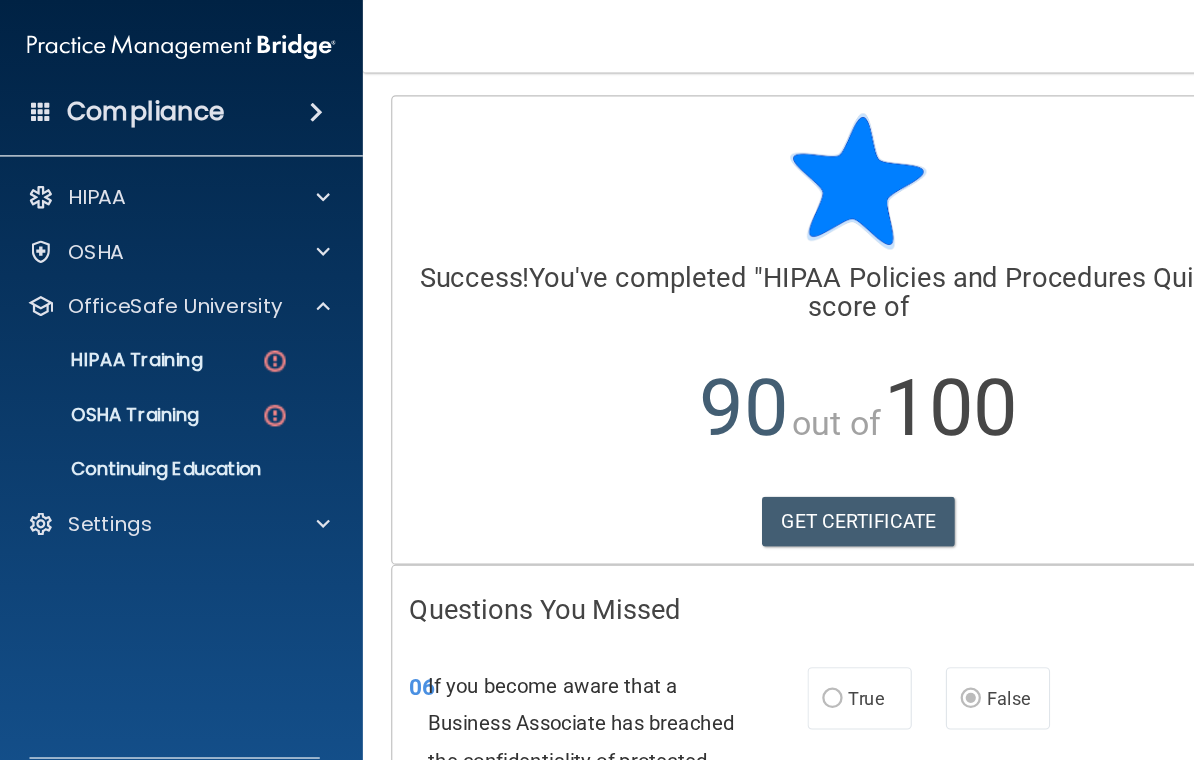 click on "HIPAA Training" at bounding box center (137, 318) 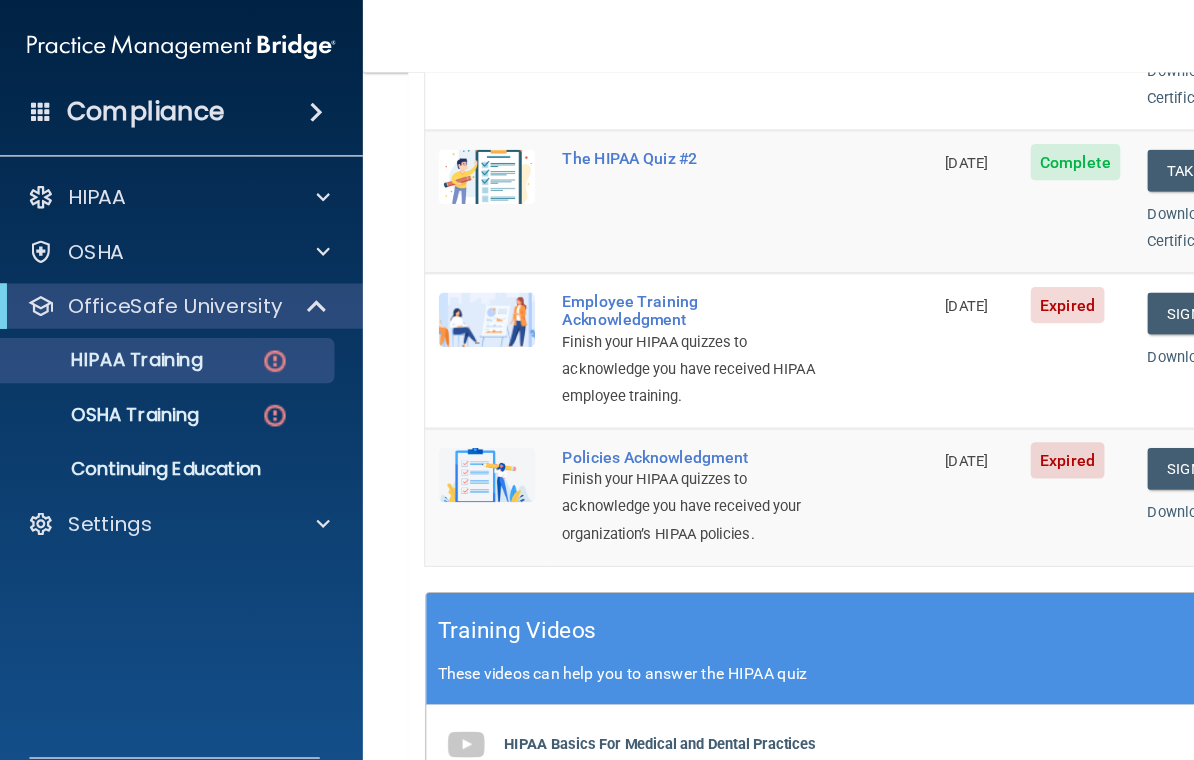 scroll, scrollTop: 546, scrollLeft: 0, axis: vertical 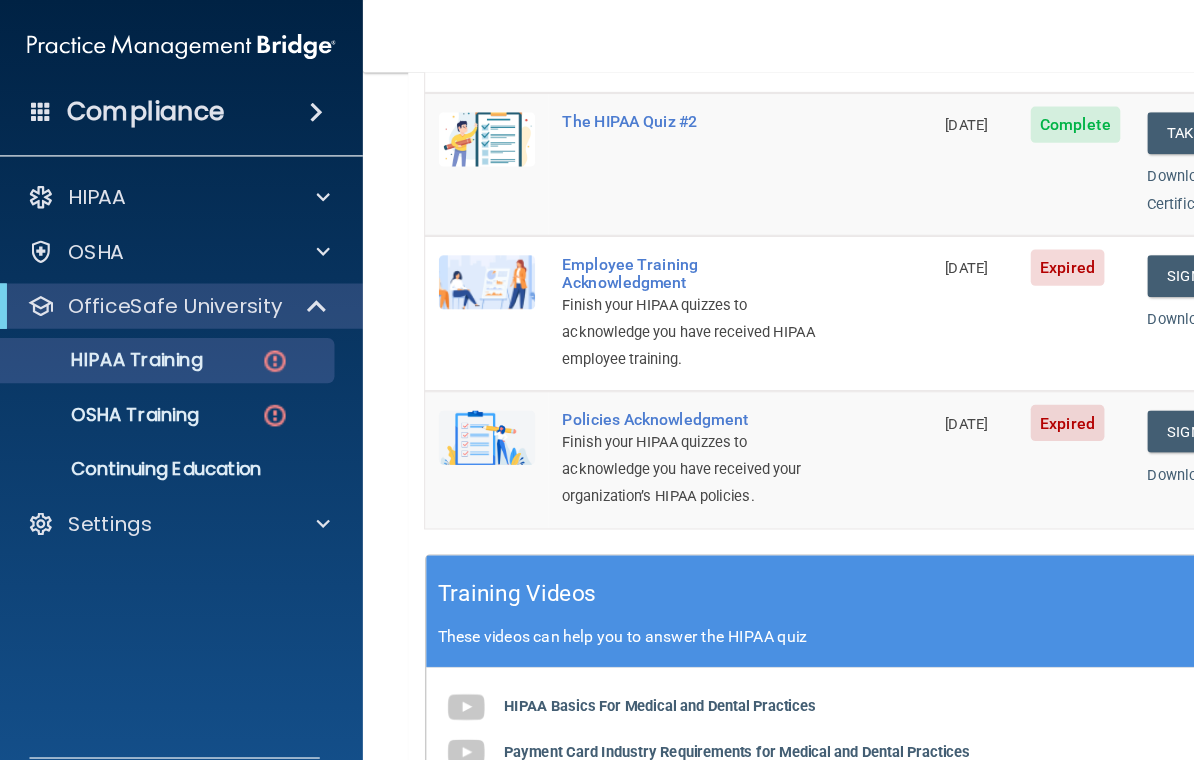 click on "Expired" at bounding box center (941, 236) 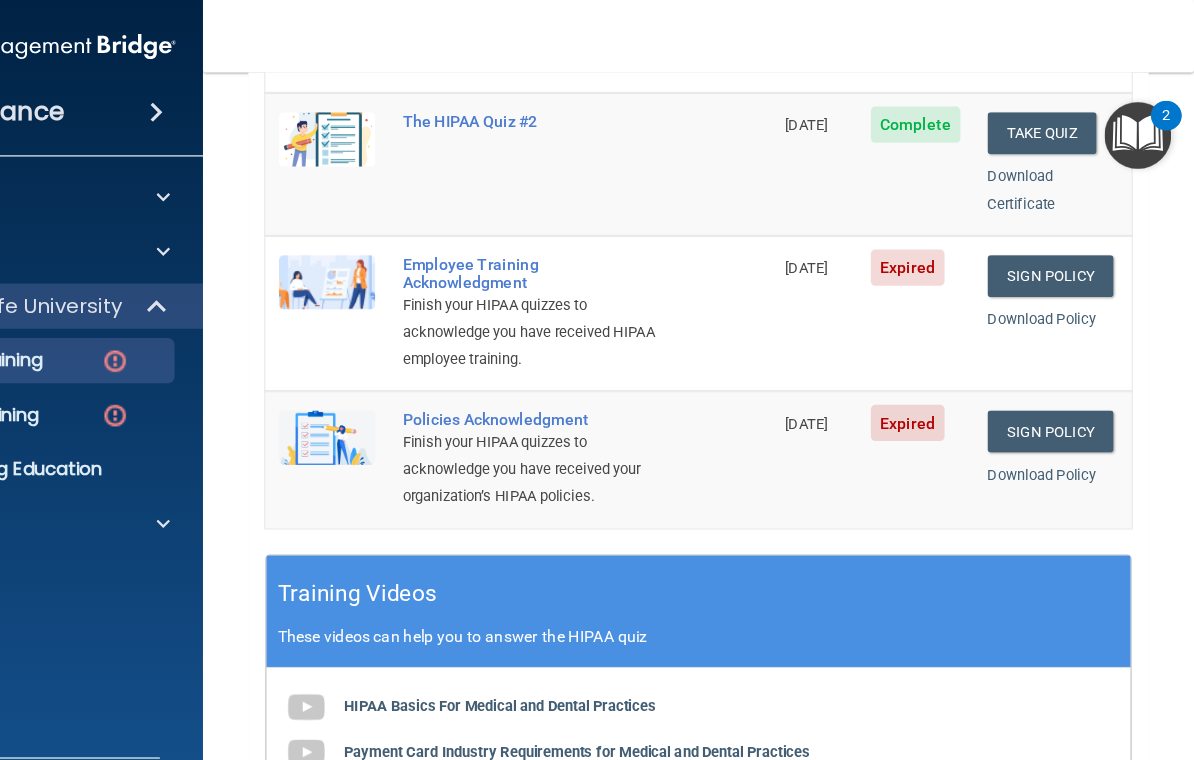 click on "Sign Policy" at bounding box center [1067, 243] 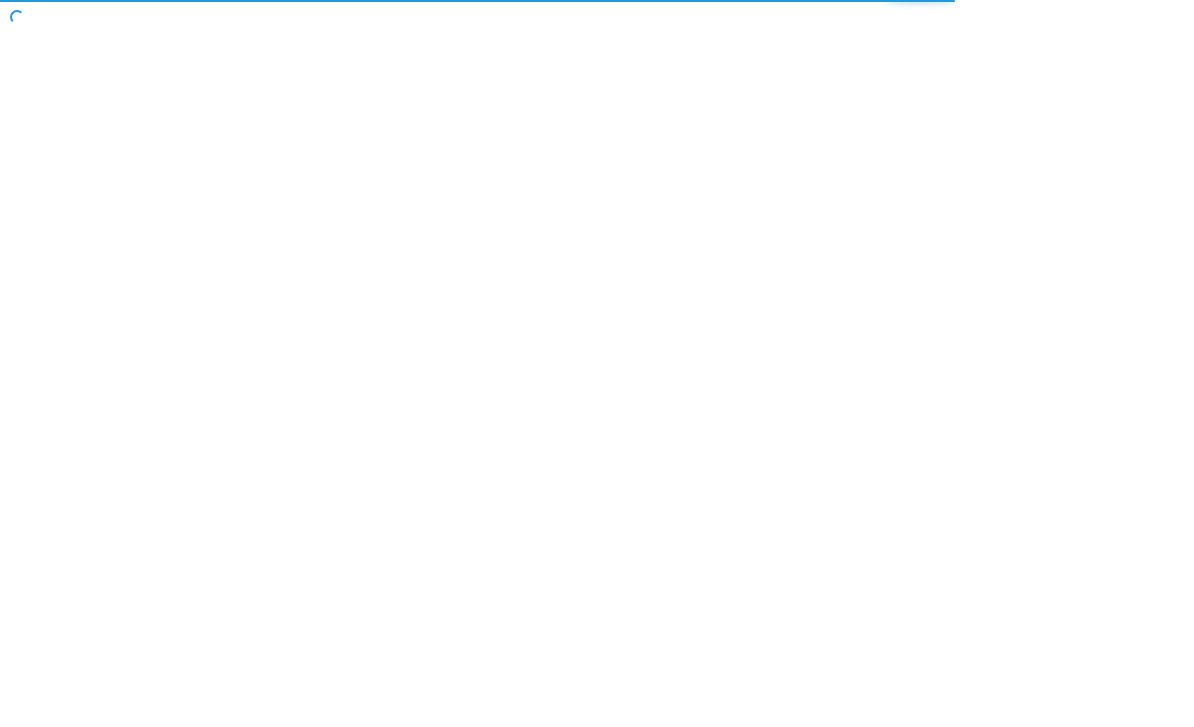 scroll, scrollTop: 0, scrollLeft: 0, axis: both 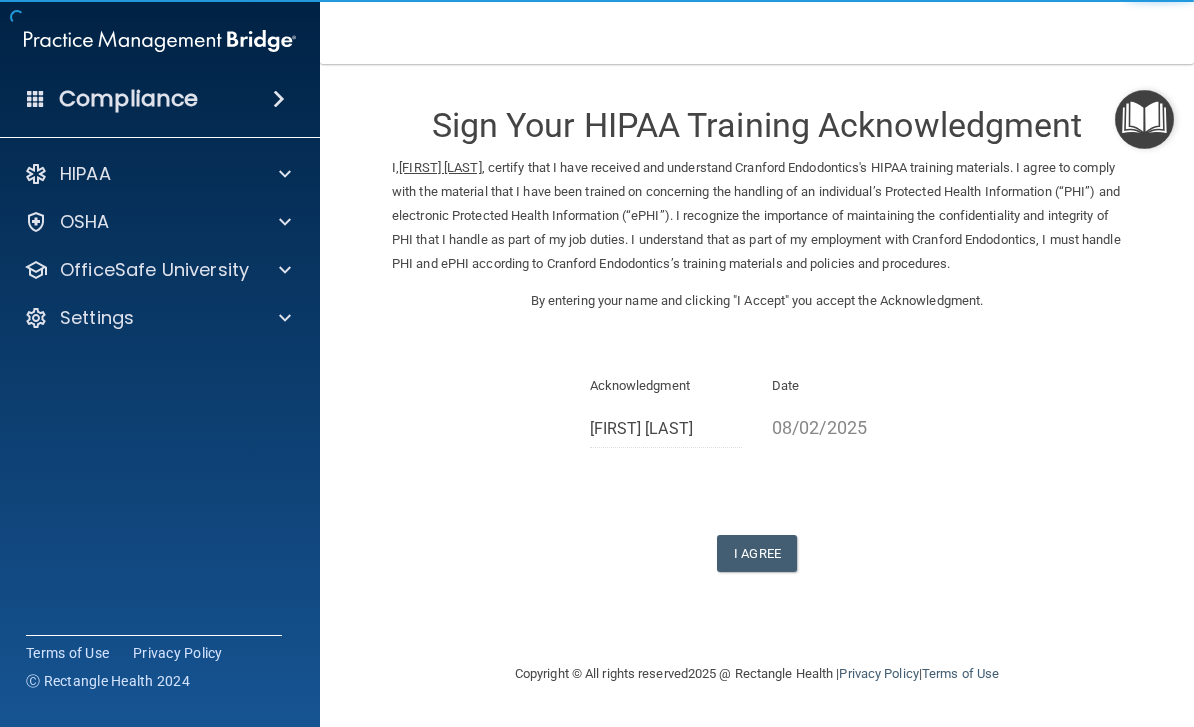 click on "I Agree" at bounding box center (757, 553) 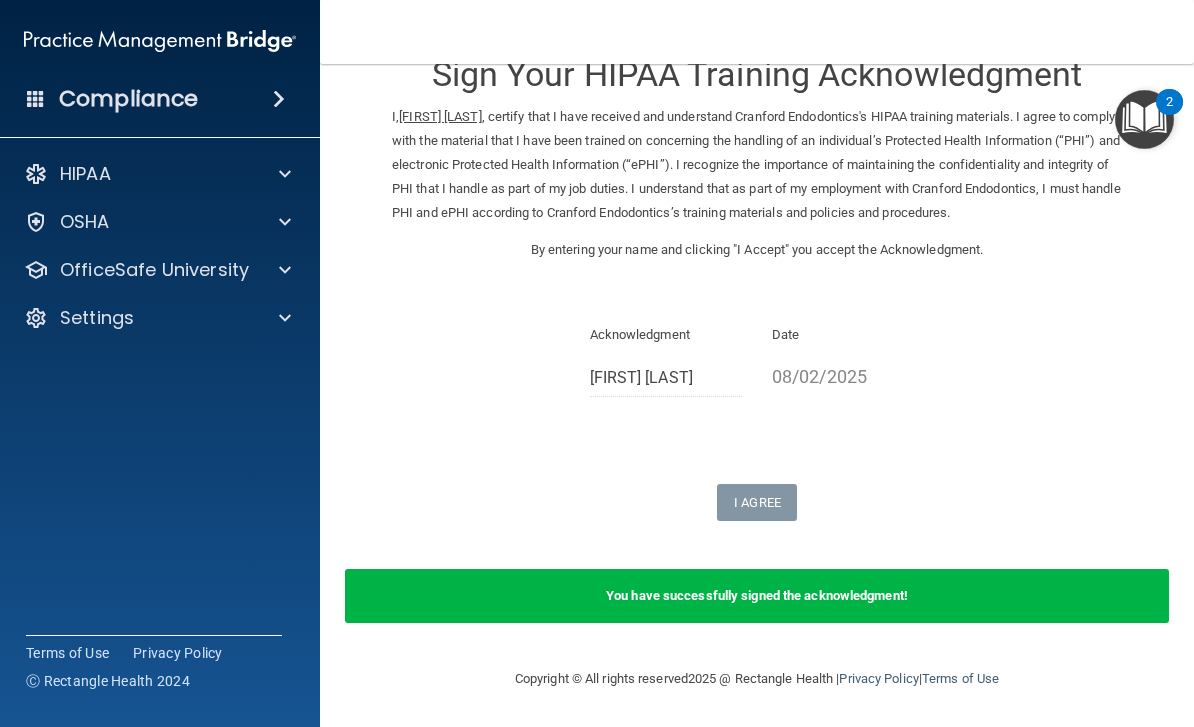 scroll, scrollTop: 58, scrollLeft: 0, axis: vertical 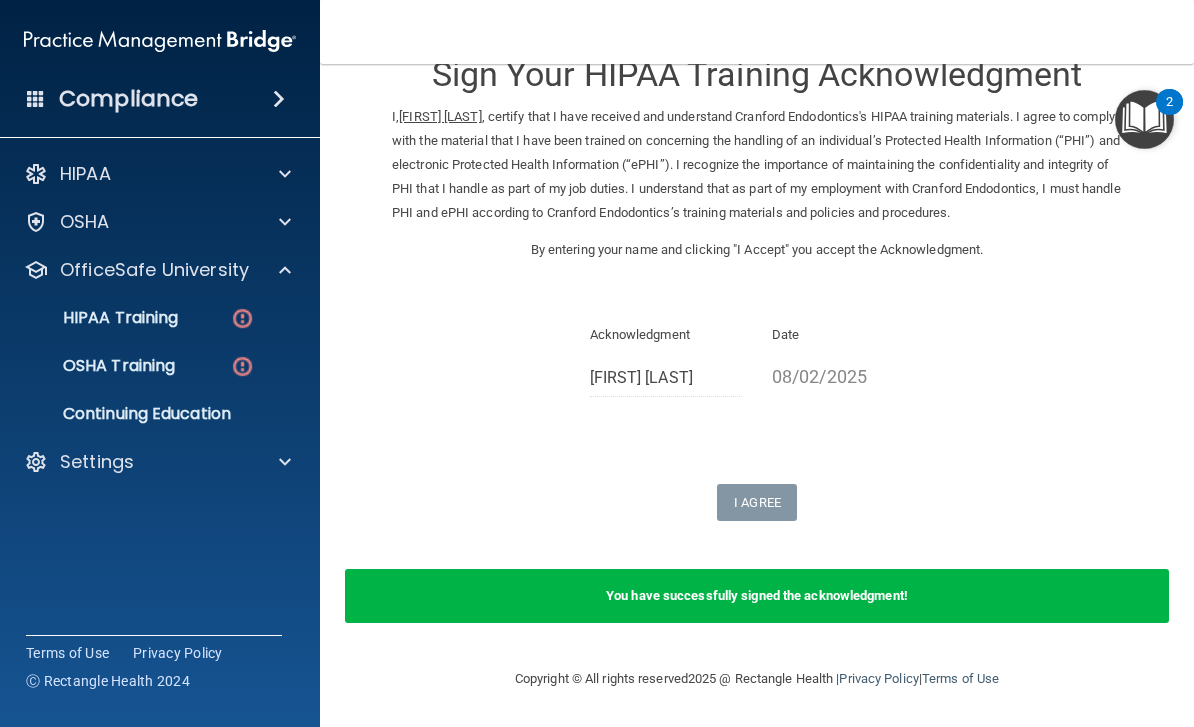 click on "HIPAA Training" at bounding box center [137, 318] 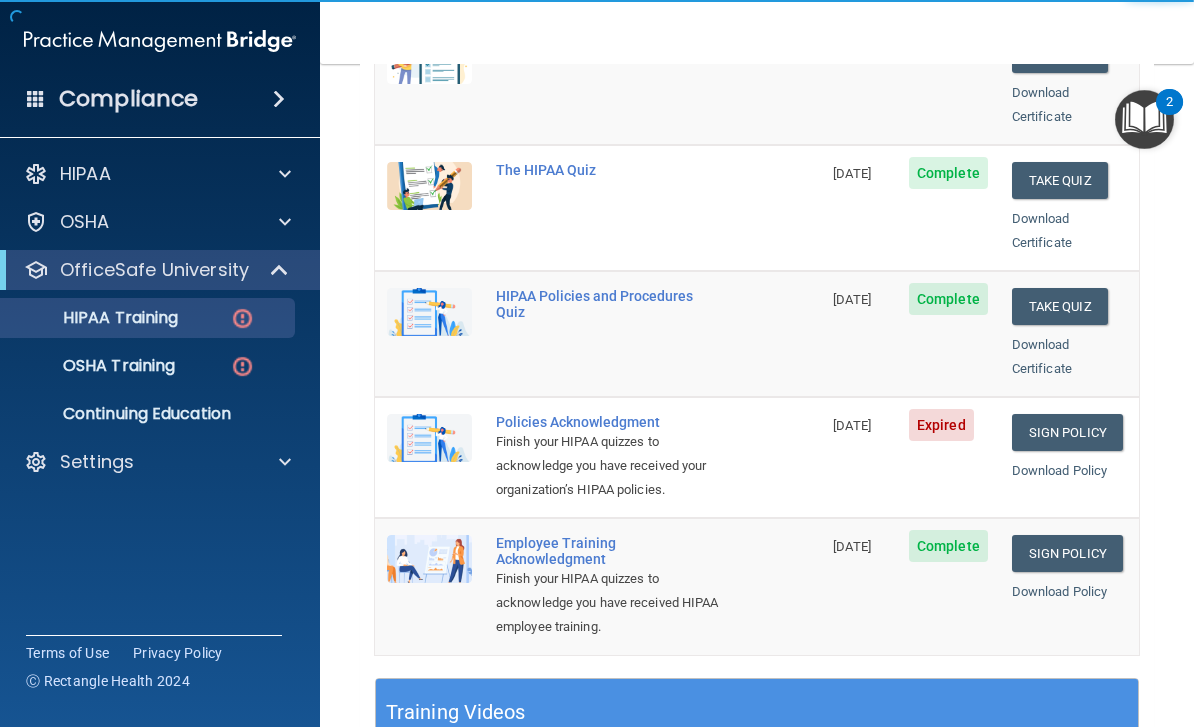 scroll, scrollTop: 361, scrollLeft: 0, axis: vertical 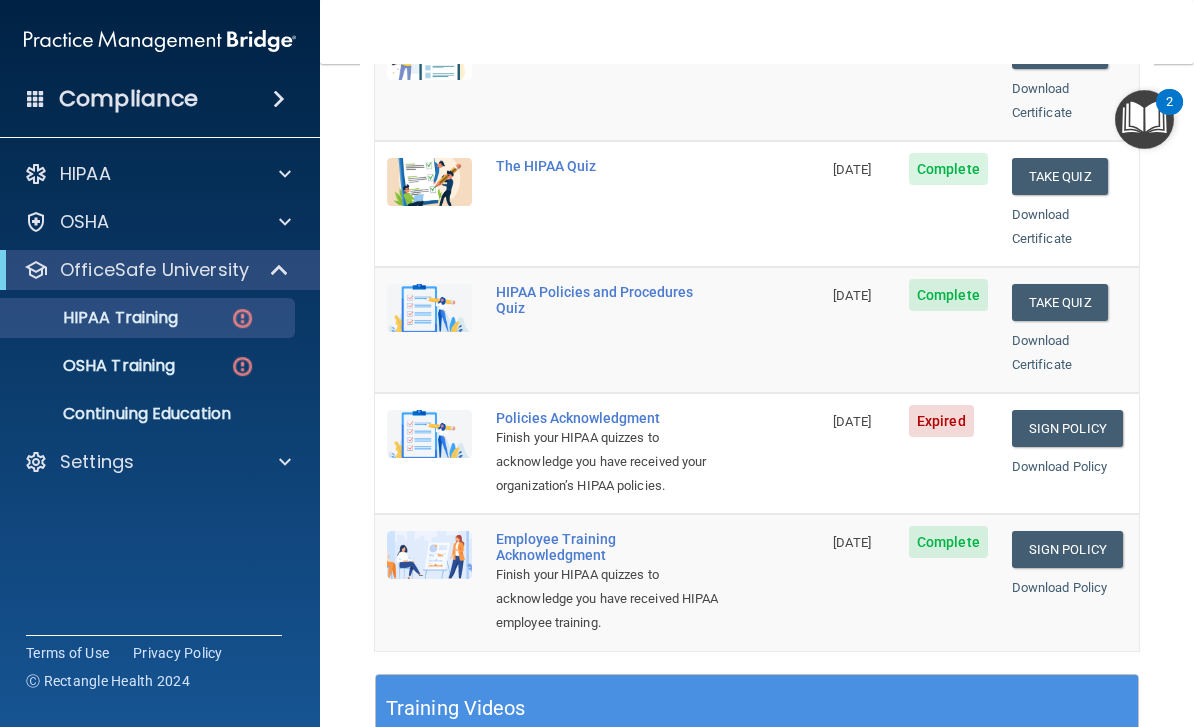 click on "Sign Policy" at bounding box center [1067, 428] 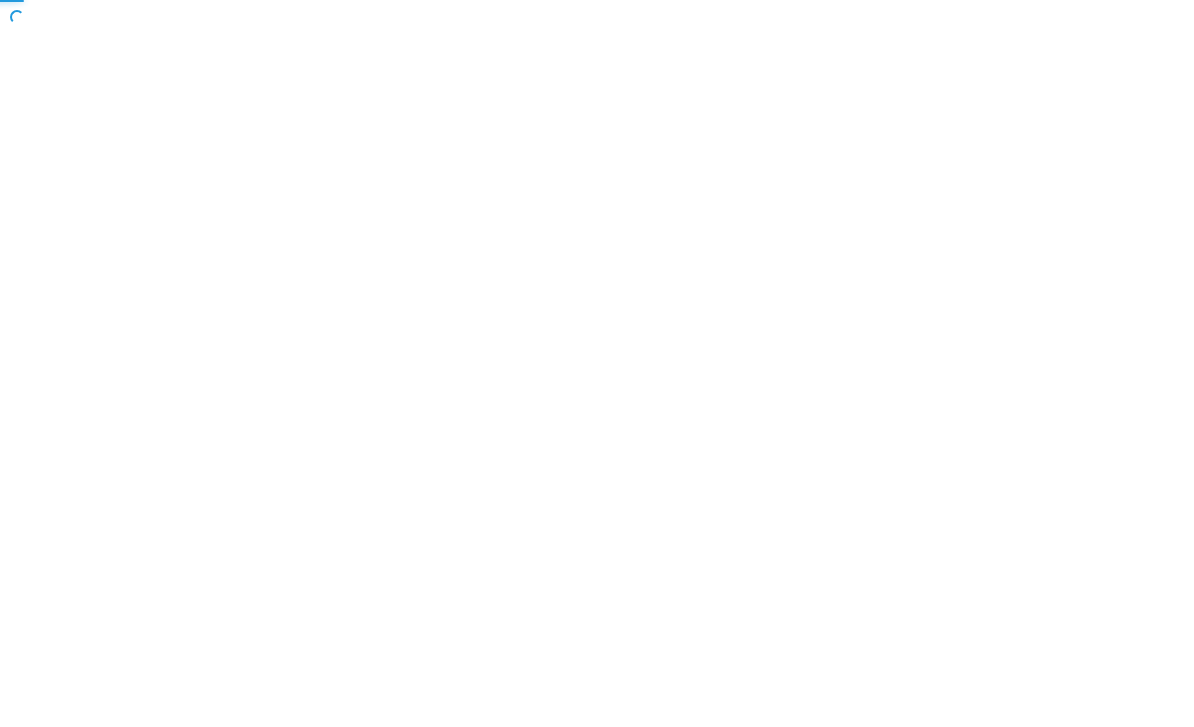 scroll, scrollTop: 0, scrollLeft: 0, axis: both 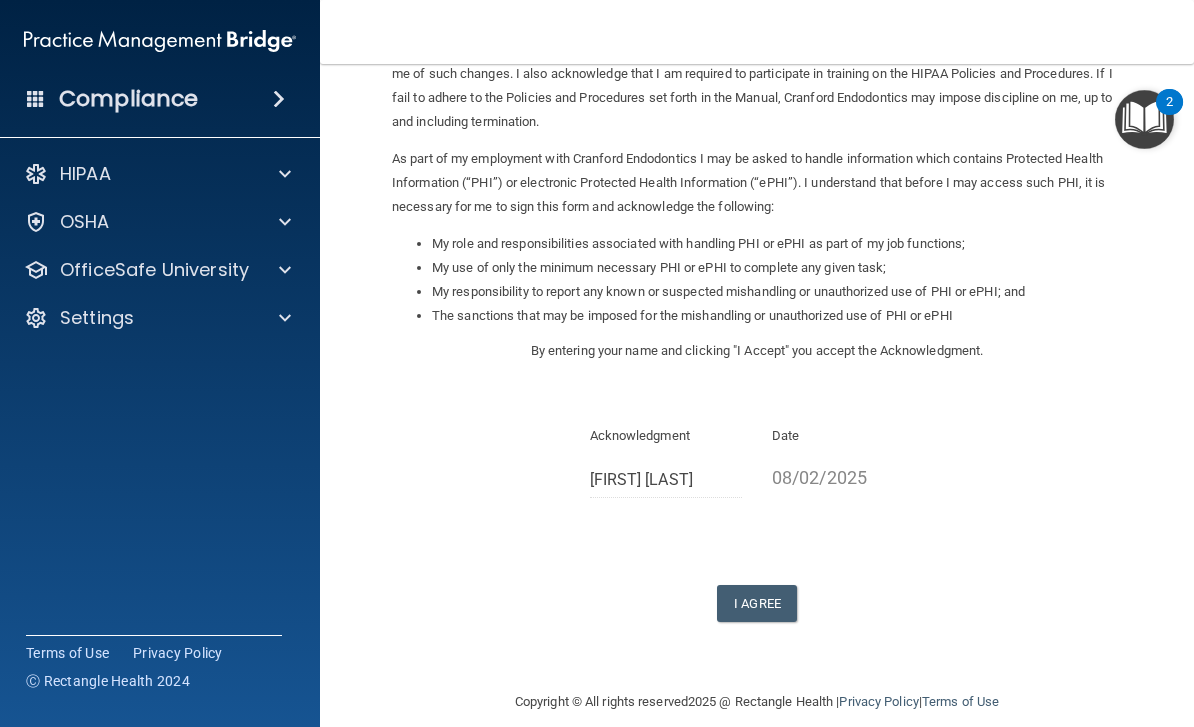 click on "I Agree" at bounding box center [757, 603] 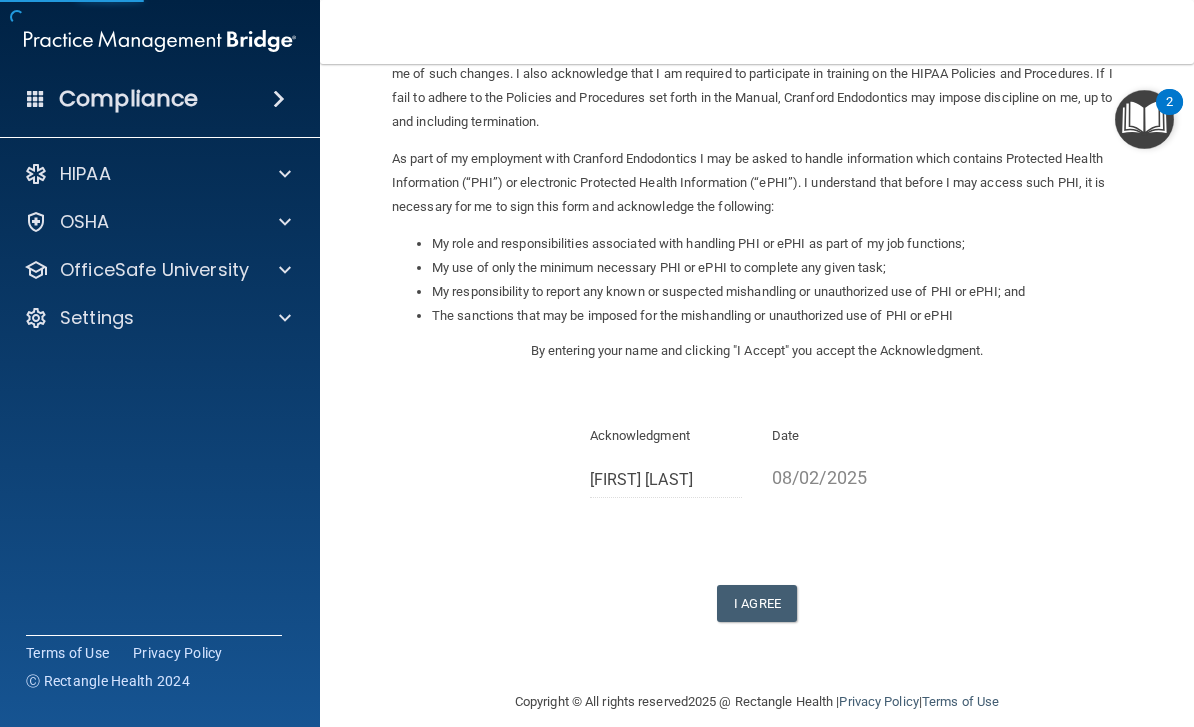 click on "I Agree" at bounding box center [757, 603] 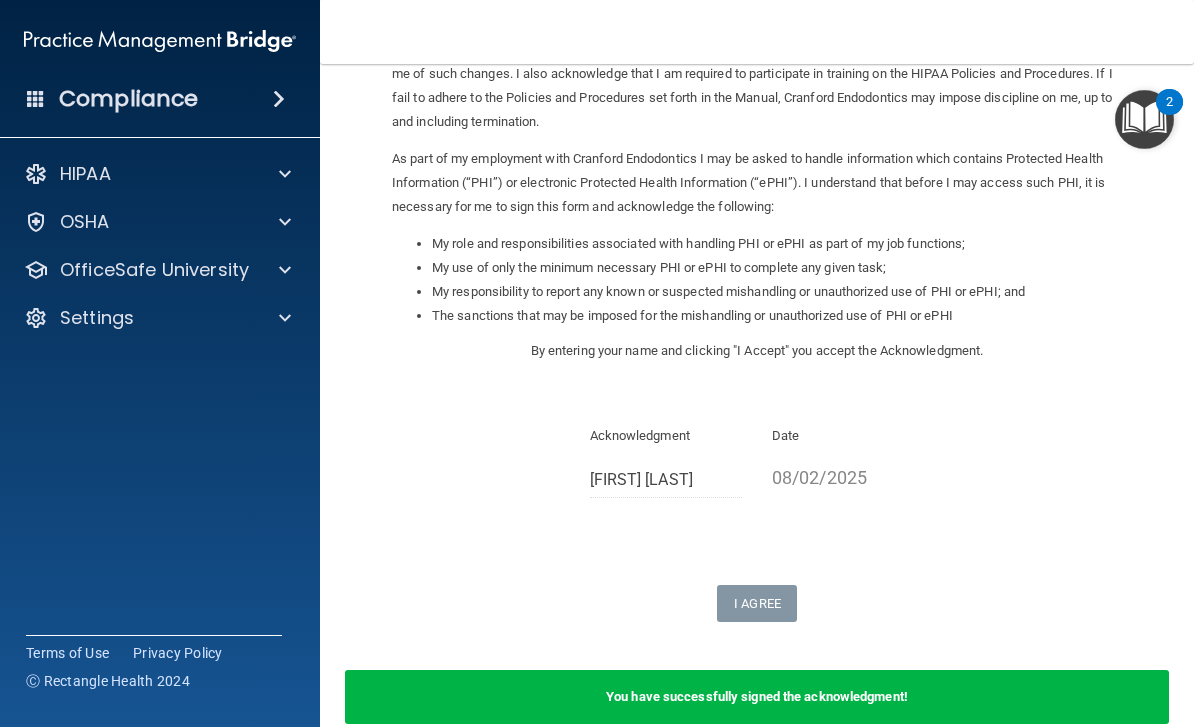 click on "OfficeSafe University" at bounding box center (154, 270) 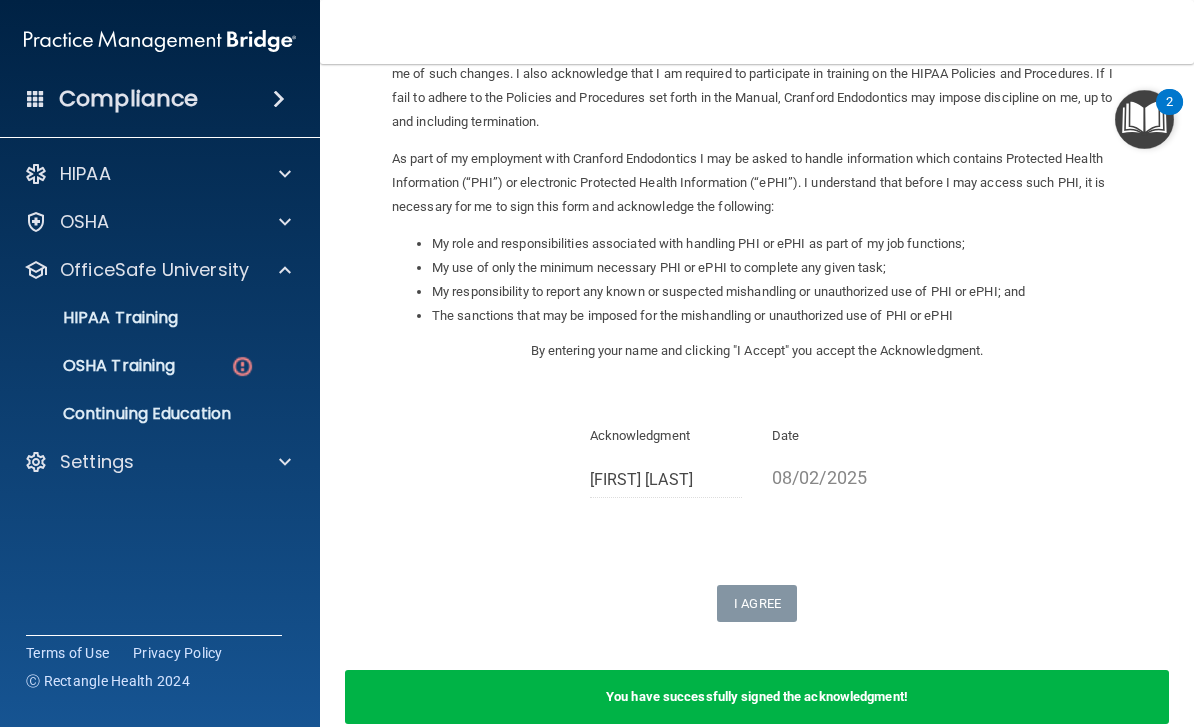 click on "OSHA Training" at bounding box center [94, 366] 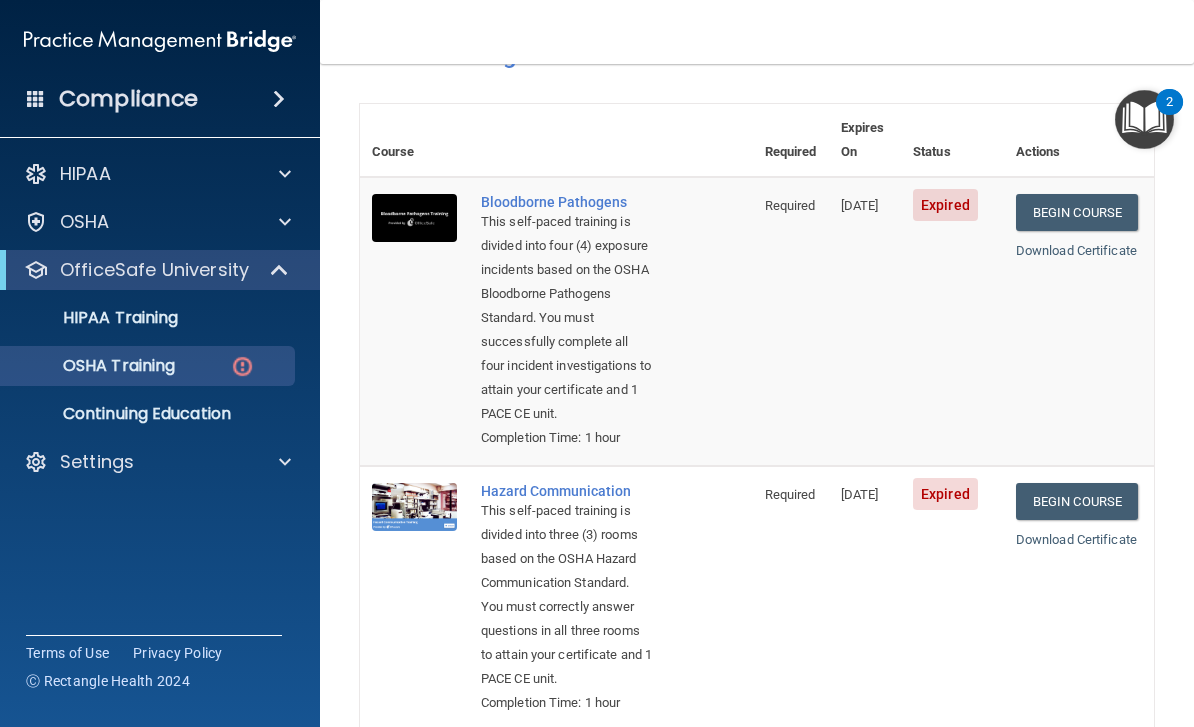 scroll, scrollTop: 95, scrollLeft: 0, axis: vertical 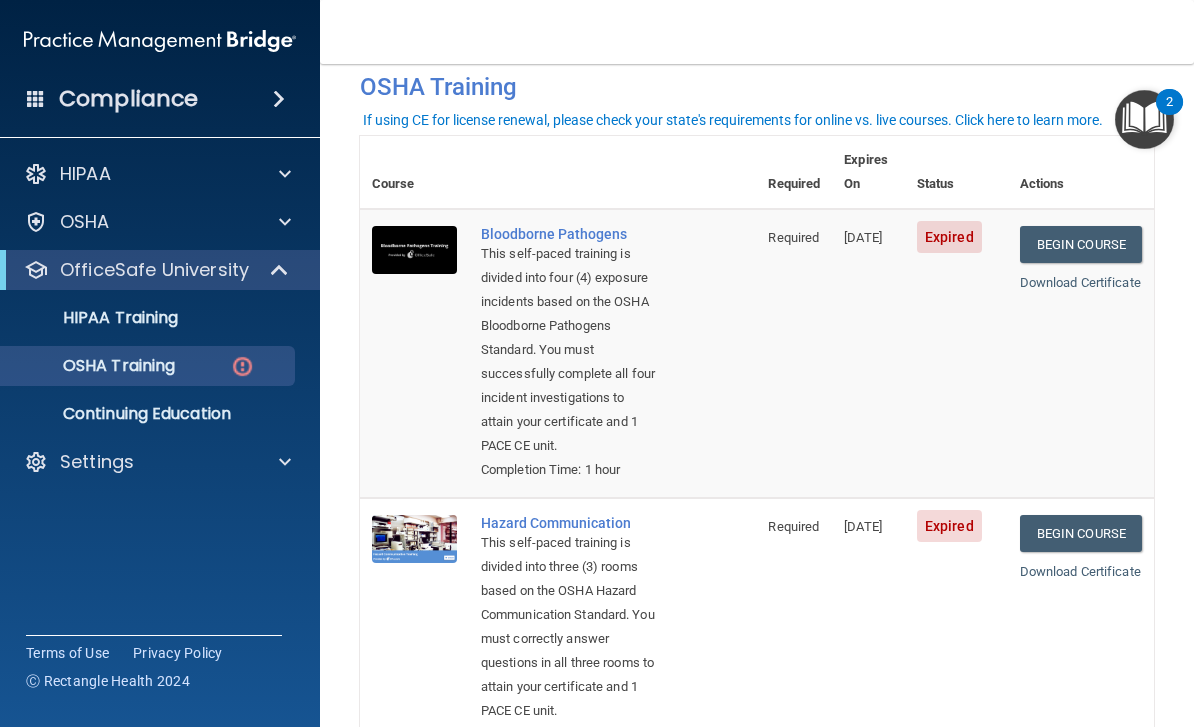 click on "Begin Course" at bounding box center [1081, 244] 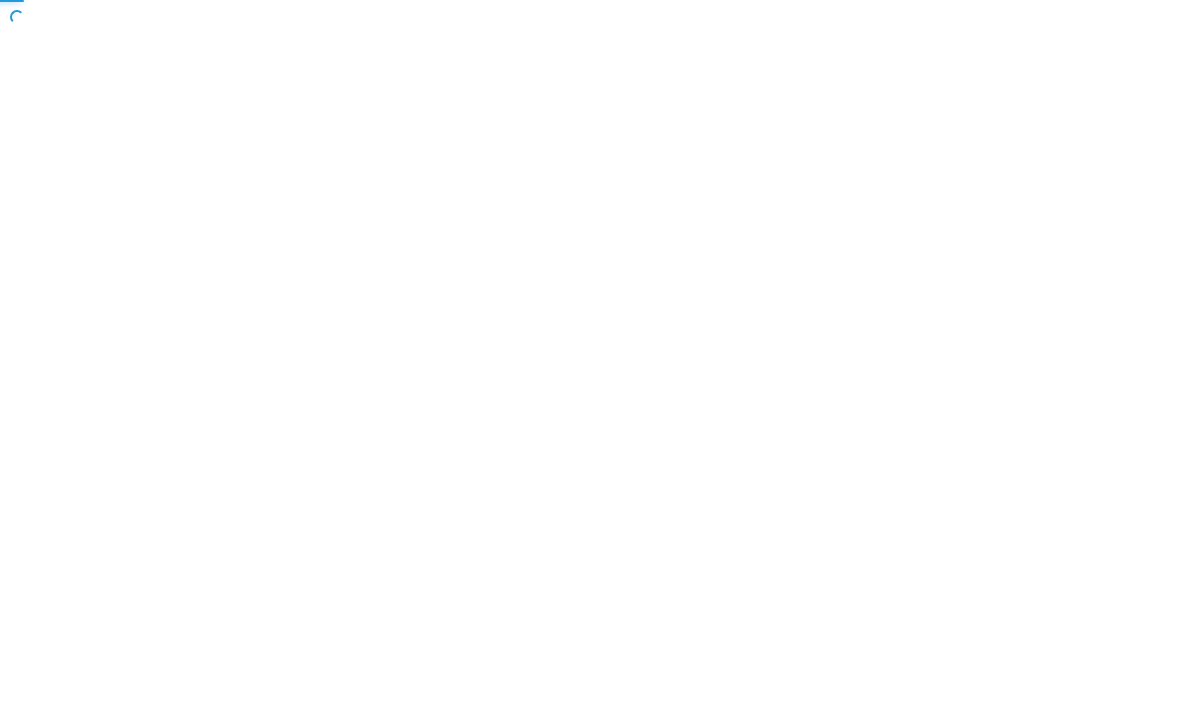 scroll, scrollTop: 0, scrollLeft: 0, axis: both 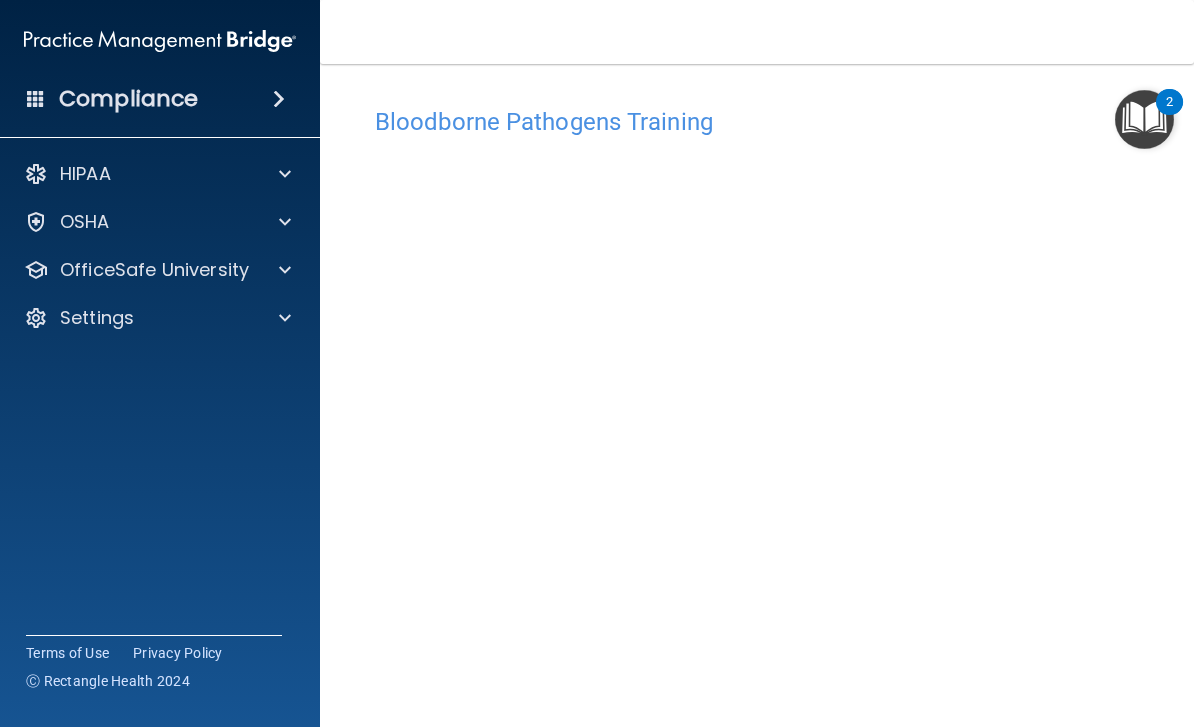 click on "OfficeSafe University" at bounding box center (154, 270) 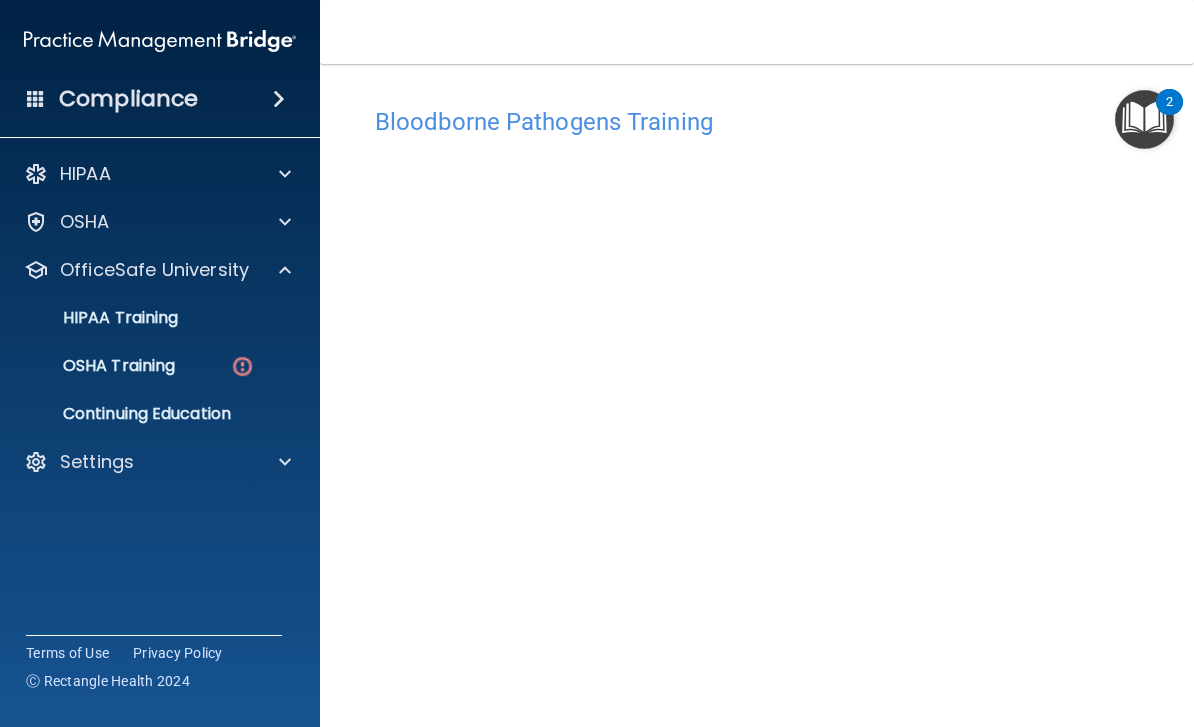 click on "HIPAA Training" at bounding box center [95, 318] 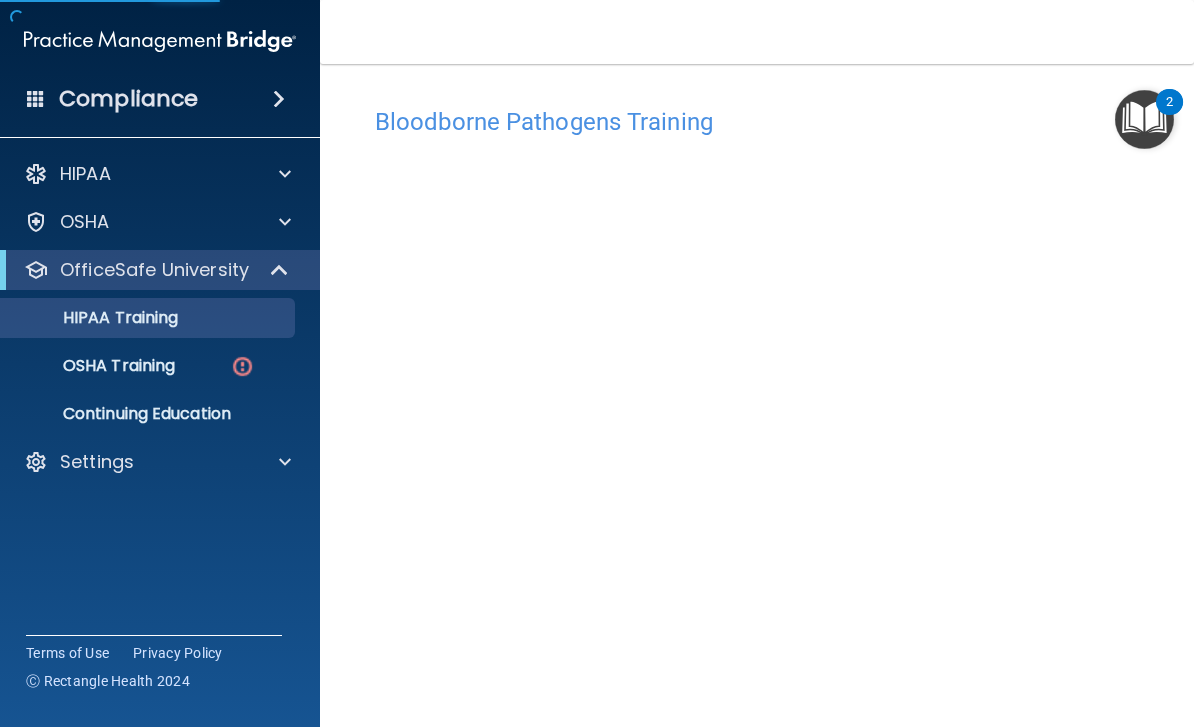 click on "OSHA Training" at bounding box center (94, 366) 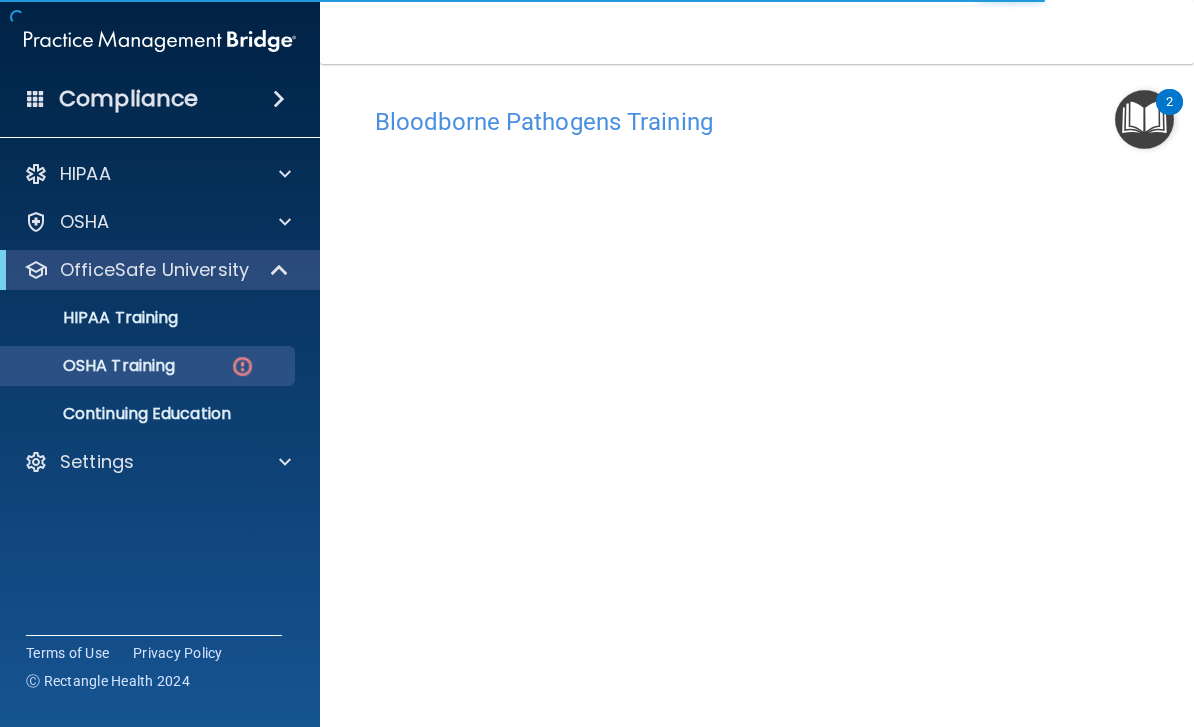click on "OSHA Training" at bounding box center (94, 366) 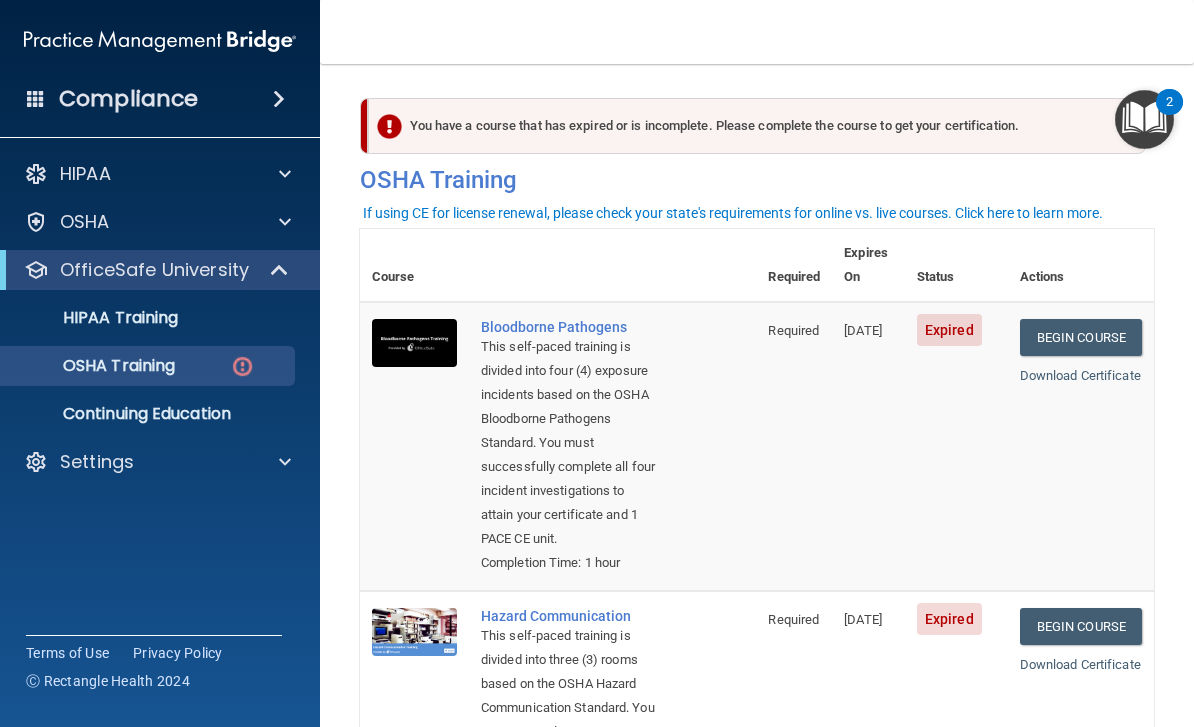 scroll, scrollTop: 2, scrollLeft: 0, axis: vertical 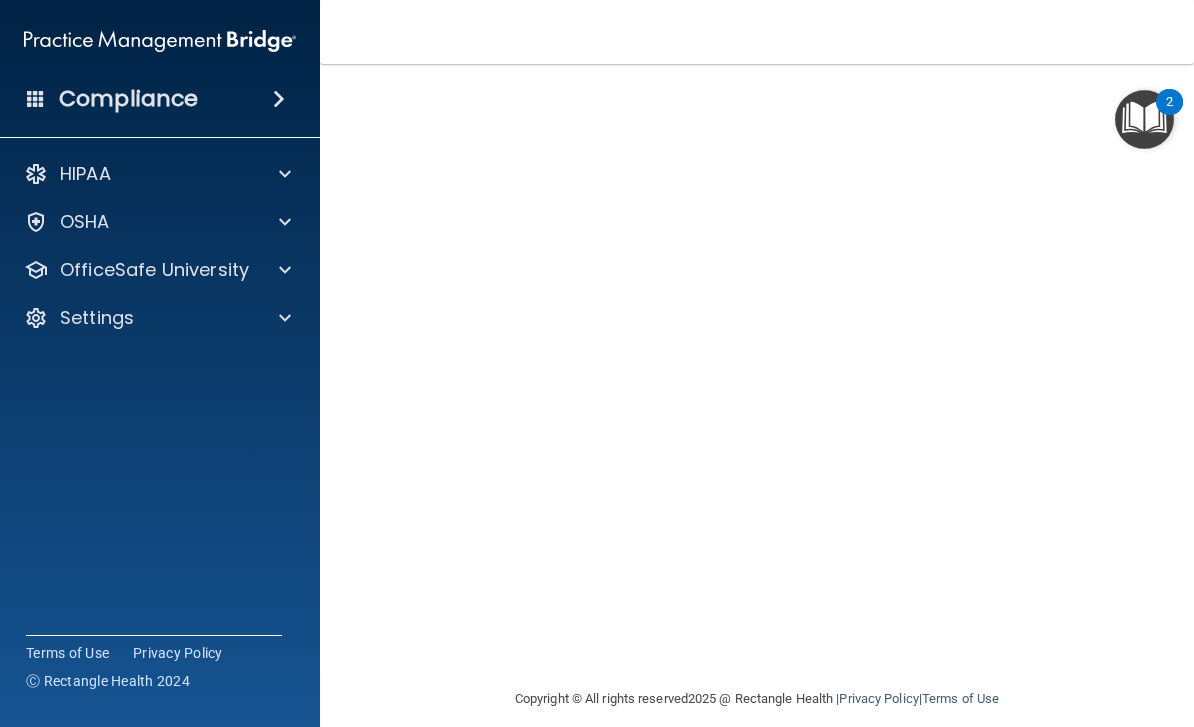 click on "OfficeSafe University" at bounding box center [154, 270] 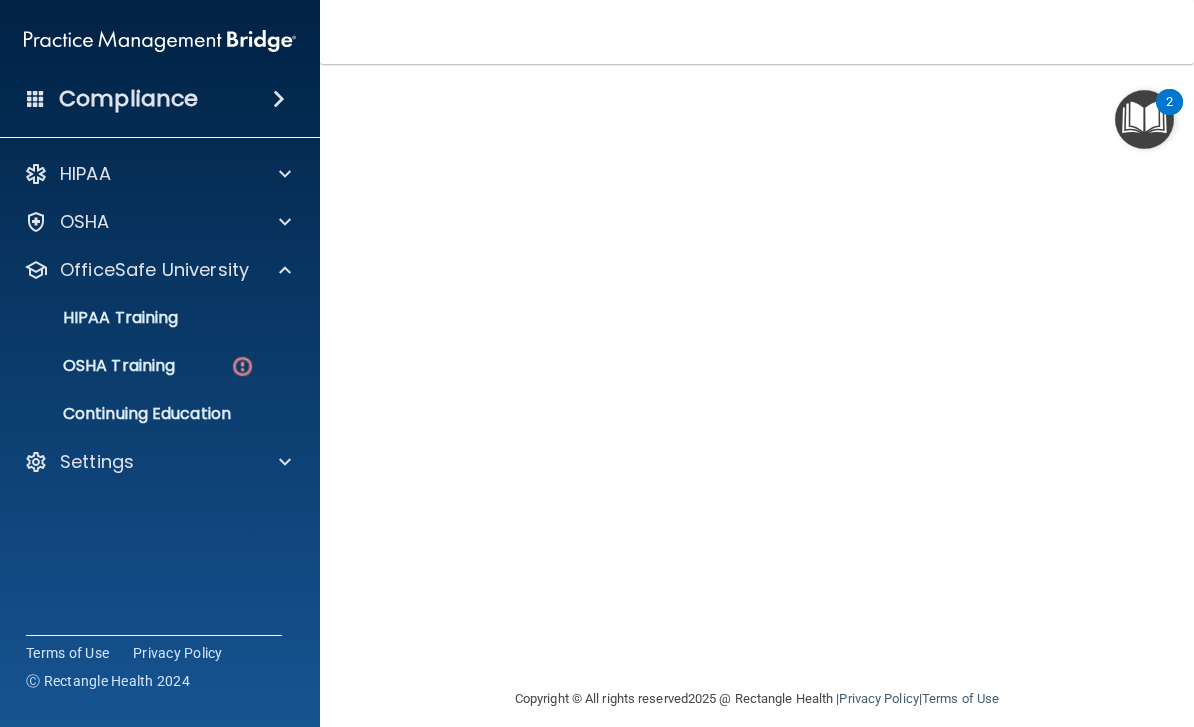 click on "OSHA Training" at bounding box center (137, 366) 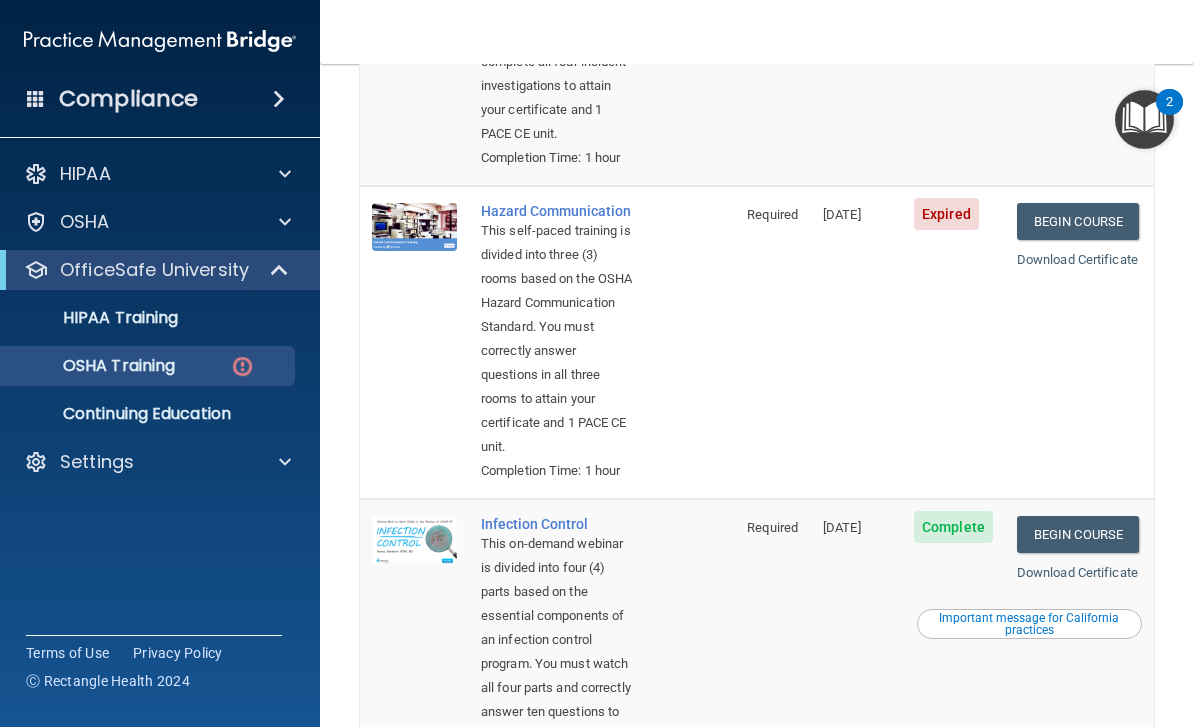 scroll, scrollTop: 404, scrollLeft: 0, axis: vertical 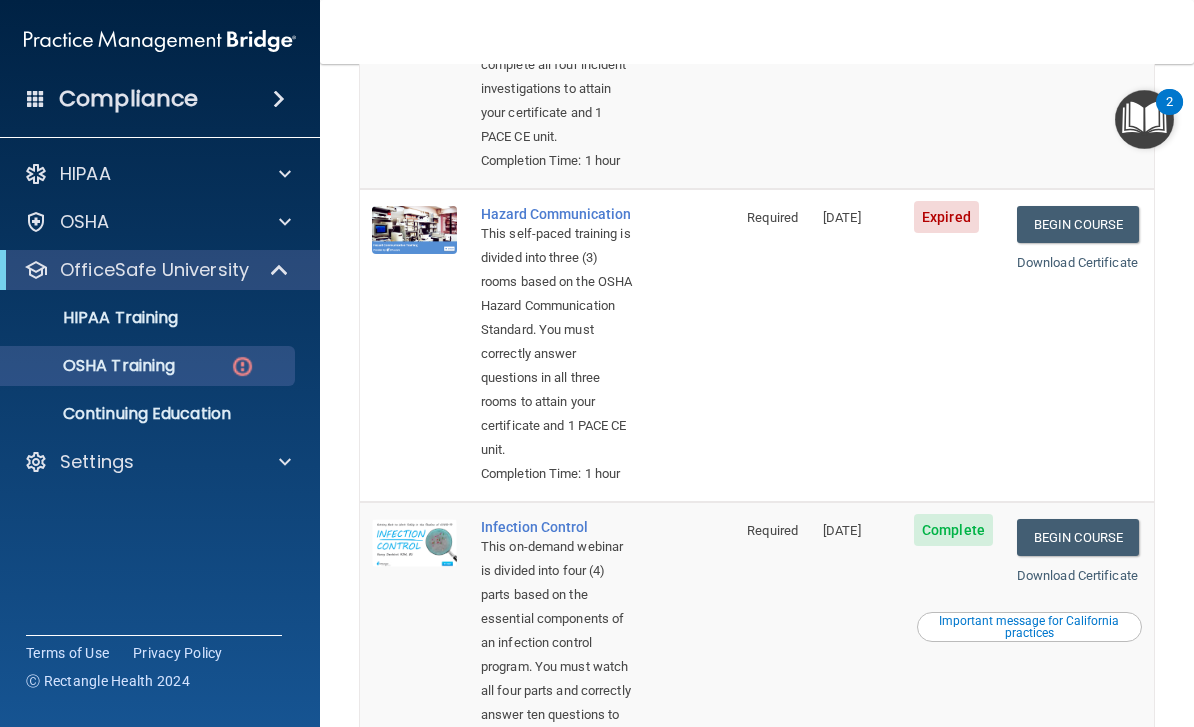click on "Begin Course" at bounding box center [1078, 224] 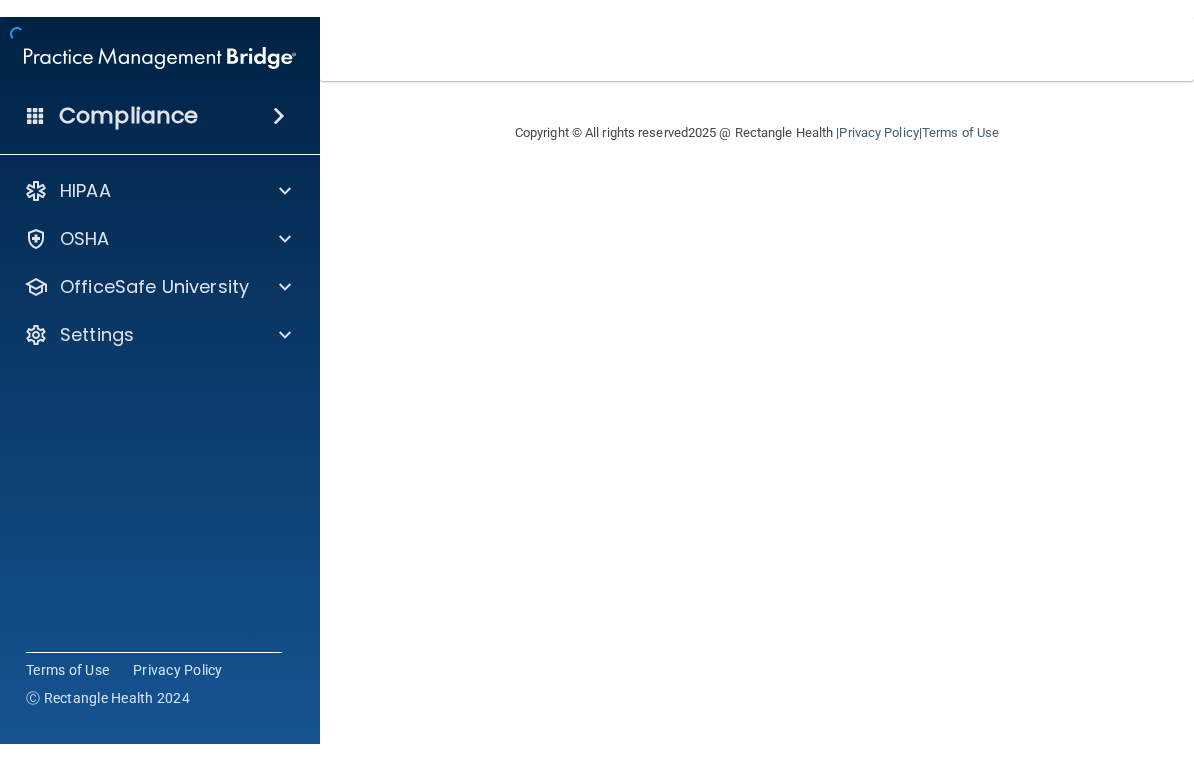 scroll, scrollTop: 0, scrollLeft: 0, axis: both 